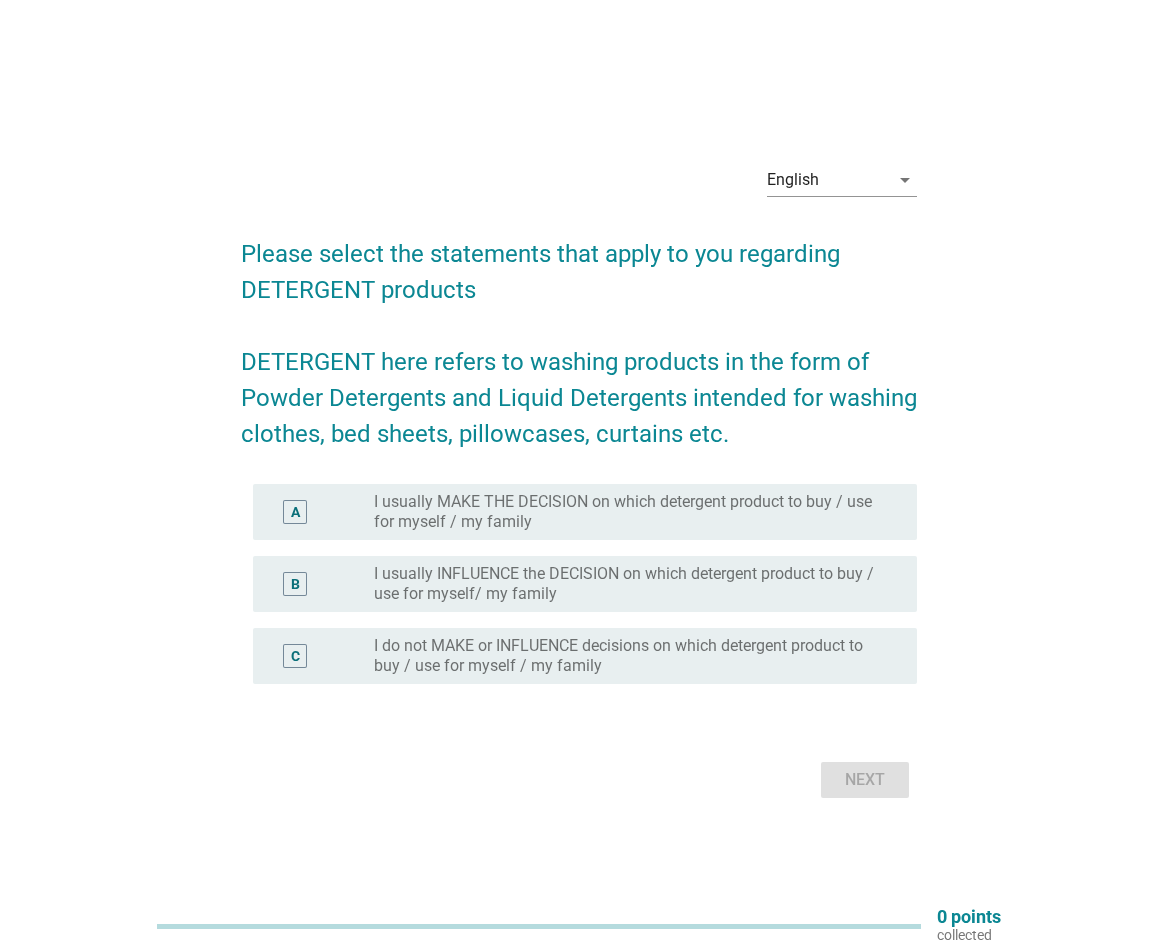 scroll, scrollTop: 0, scrollLeft: 0, axis: both 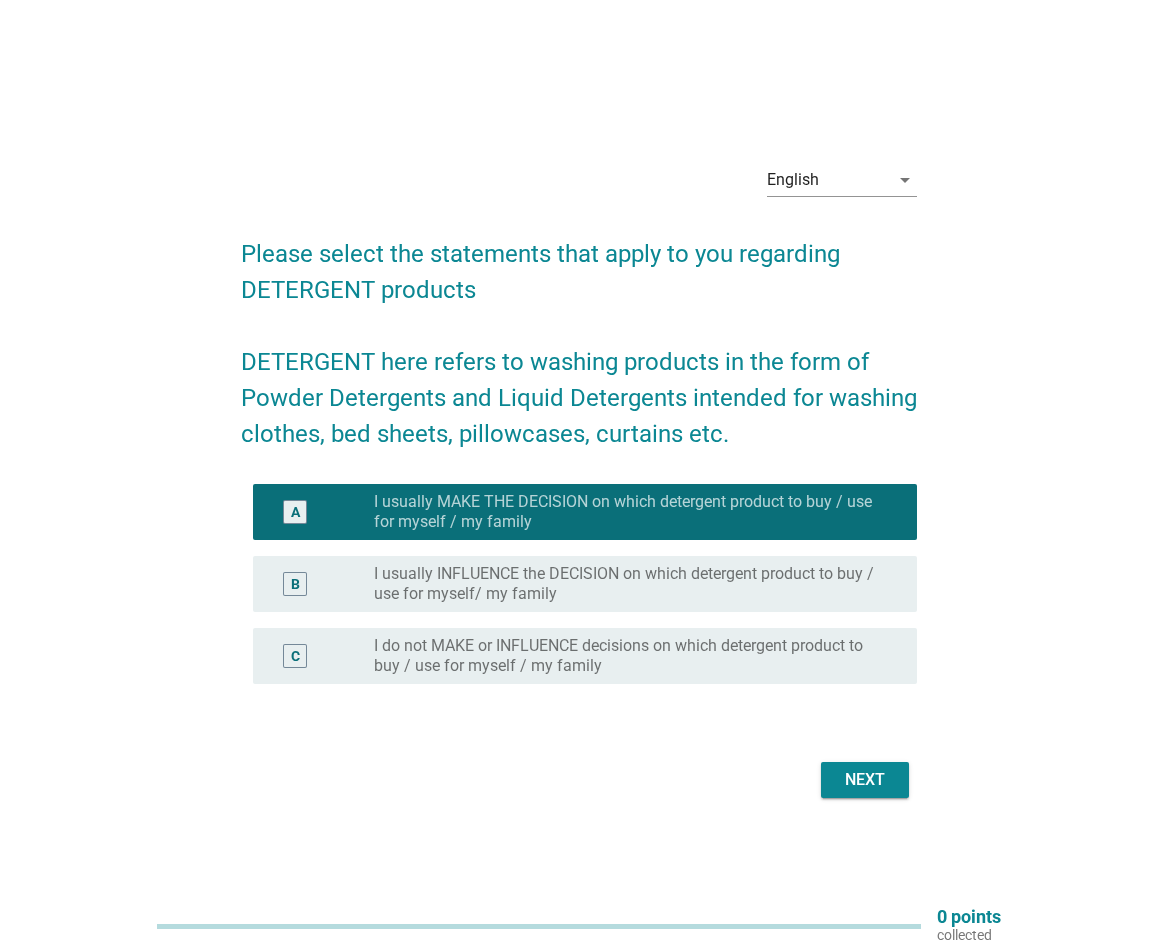 click on "Next" at bounding box center [865, 780] 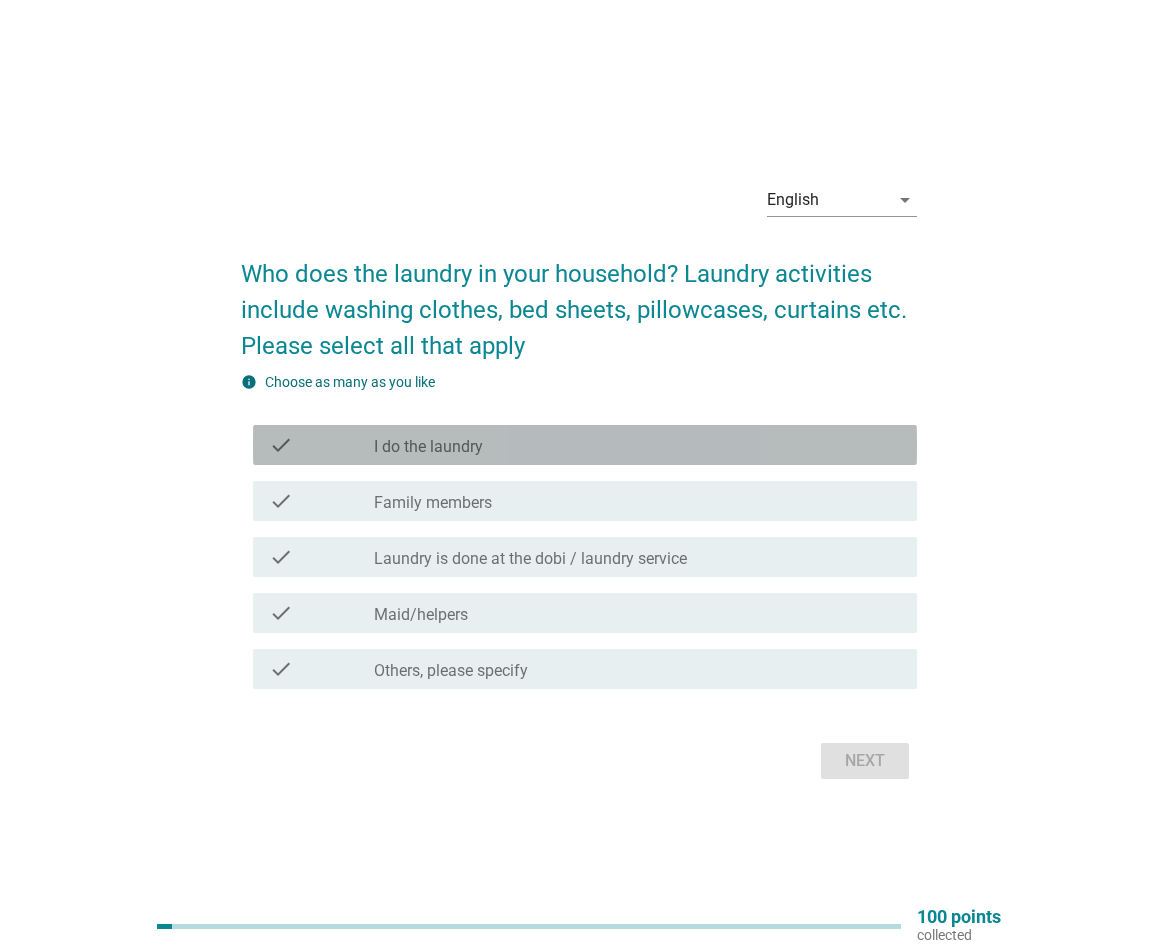 click on "check_box_outline_blank I do the laundry" at bounding box center [637, 445] 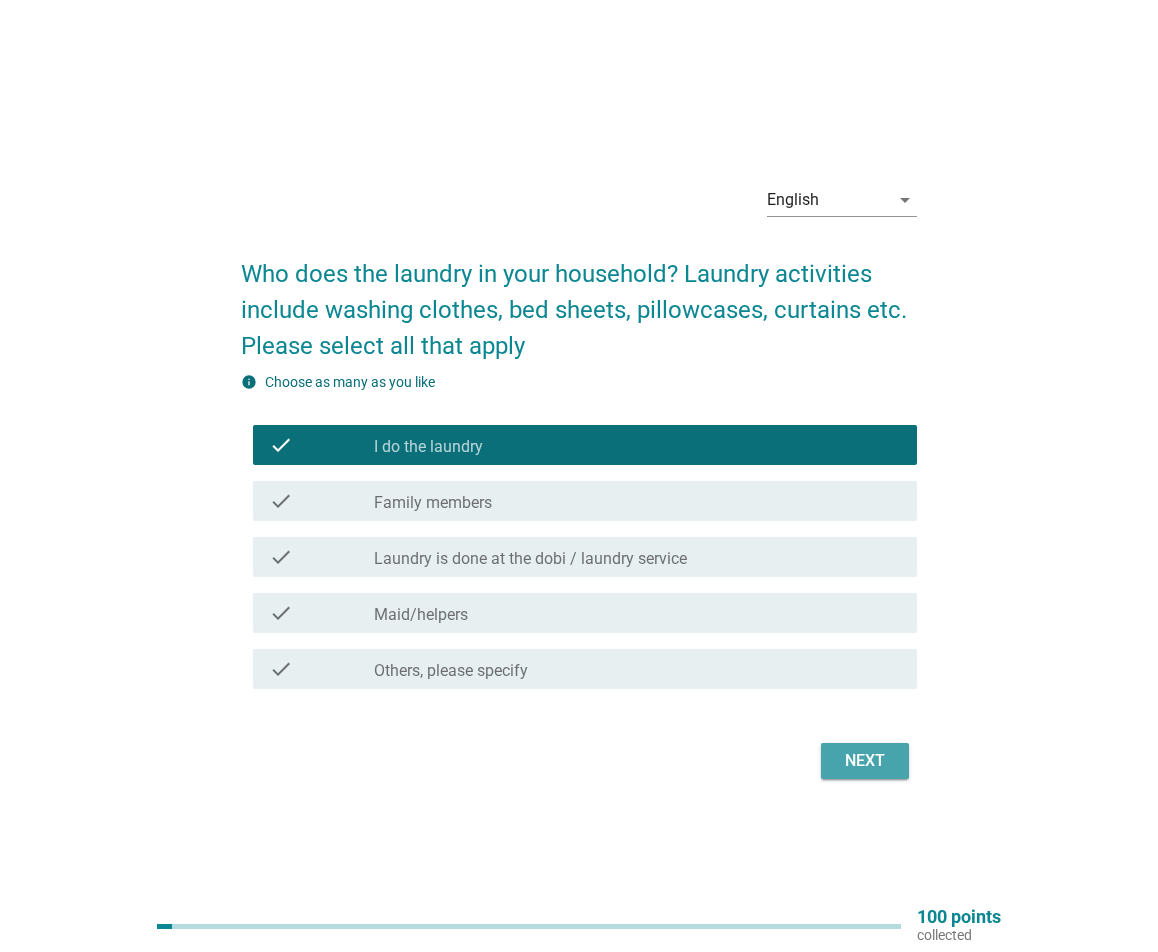 click on "Next" at bounding box center [865, 761] 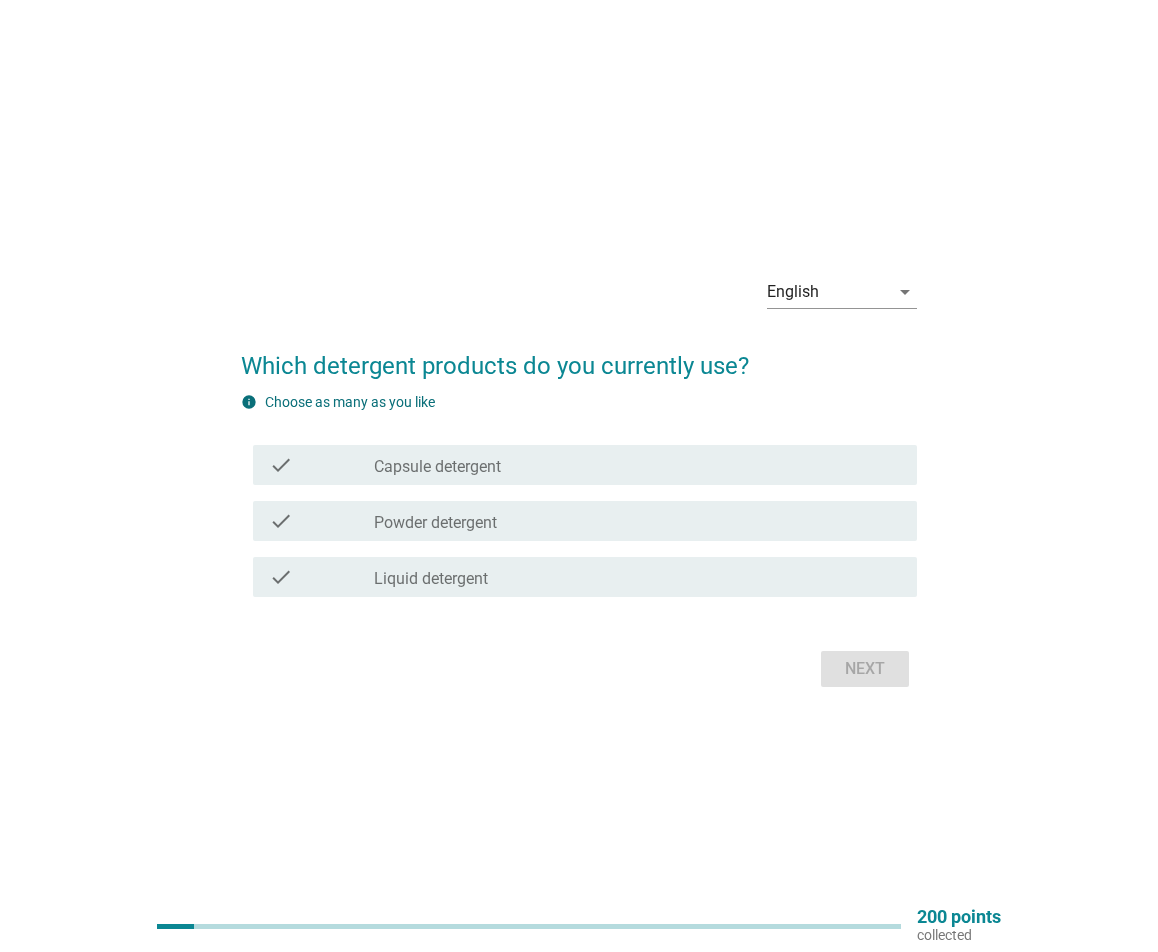 click on "check_box_outline_blank Liquid detergent" at bounding box center (637, 577) 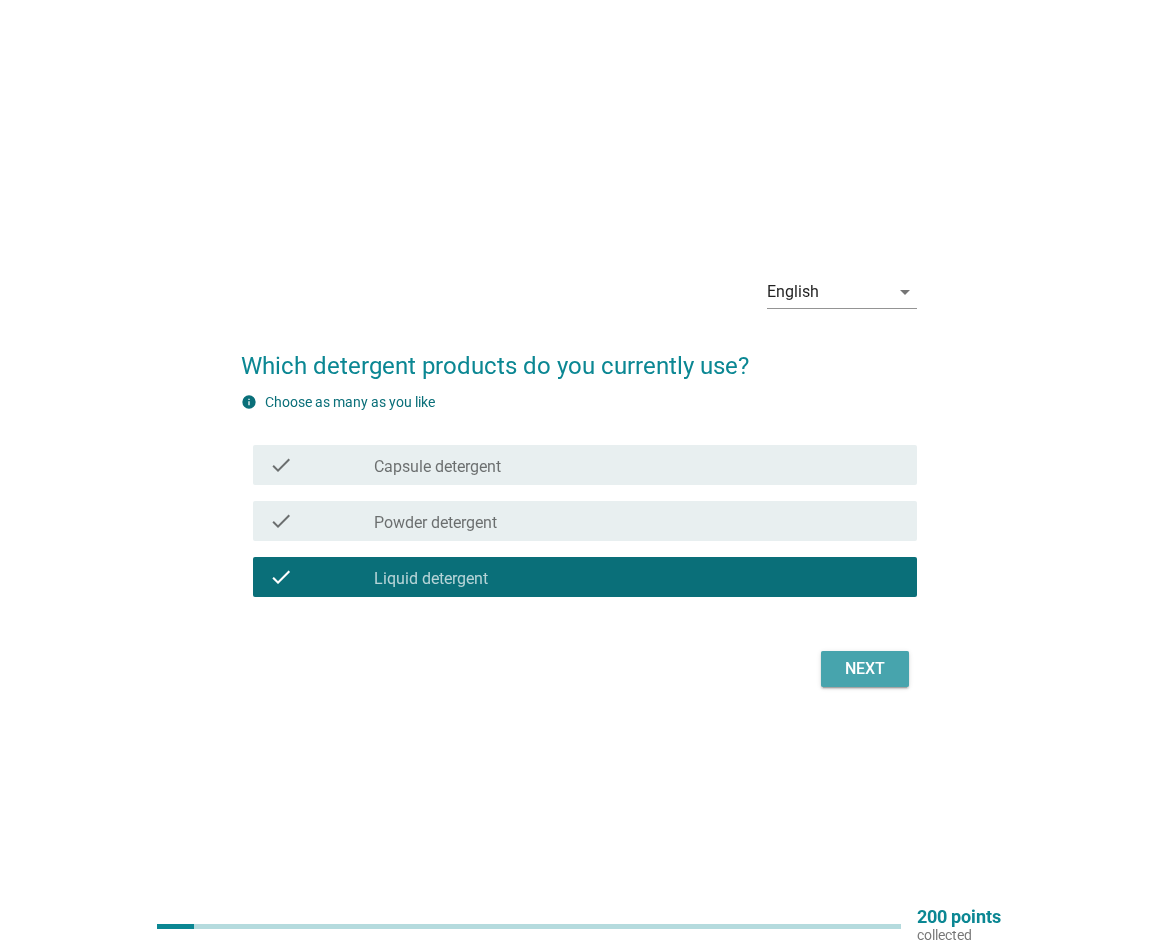 click on "Next" at bounding box center (865, 669) 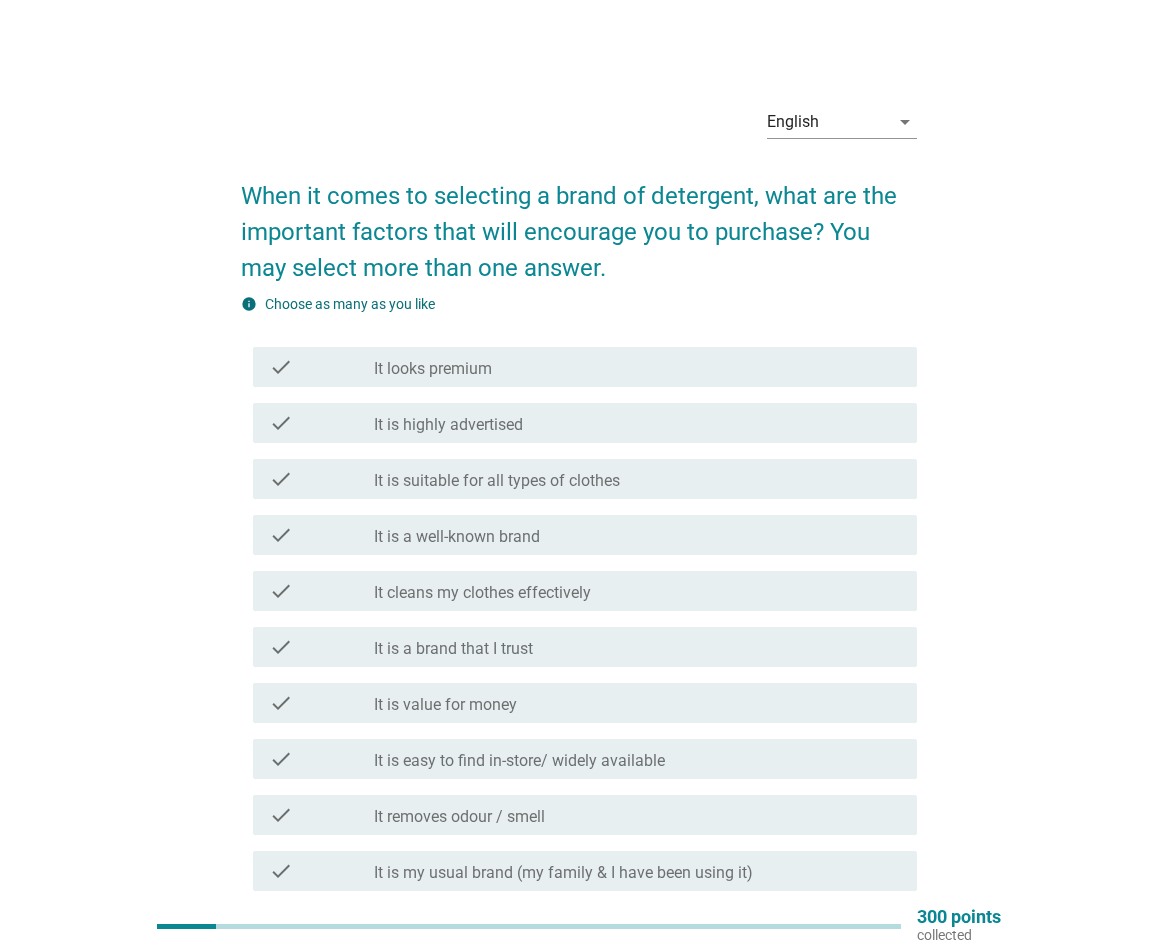 click on "check     check_box_outline_blank It is suitable for all types of clothes" at bounding box center (585, 479) 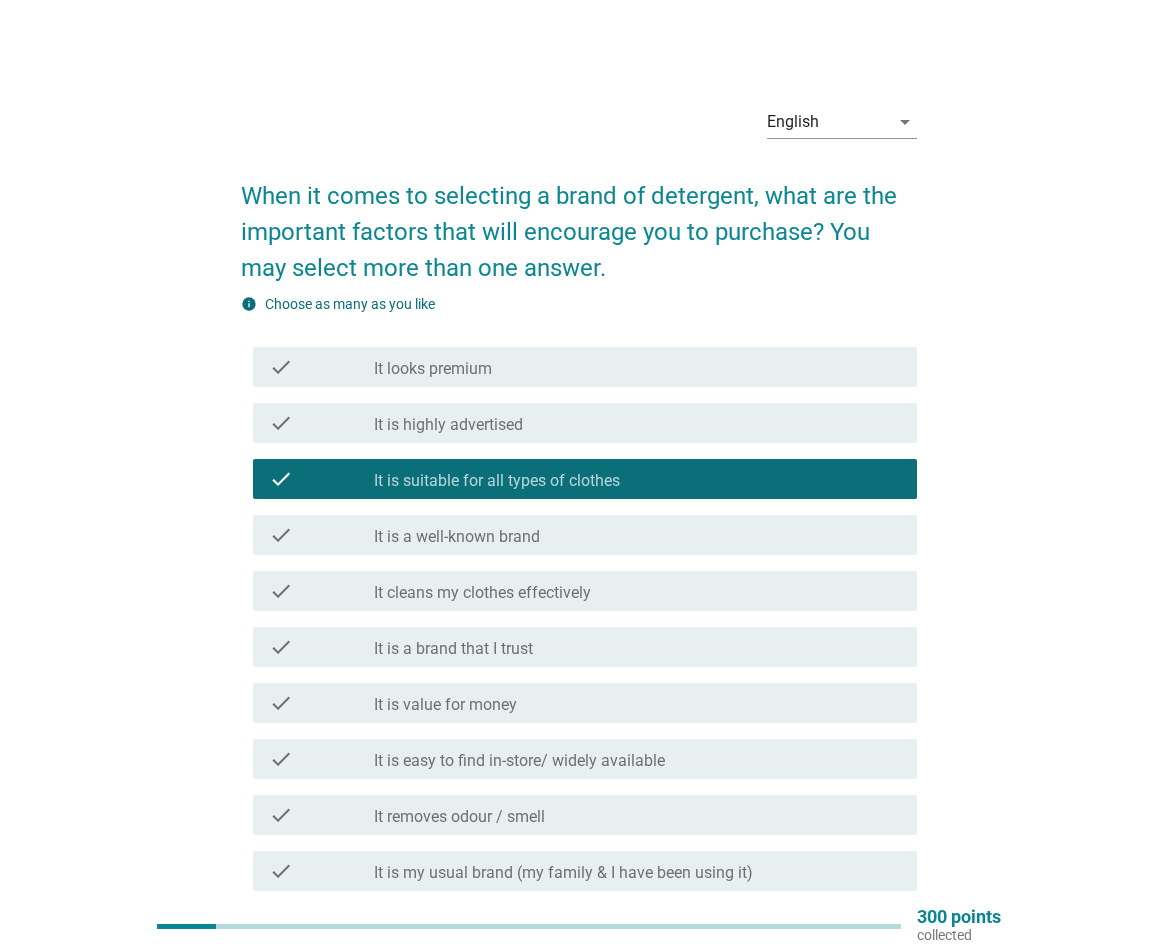 click on "check_box_outline_blank It is value for money" at bounding box center [637, 703] 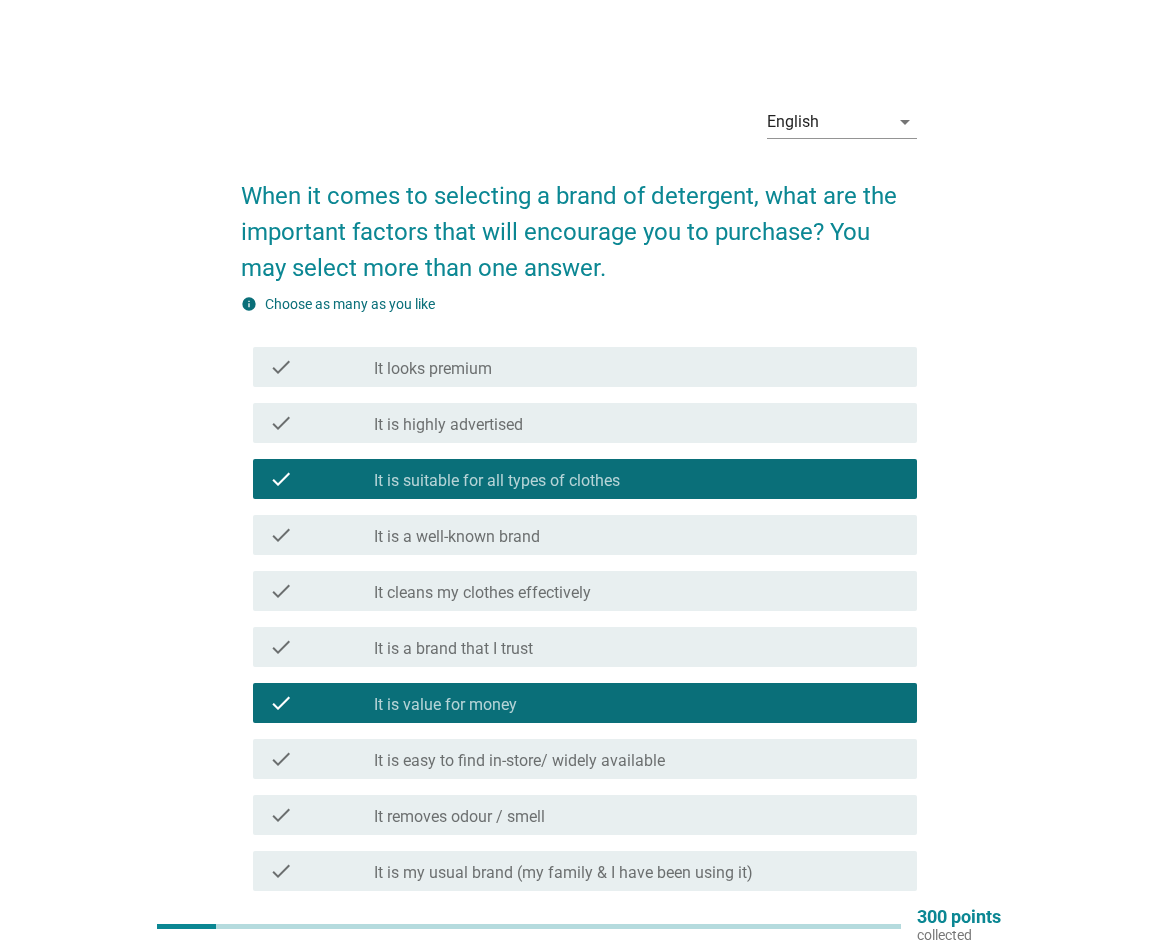 click on "check_box_outline_blank It removes odour / smell" at bounding box center [637, 815] 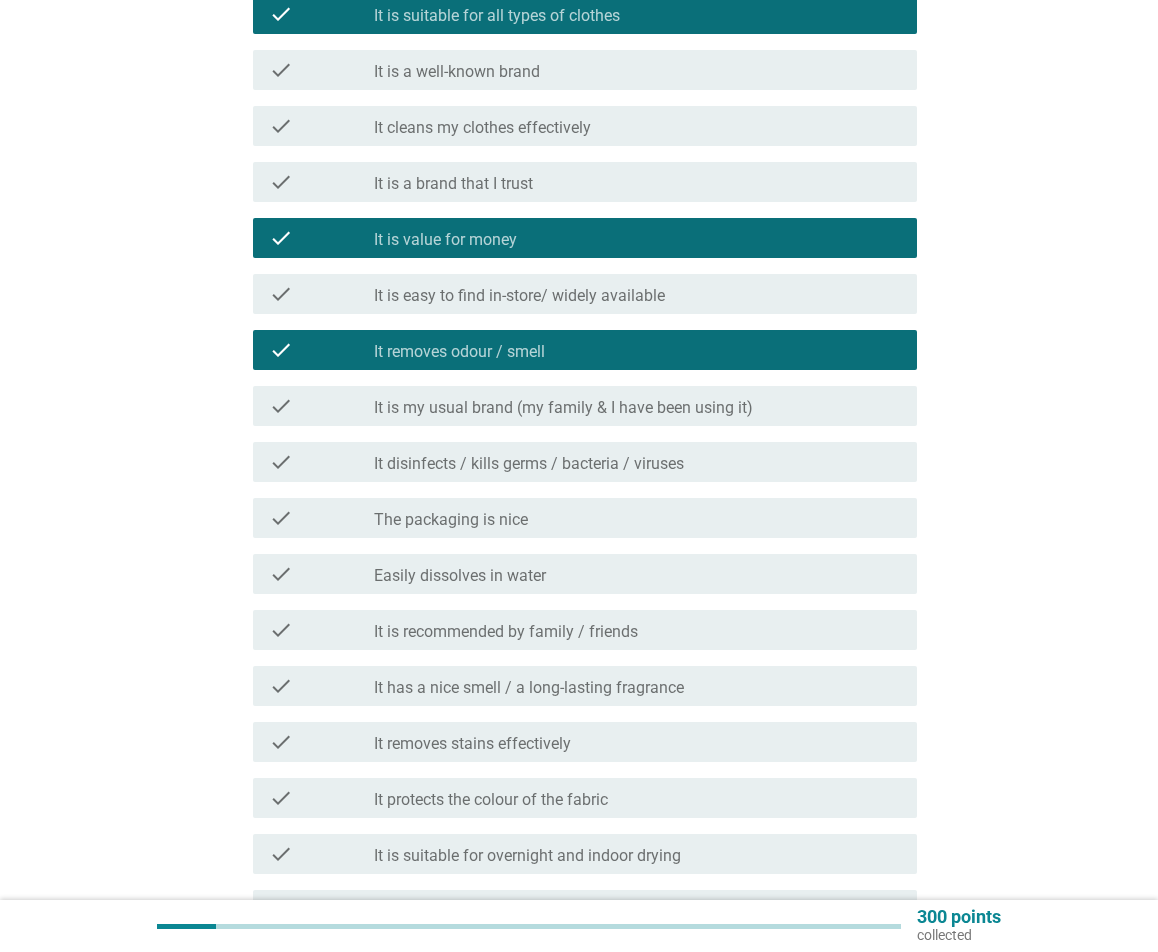 scroll, scrollTop: 500, scrollLeft: 0, axis: vertical 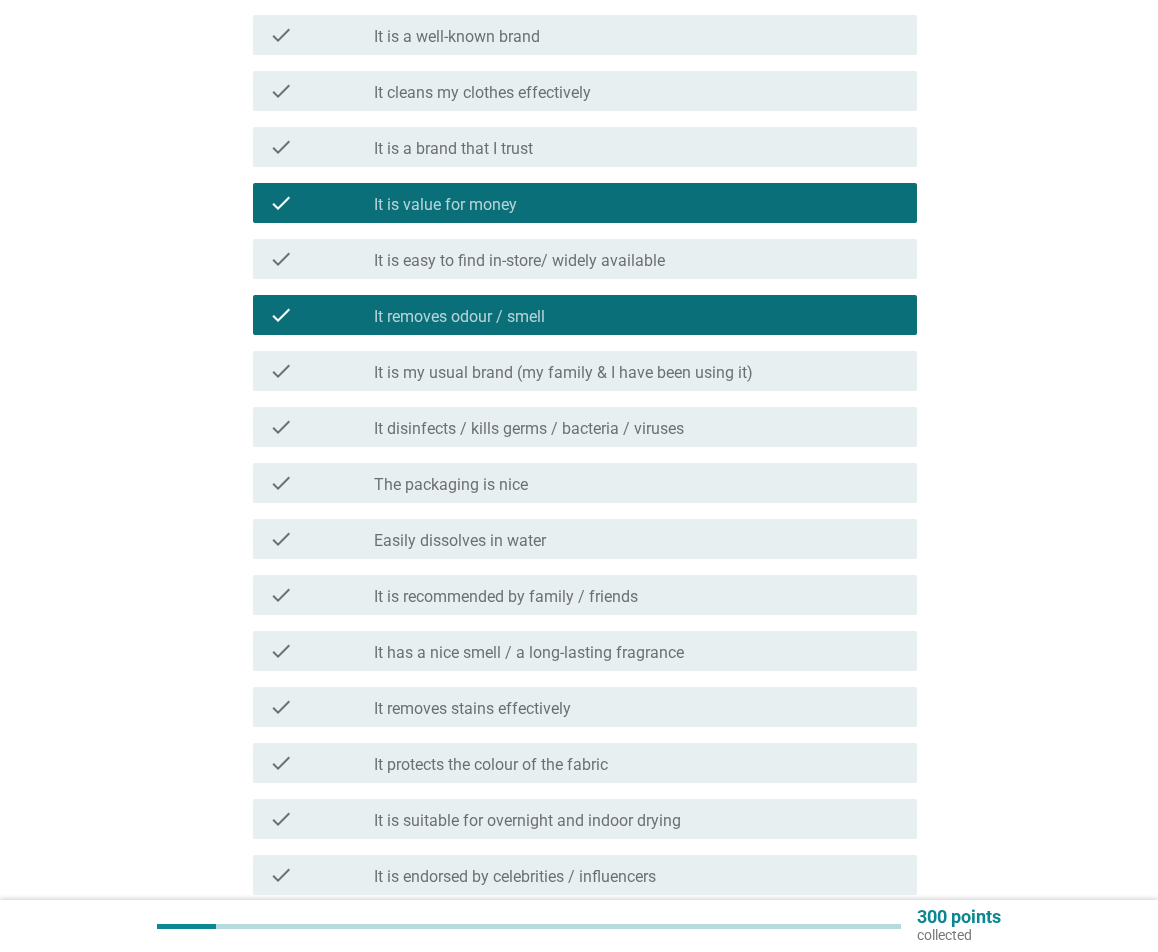 click on "check_box_outline_blank It has a nice smell / a long-lasting fragrance" at bounding box center [637, 651] 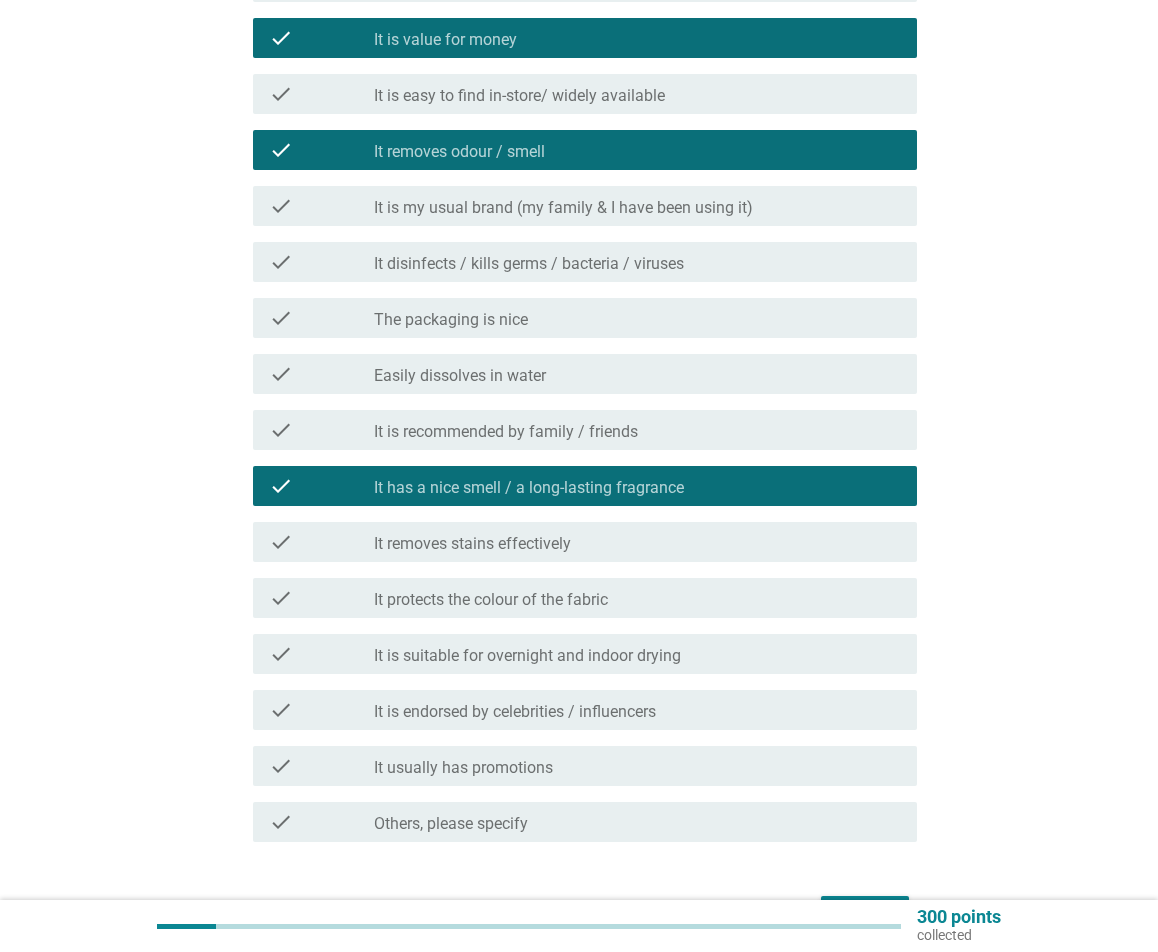 scroll, scrollTop: 700, scrollLeft: 0, axis: vertical 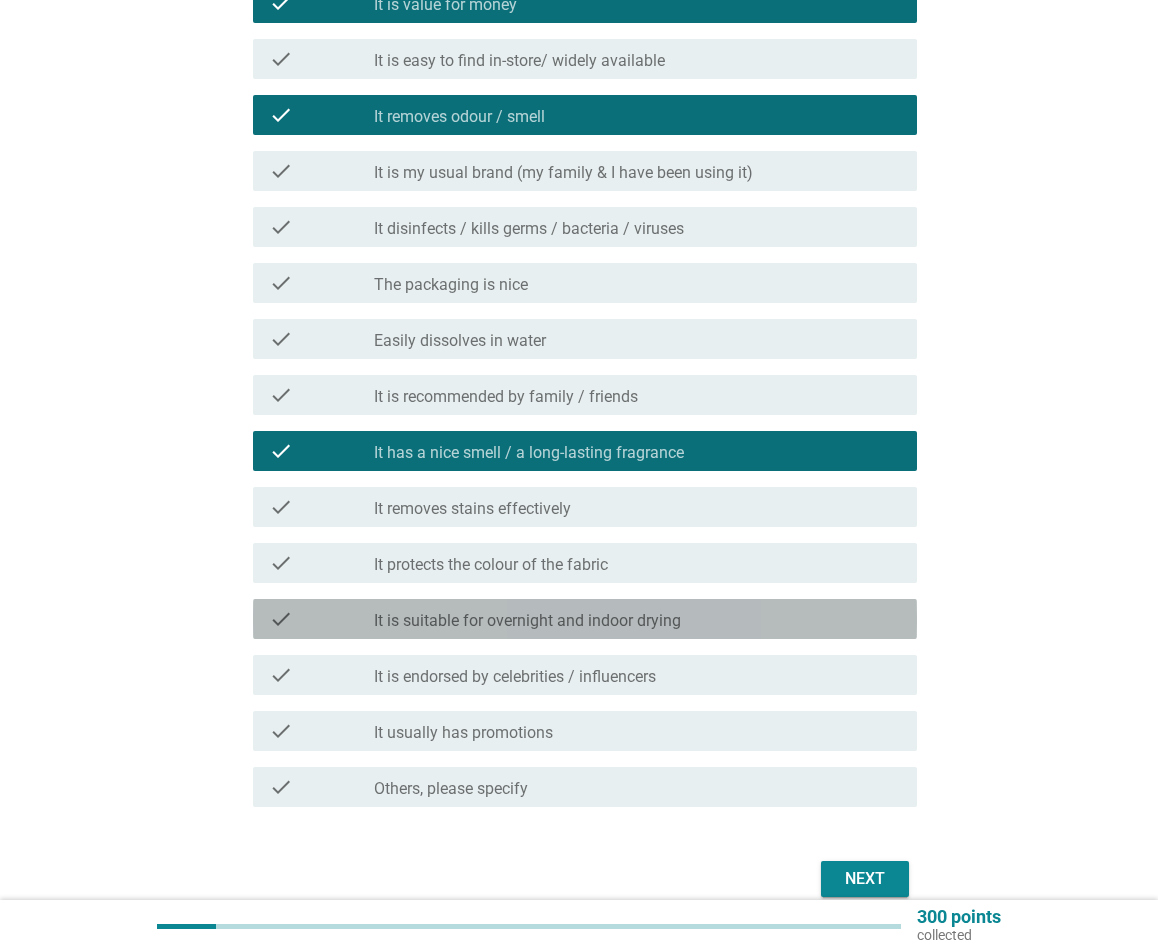 click on "check     check_box_outline_blank It is suitable for overnight and indoor drying" at bounding box center (585, 619) 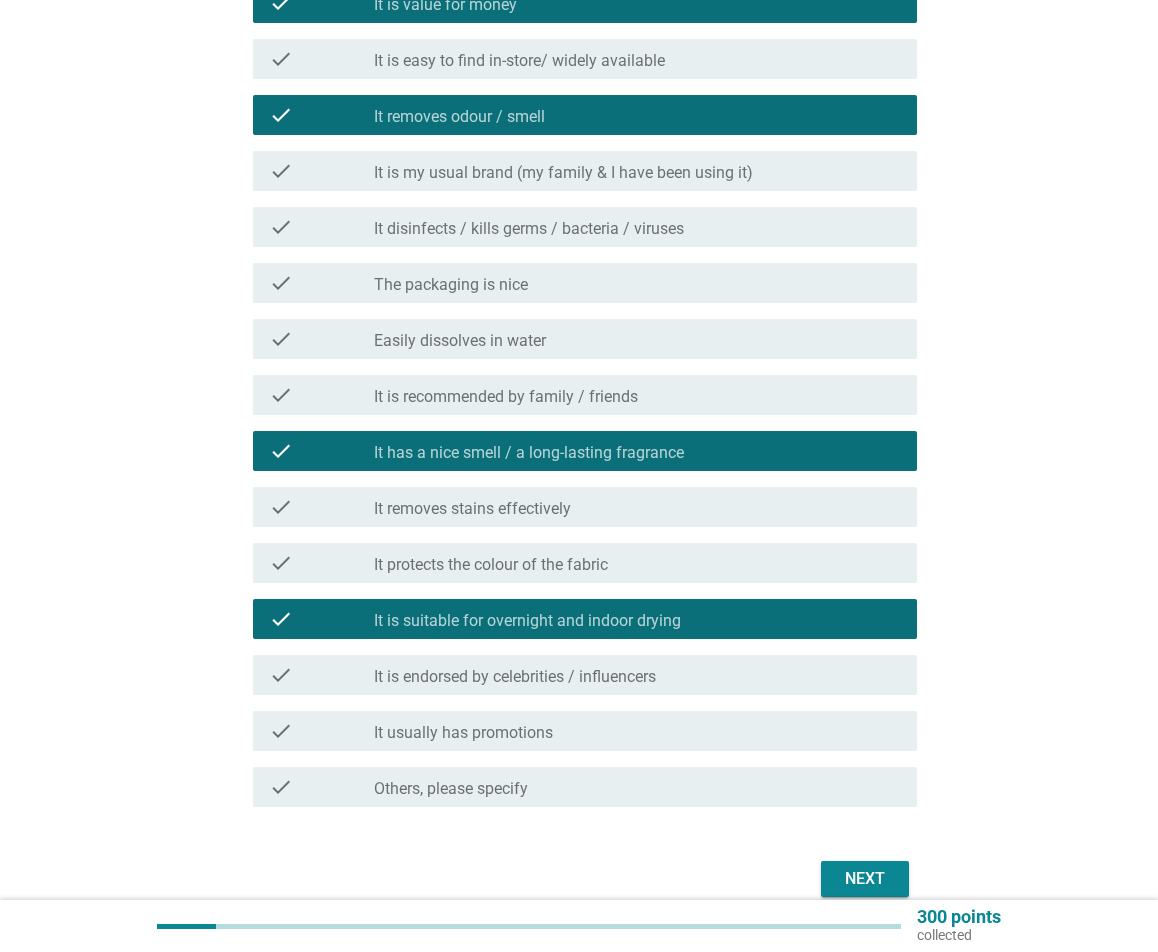 click on "Next" at bounding box center [865, 879] 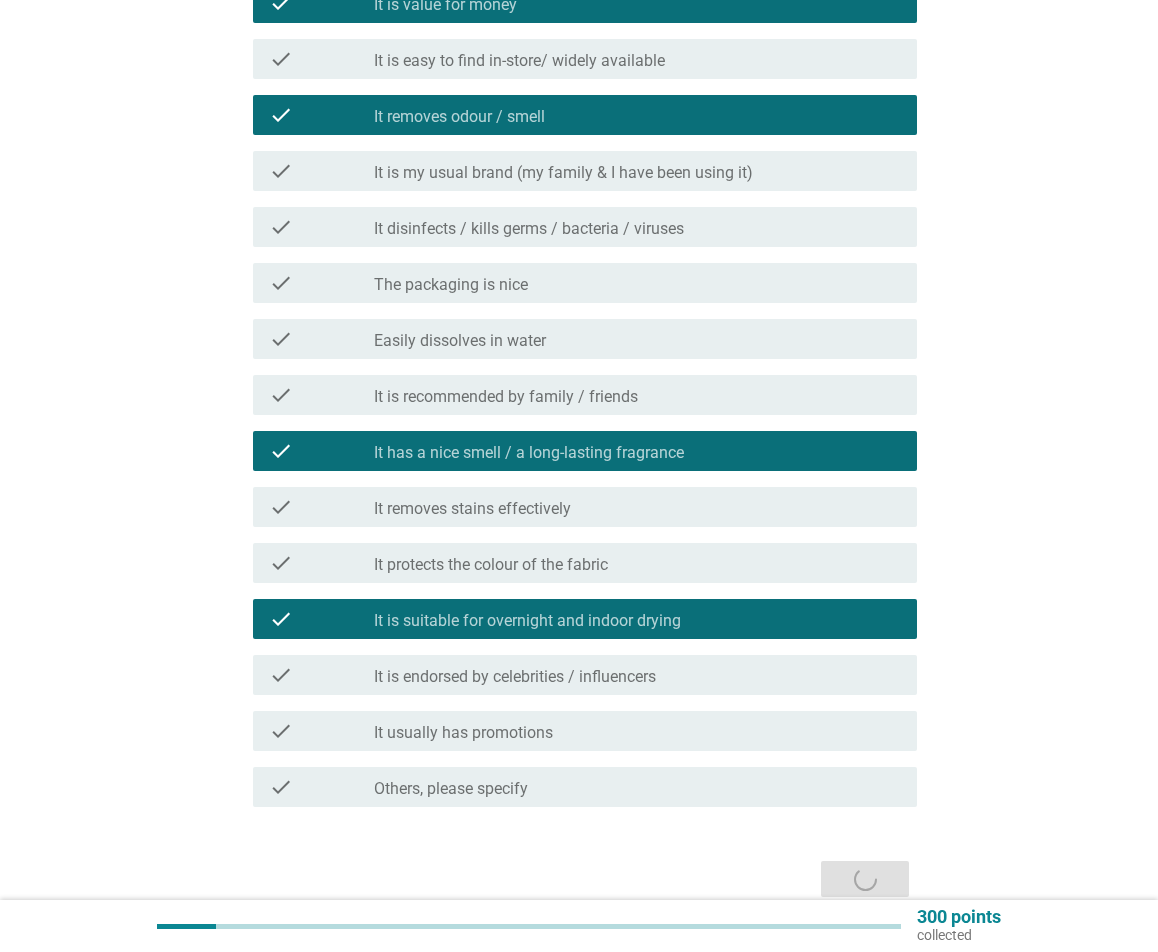 scroll, scrollTop: 0, scrollLeft: 0, axis: both 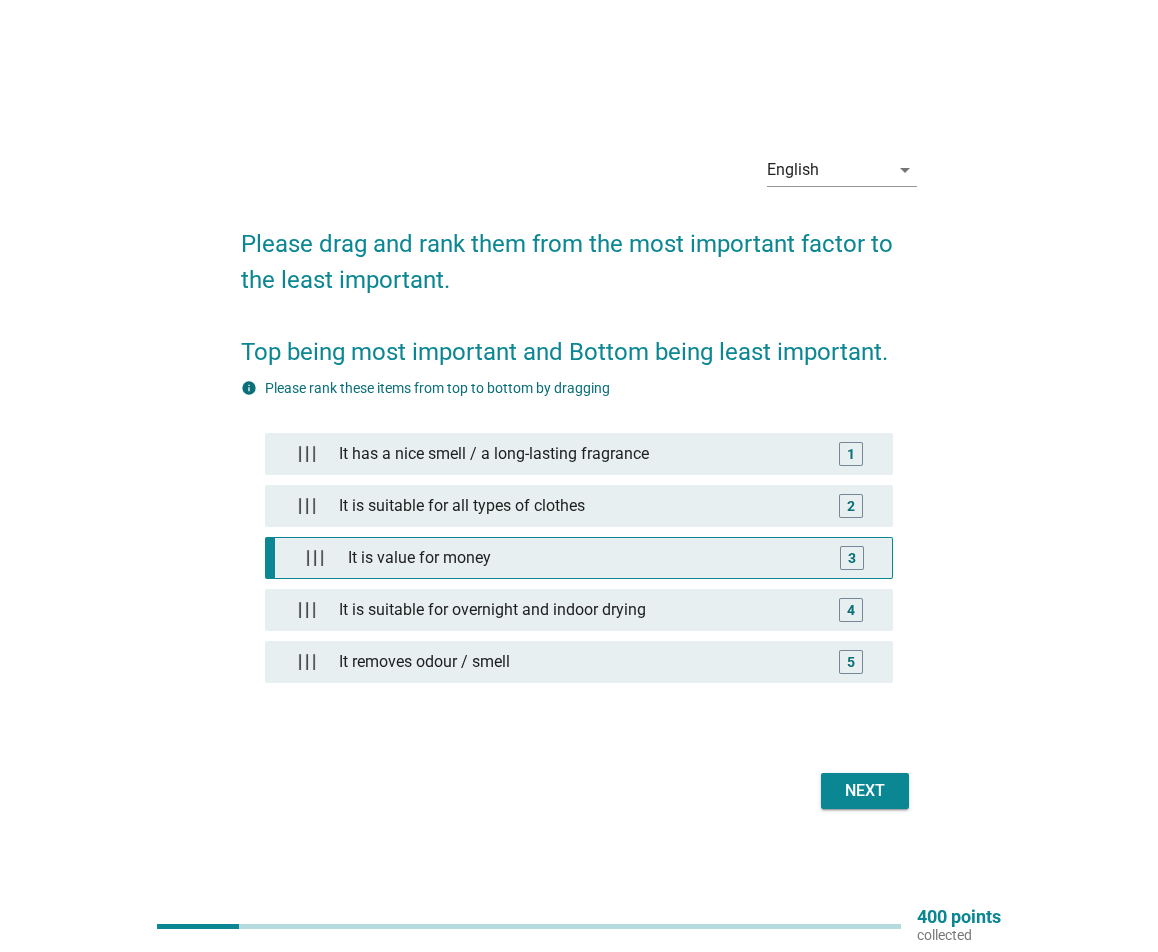 type 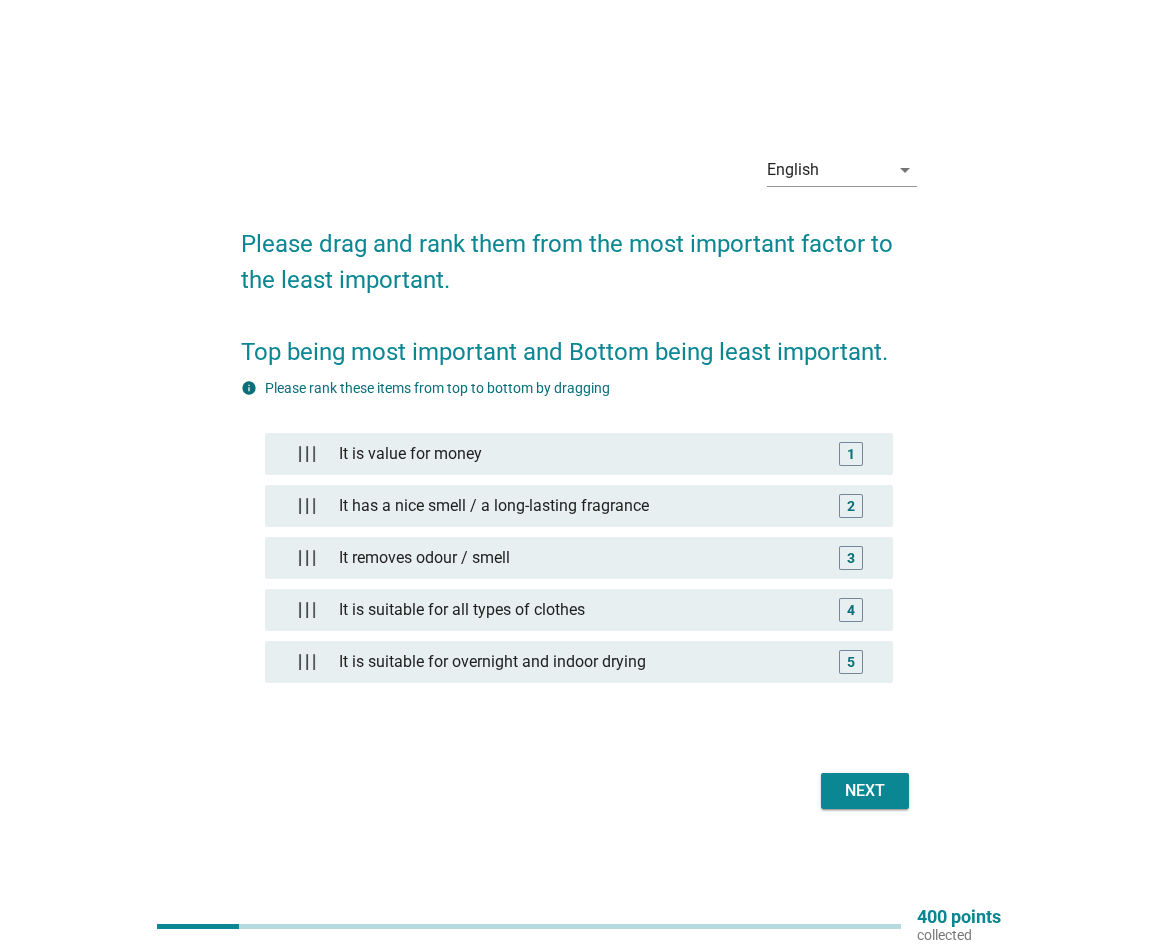 click on "Next" at bounding box center [865, 791] 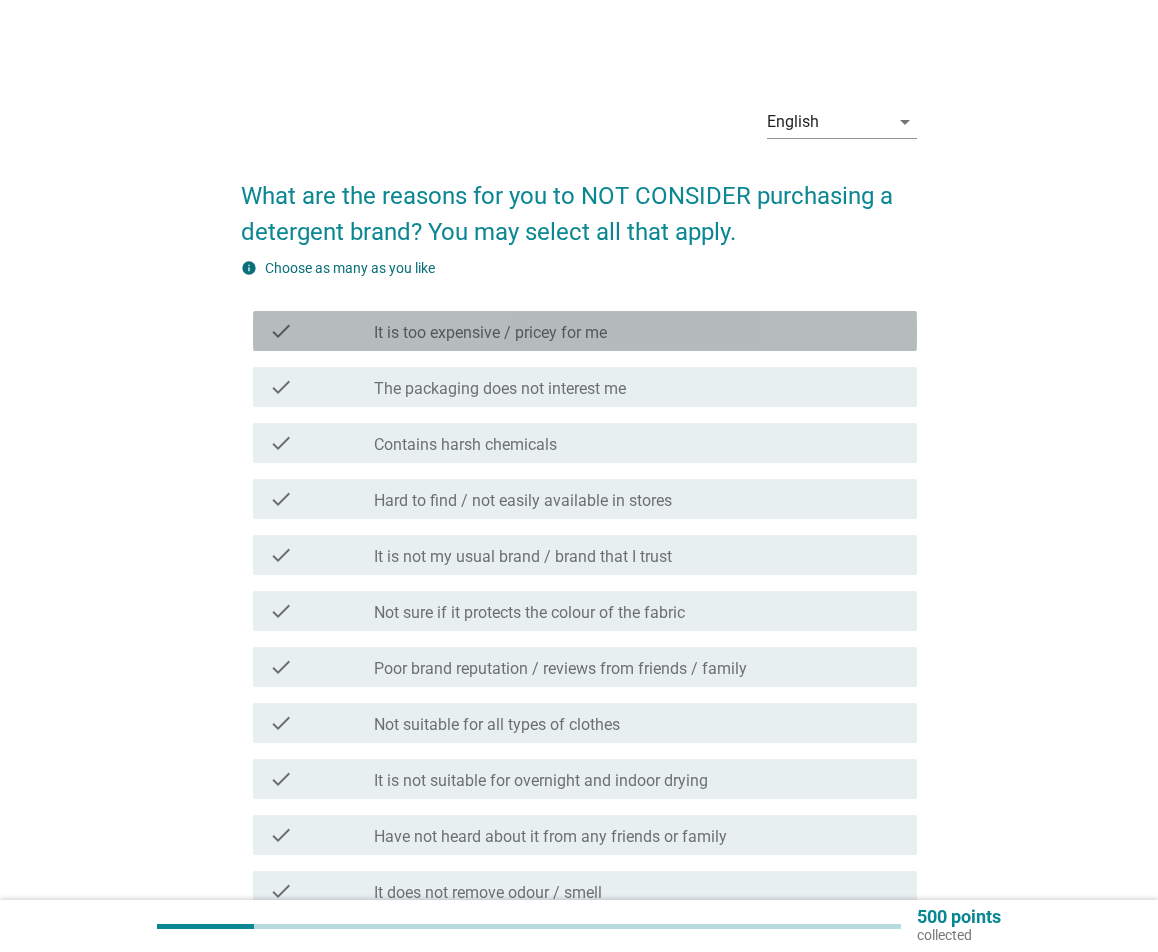 click on "check     check_box_outline_blank It is too expensive / pricey for me" at bounding box center [585, 331] 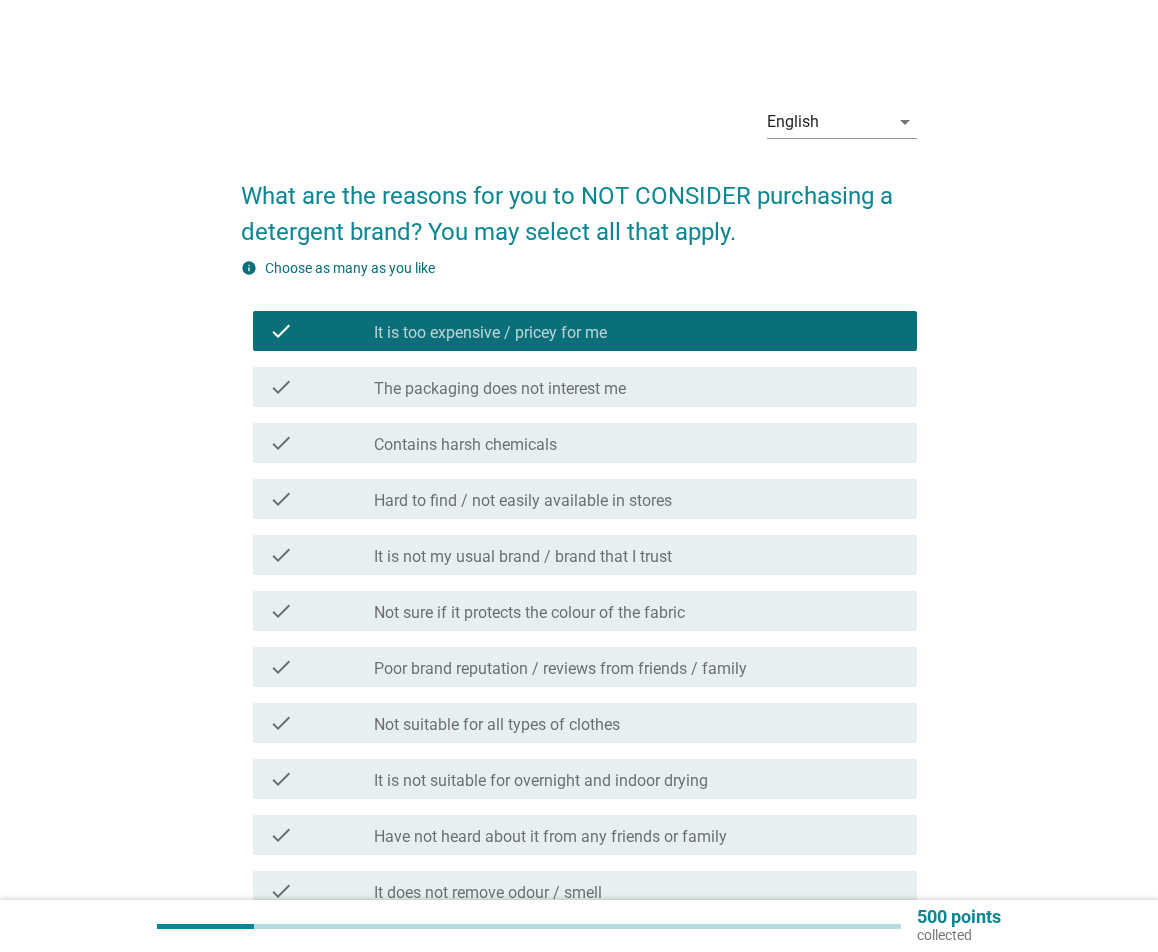 click on "check     check_box_outline_blank Contains harsh chemicals" at bounding box center (585, 443) 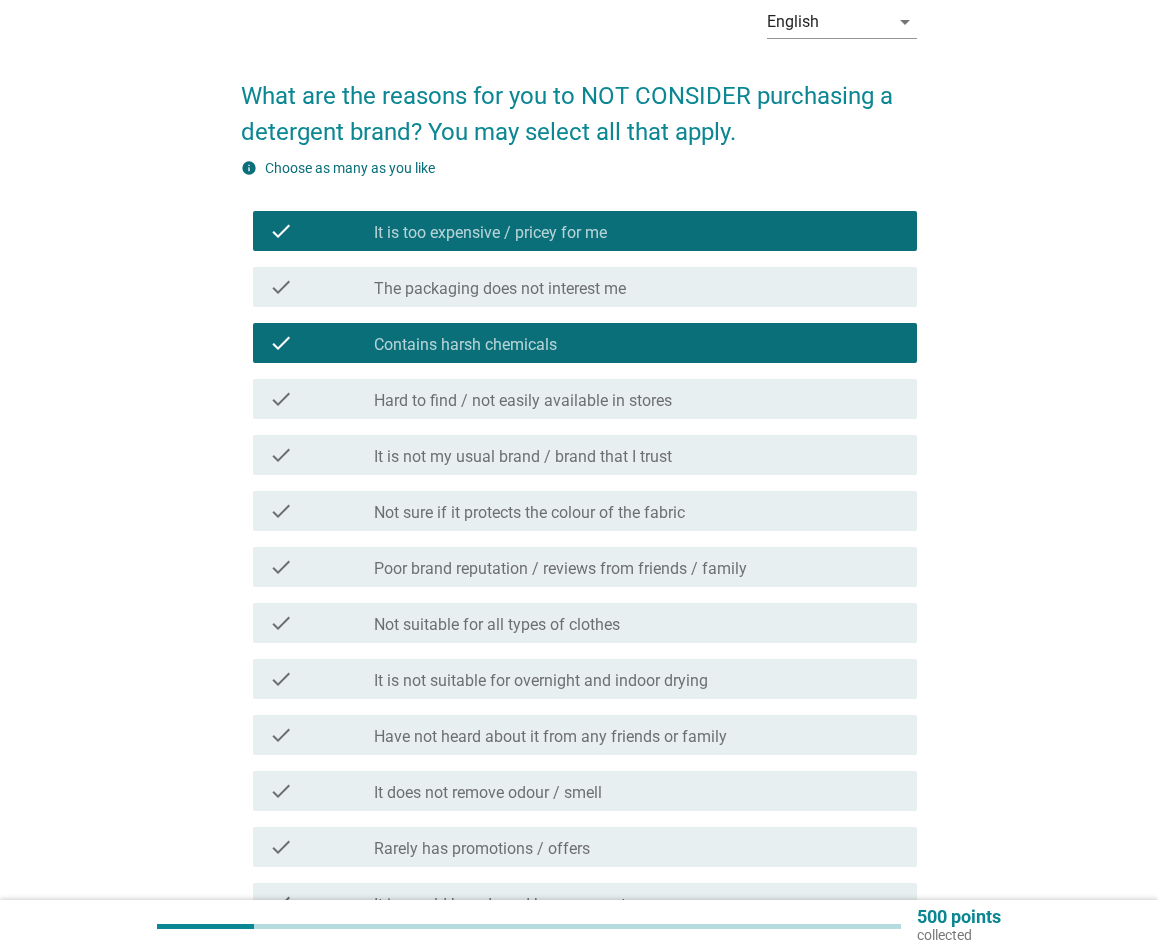 scroll, scrollTop: 200, scrollLeft: 0, axis: vertical 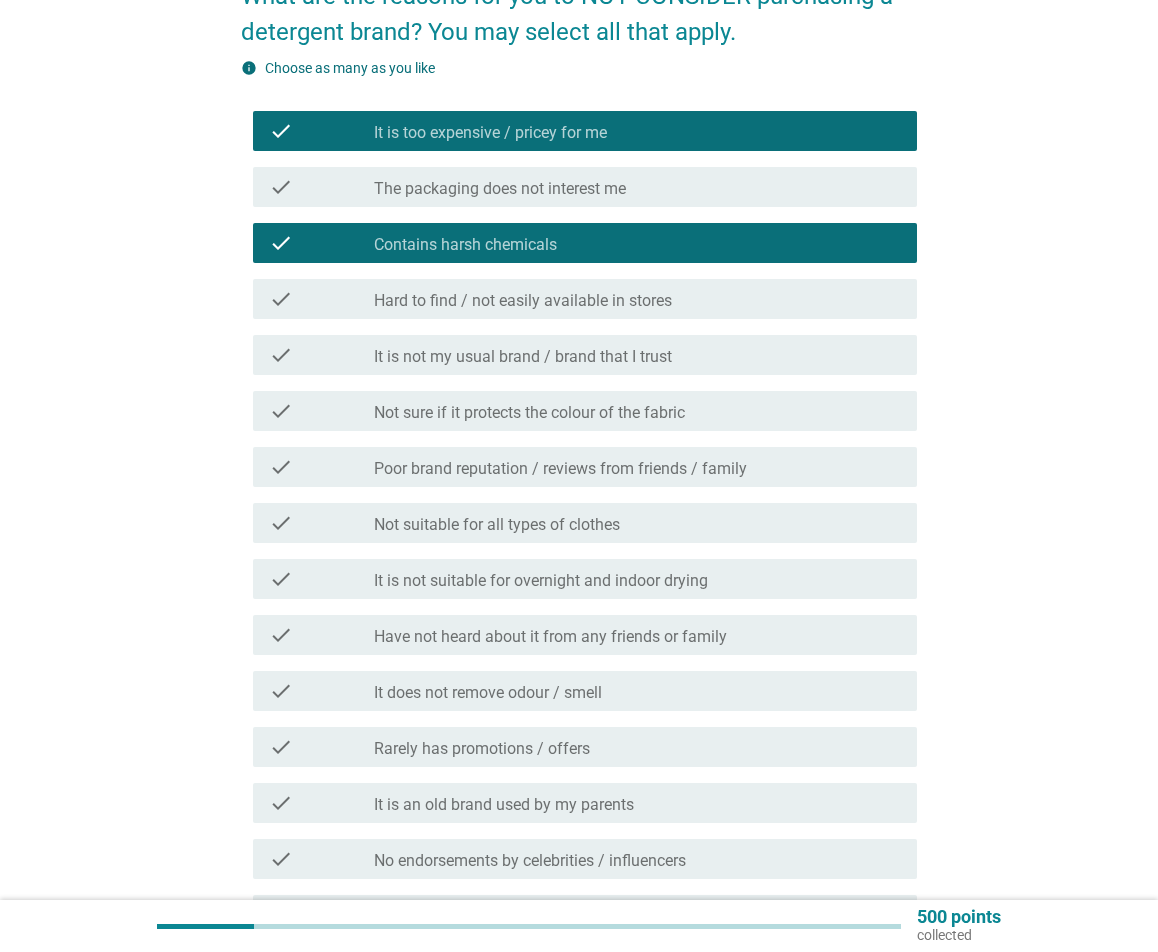 click on "Poor brand reputation / reviews from friends / family" at bounding box center (560, 469) 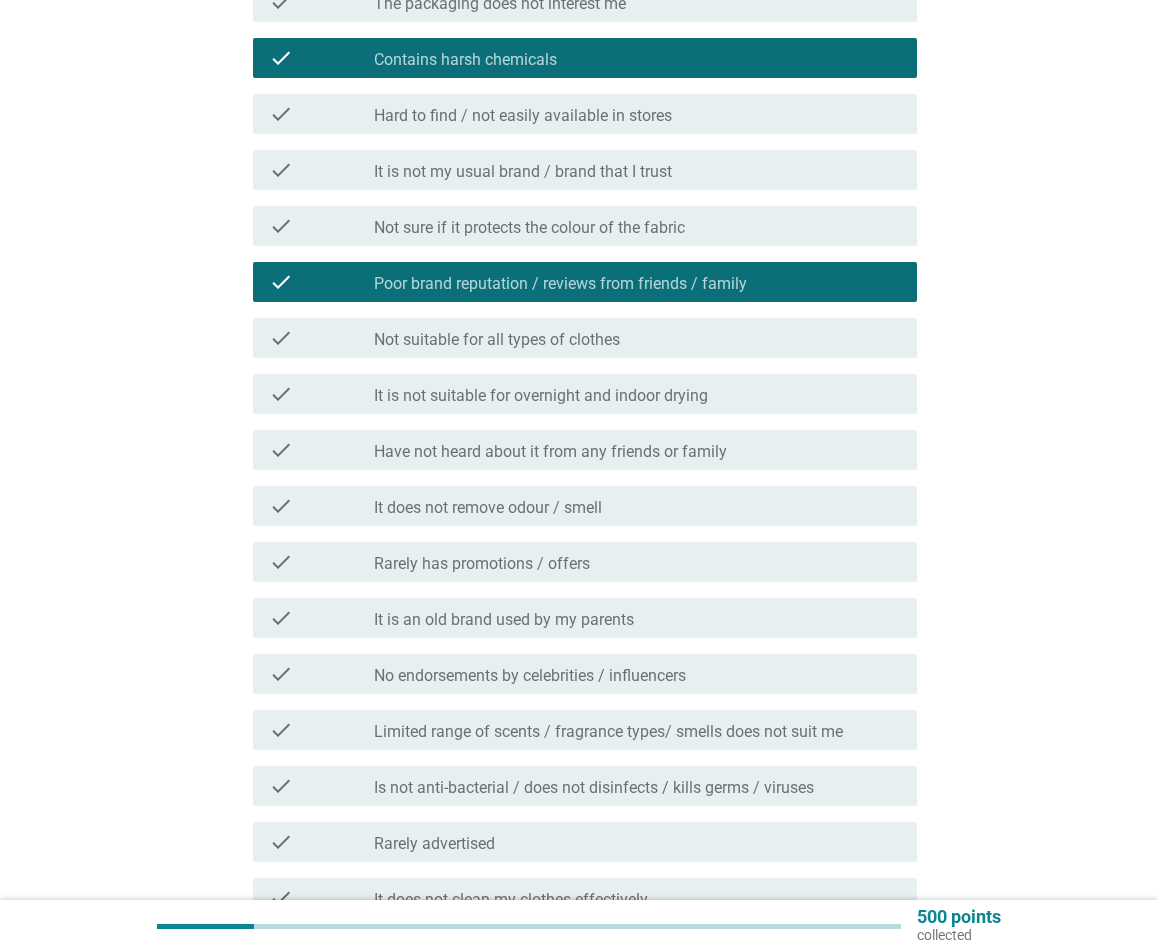 scroll, scrollTop: 400, scrollLeft: 0, axis: vertical 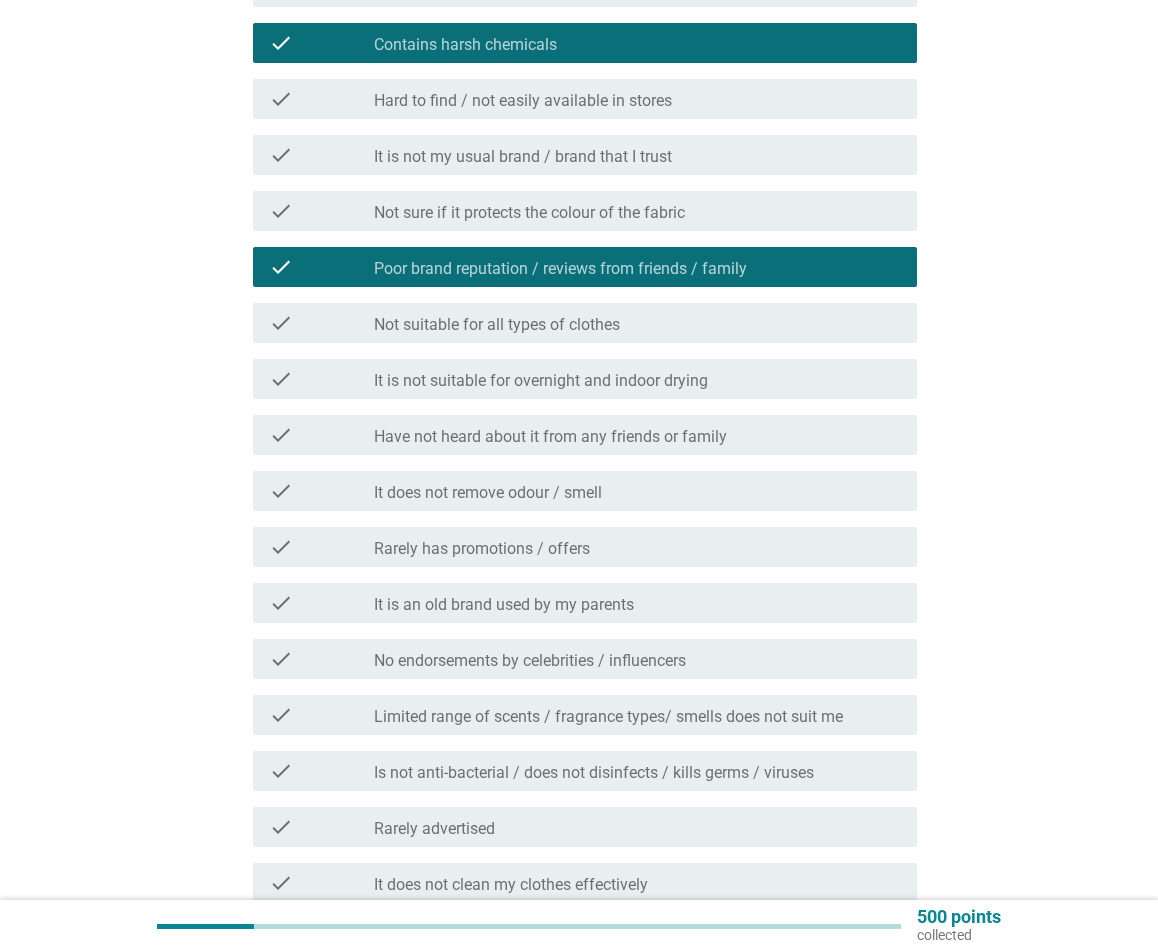 click on "check_box_outline_blank It does not remove odour / smell" at bounding box center [637, 491] 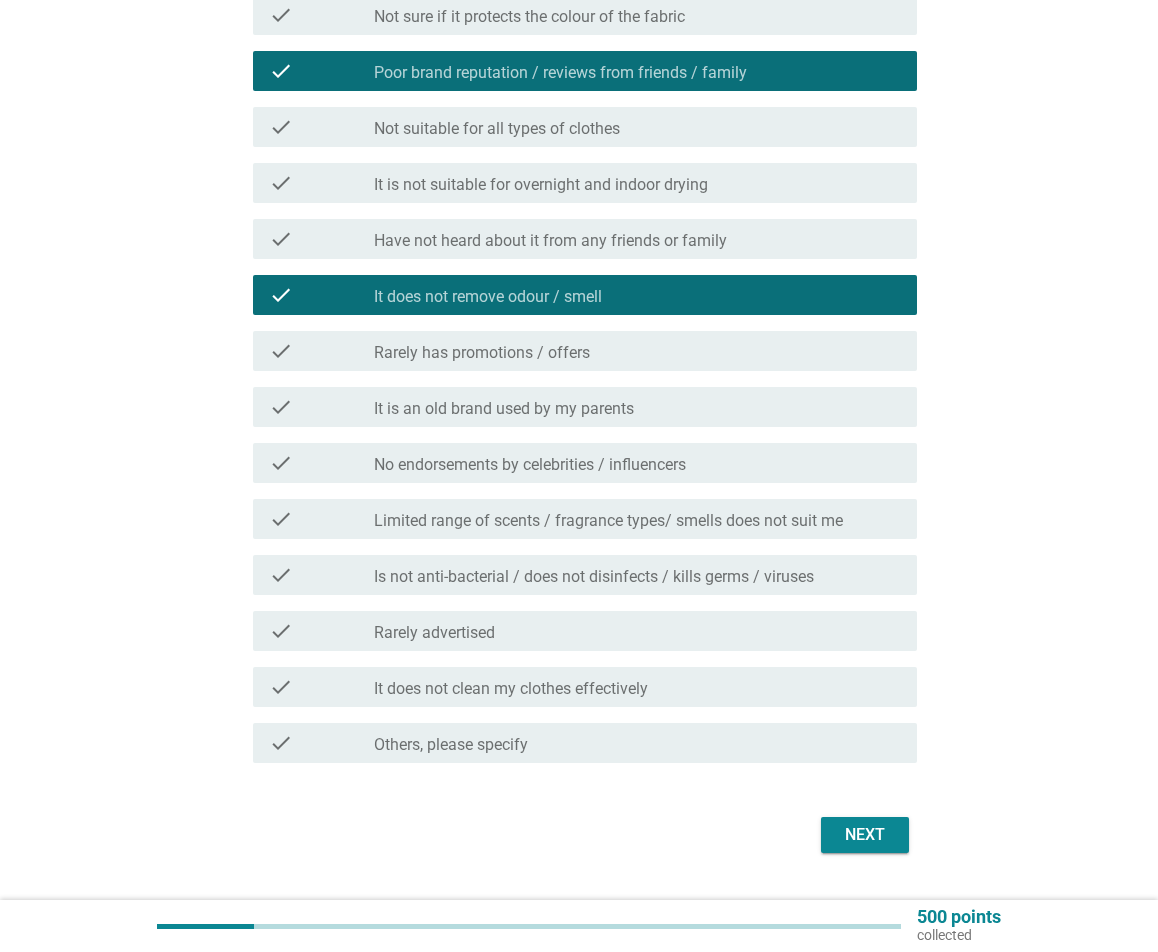 scroll, scrollTop: 600, scrollLeft: 0, axis: vertical 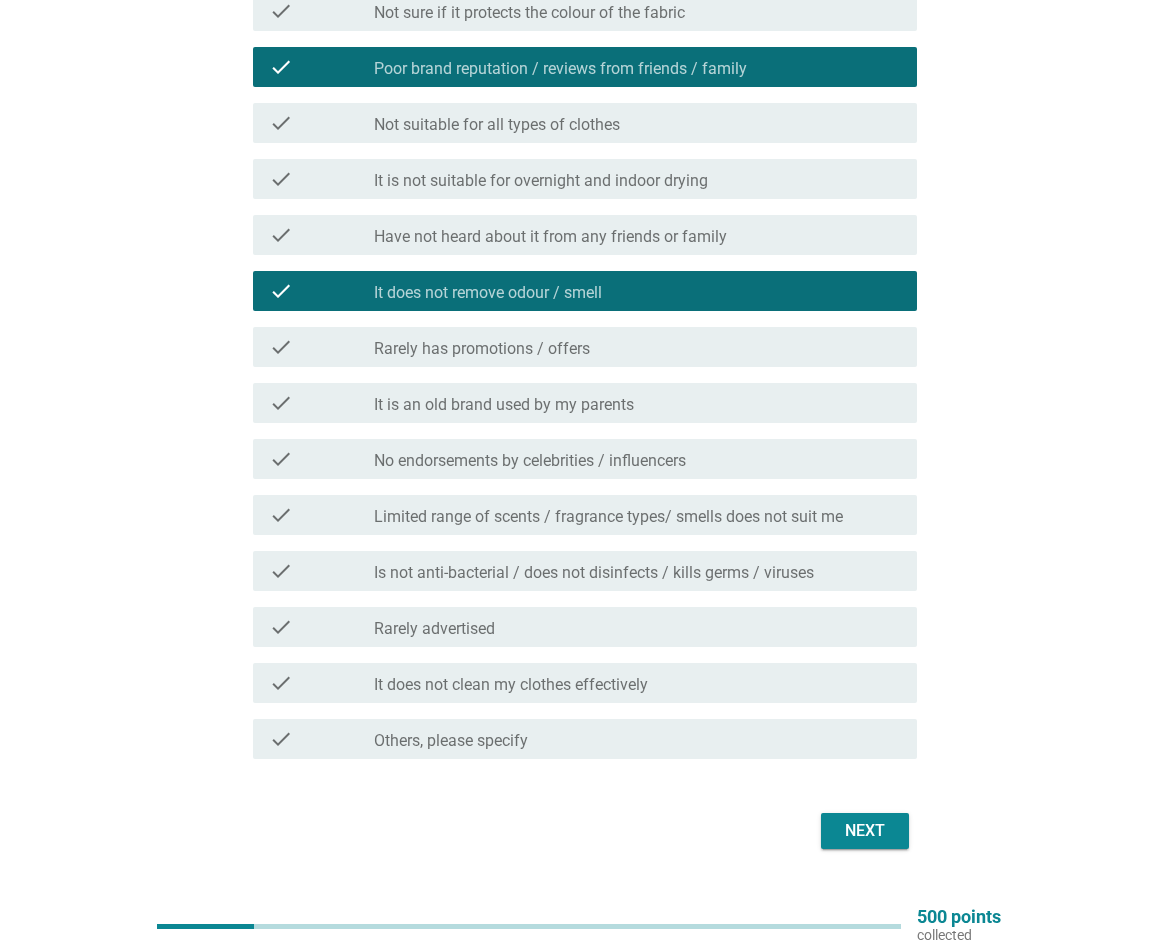 click on "Next" at bounding box center (865, 831) 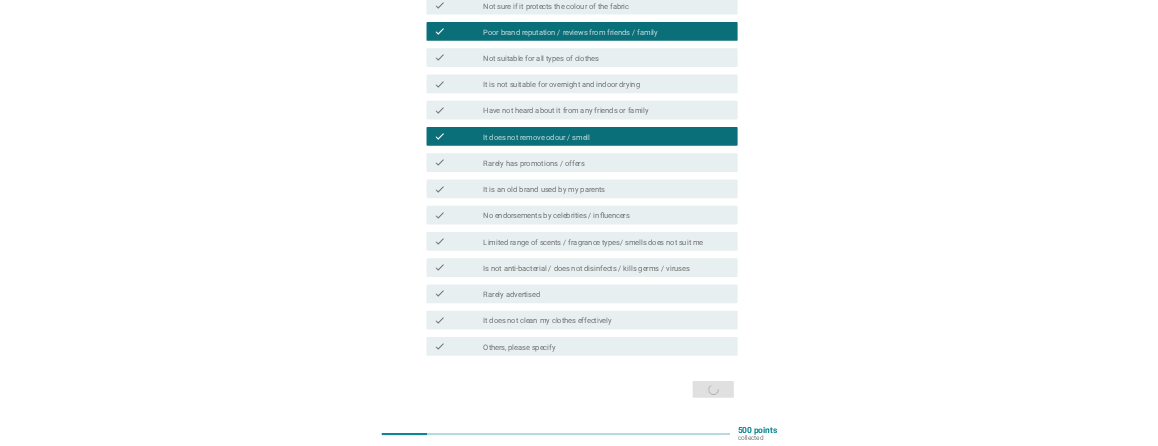 scroll, scrollTop: 0, scrollLeft: 0, axis: both 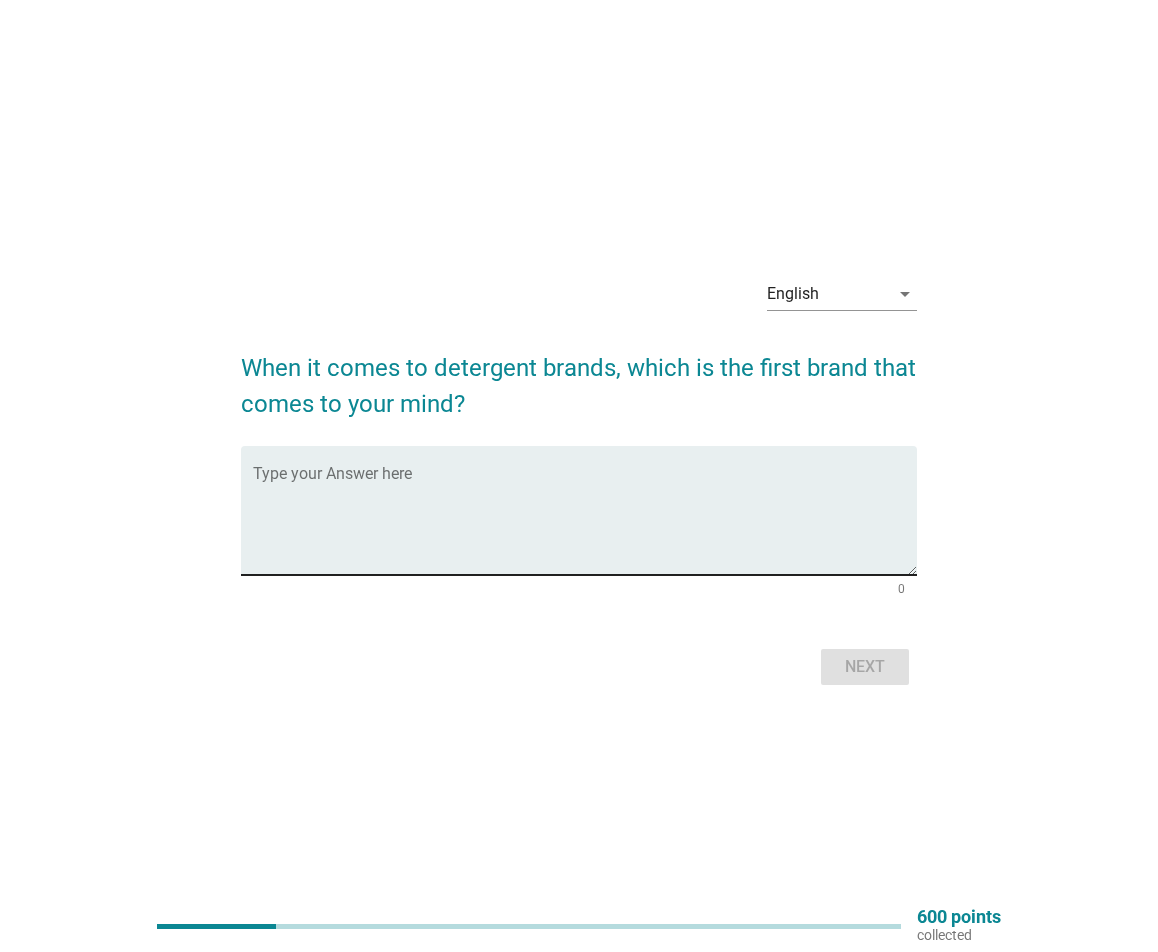 click at bounding box center (585, 522) 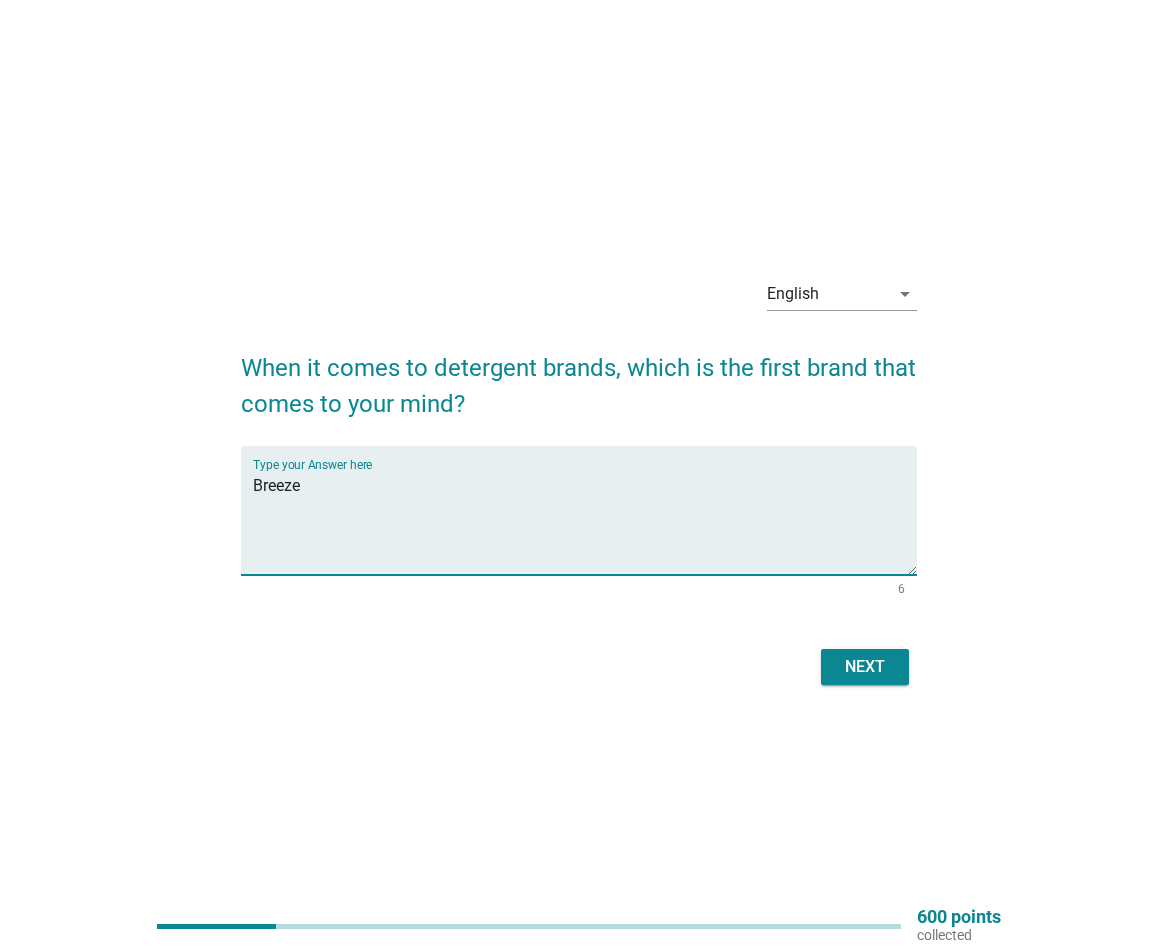 type on "Breeze" 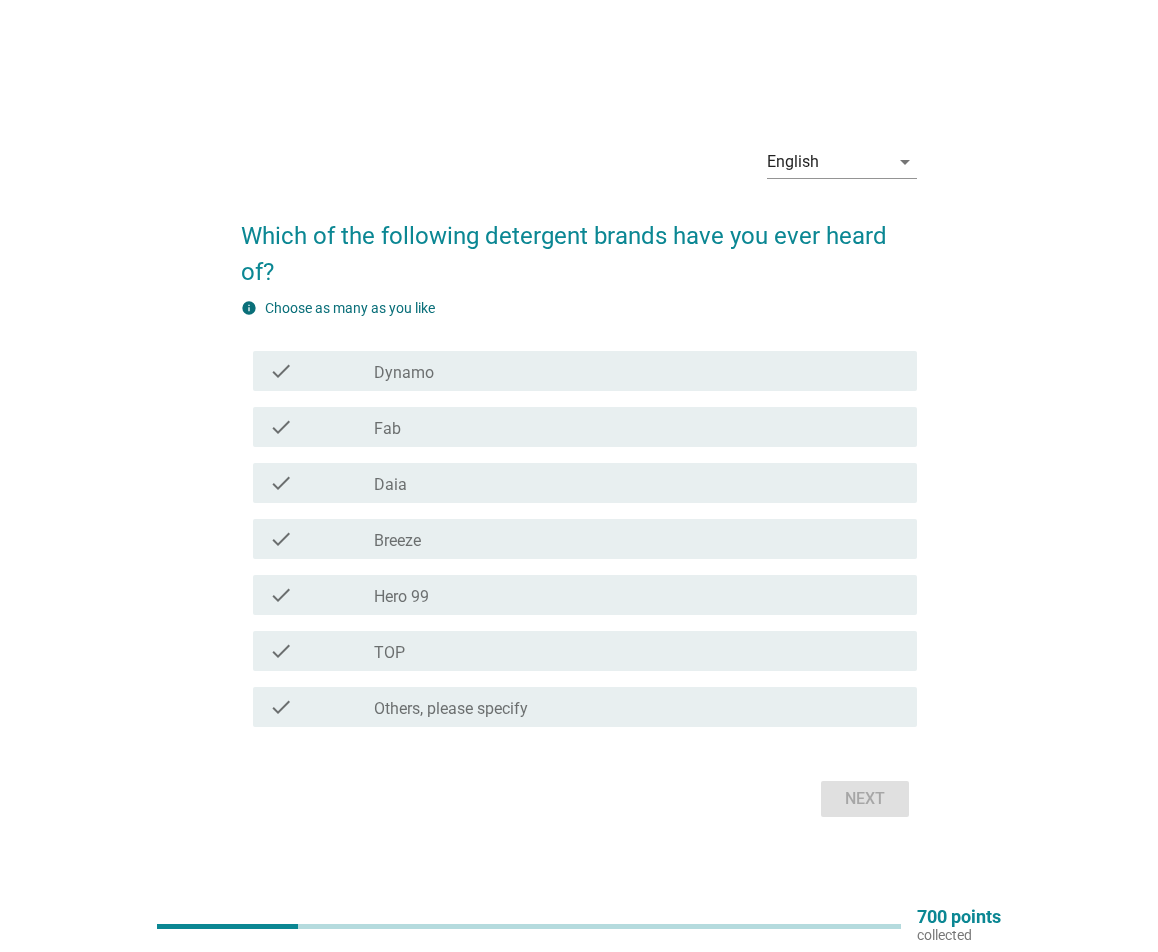 click on "check_box_outline_blank Dynamo" at bounding box center [637, 371] 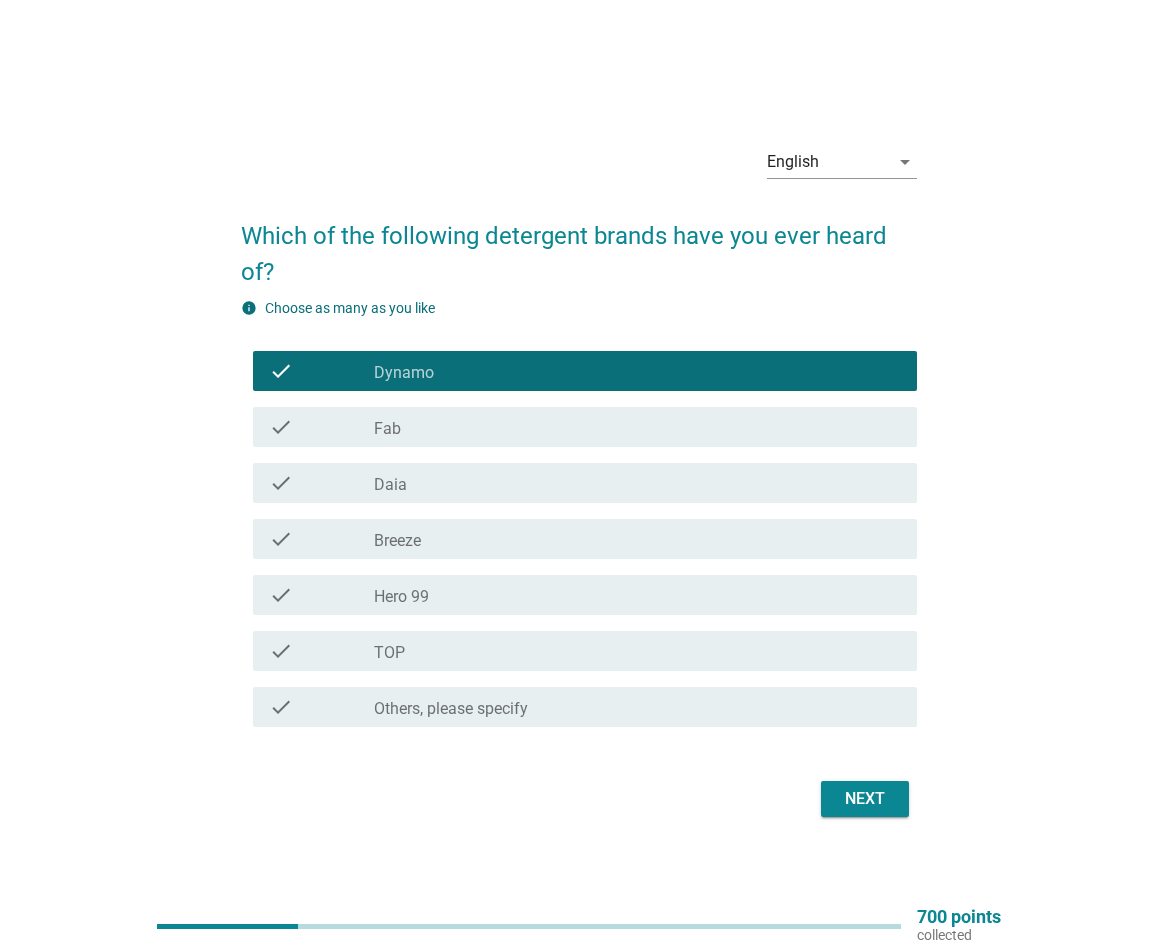 click on "check     check_box_outline_blank Fab" at bounding box center (585, 427) 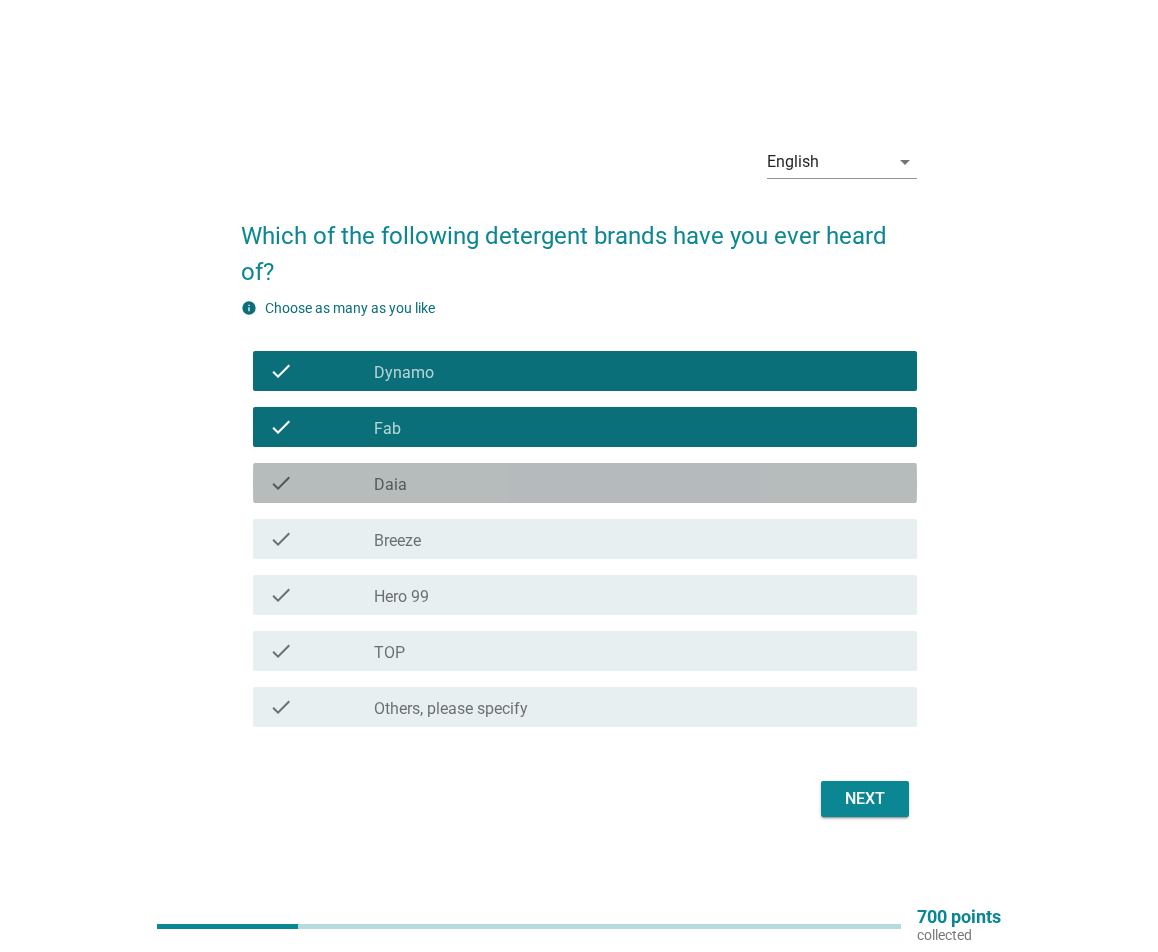 click on "check_box_outline_blank Daia" at bounding box center [637, 483] 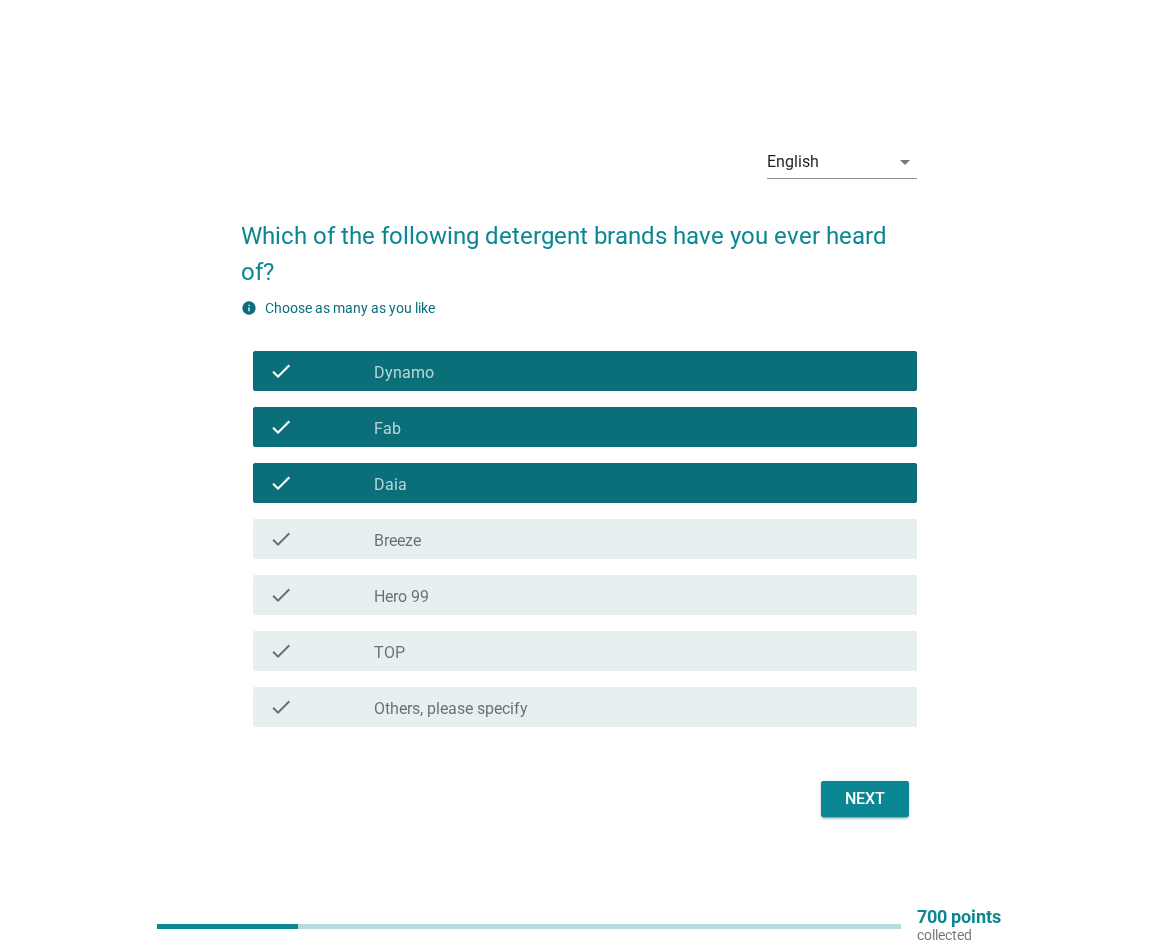 click on "check_box_outline_blank Breeze" at bounding box center [637, 539] 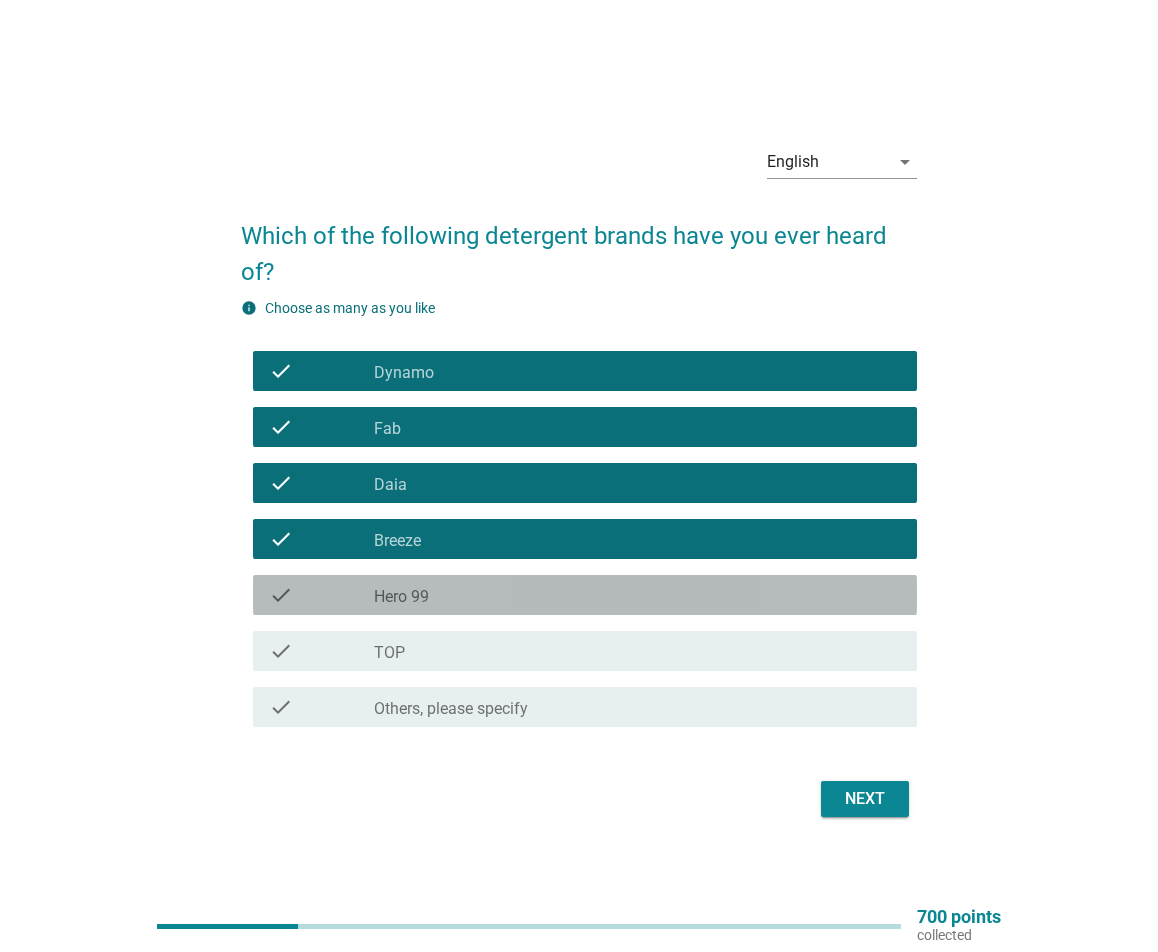click on "check_box_outline_blank Hero 99" at bounding box center [637, 595] 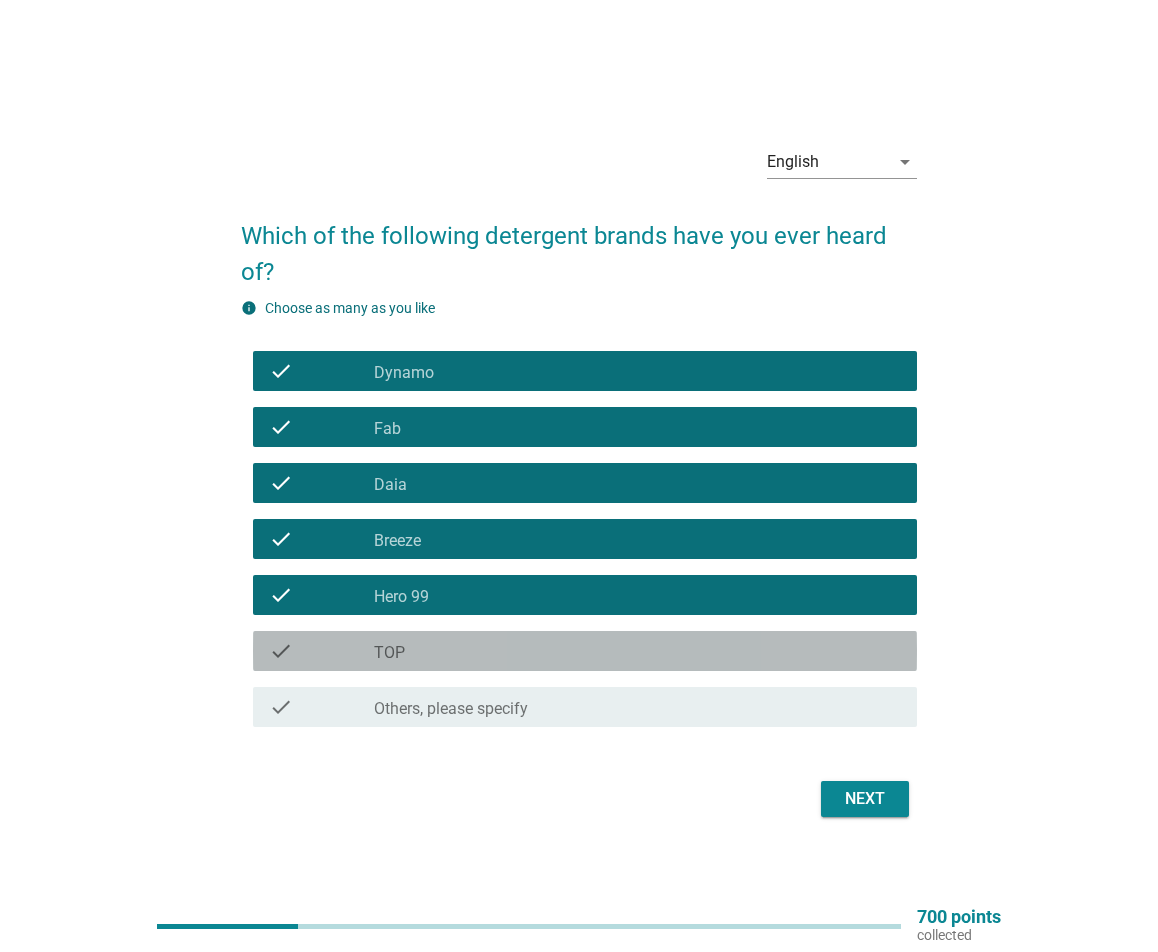 click on "check_box_outline_blank TOP" at bounding box center (637, 651) 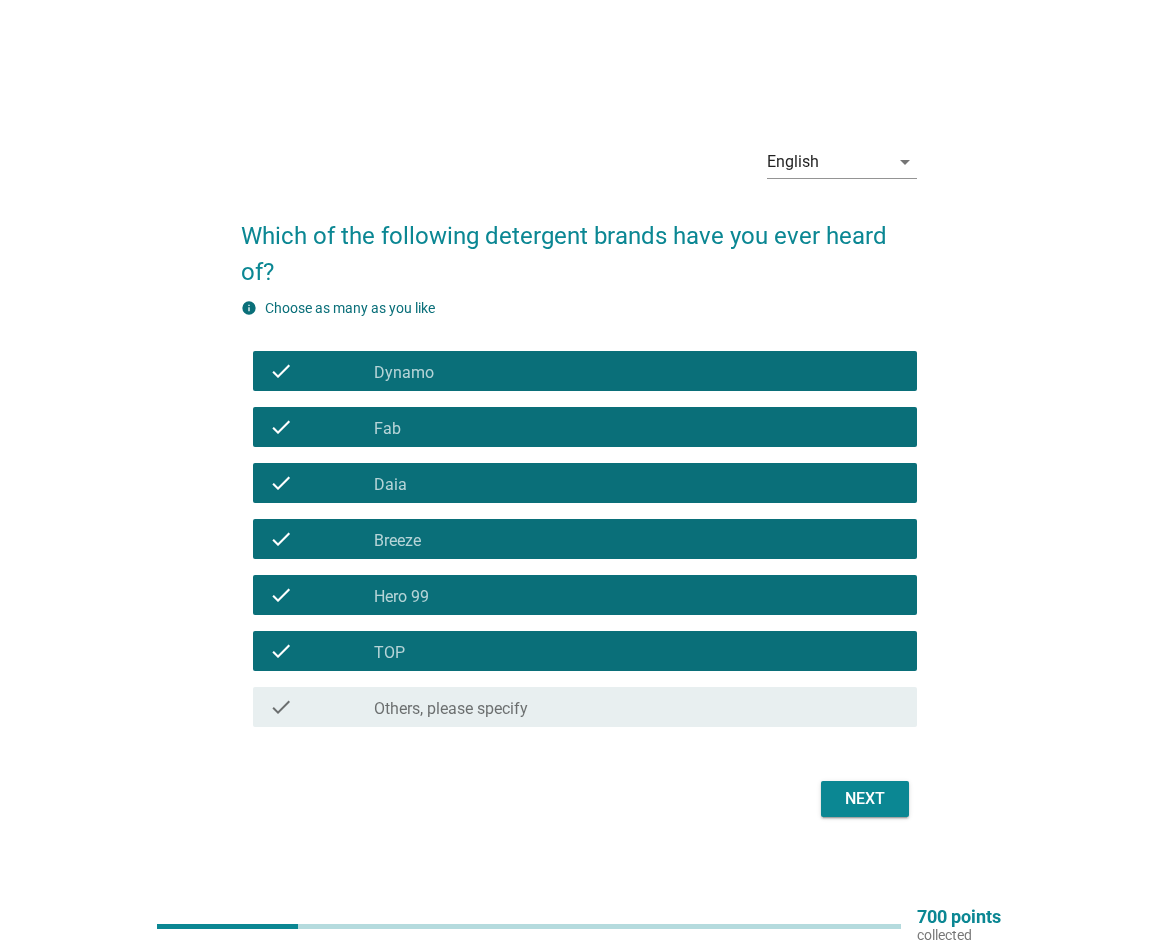 click on "check_box_outline_blank Others, please specify" at bounding box center [637, 707] 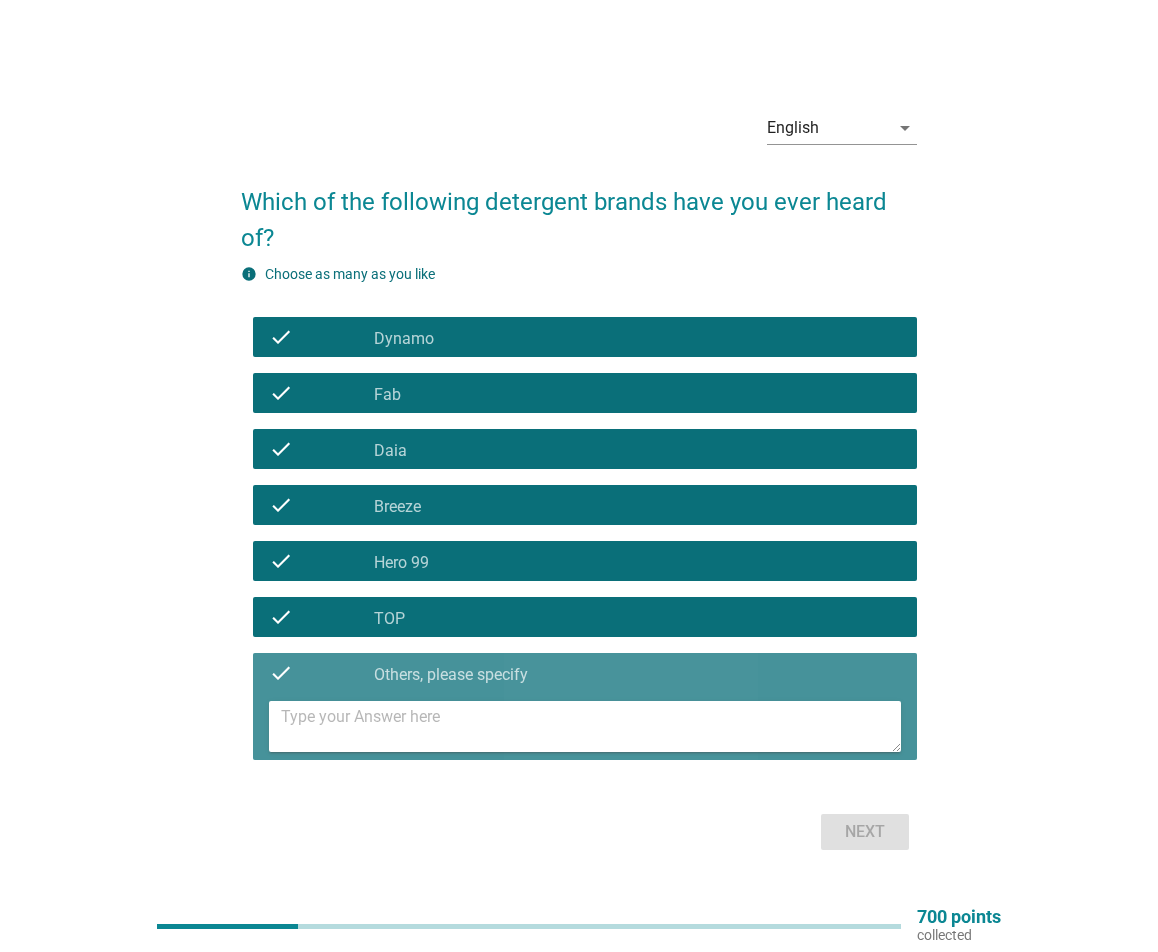 click at bounding box center (591, 726) 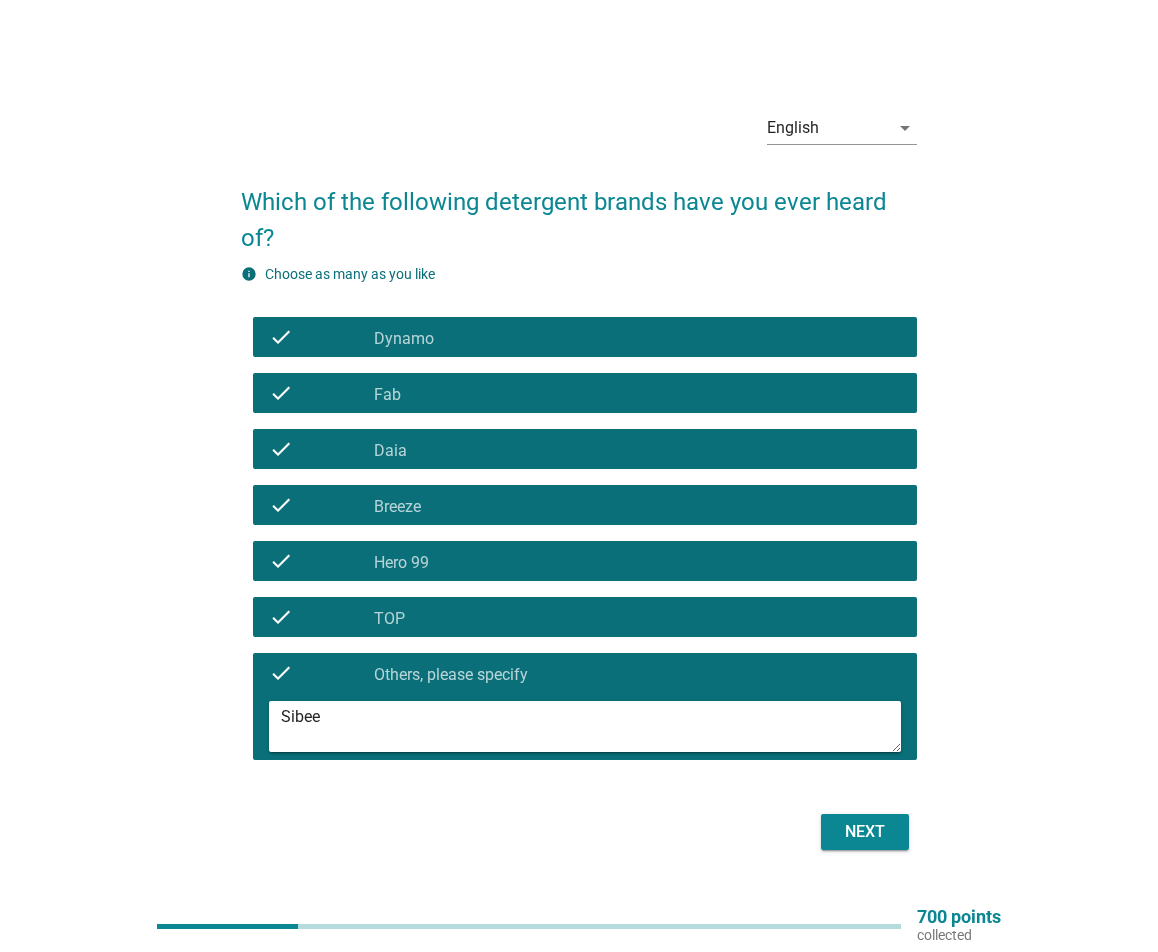 type on "Sibee" 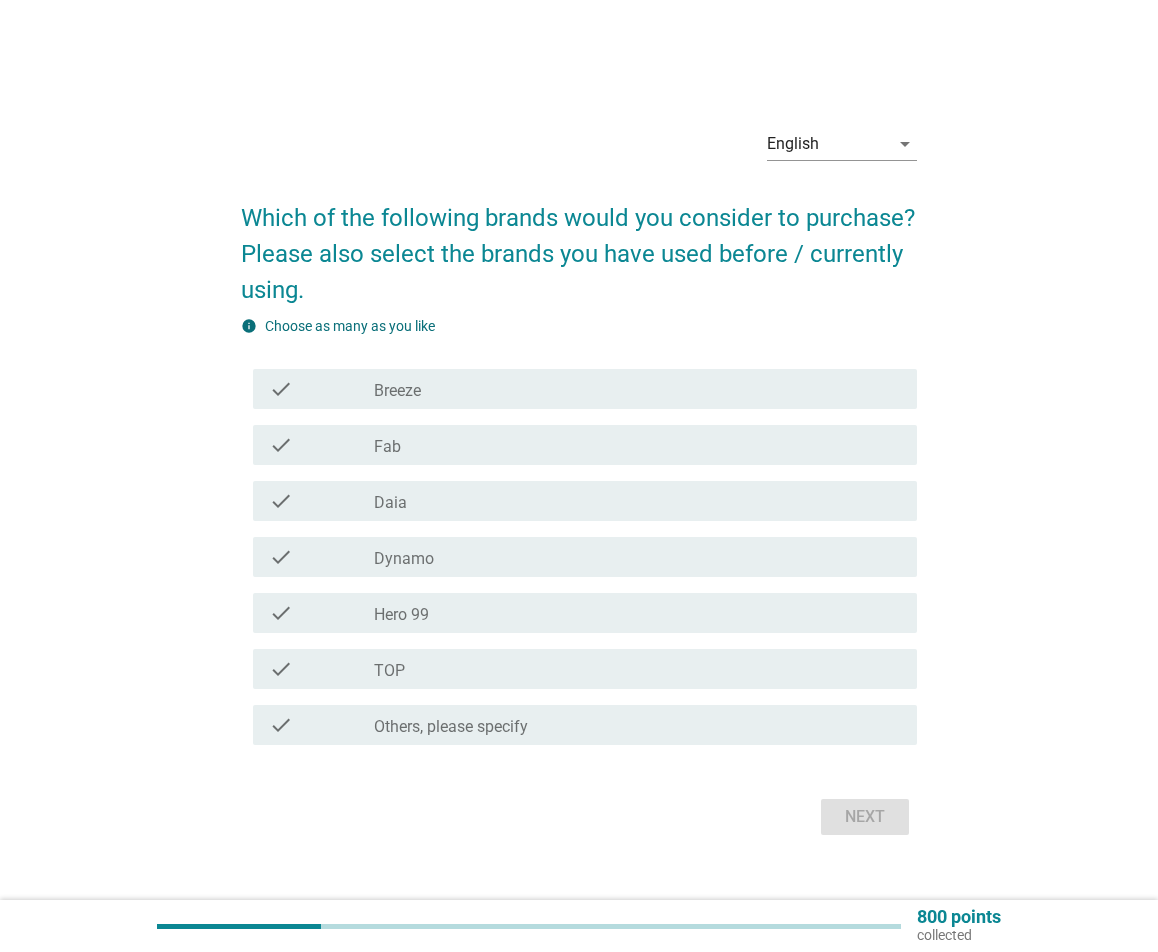click on "check_box_outline_blank Breeze" at bounding box center [637, 389] 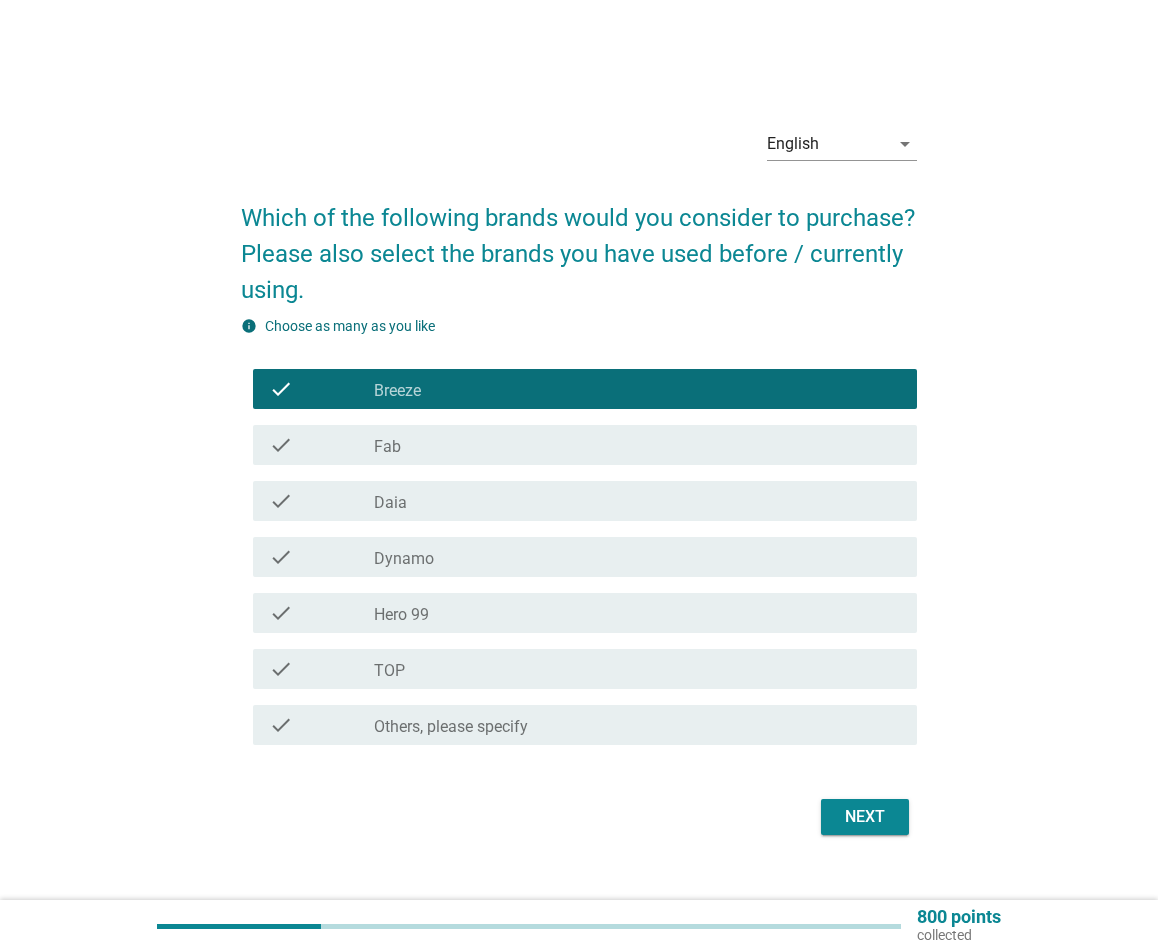 click on "check_box_outline_blank Fab" at bounding box center (637, 445) 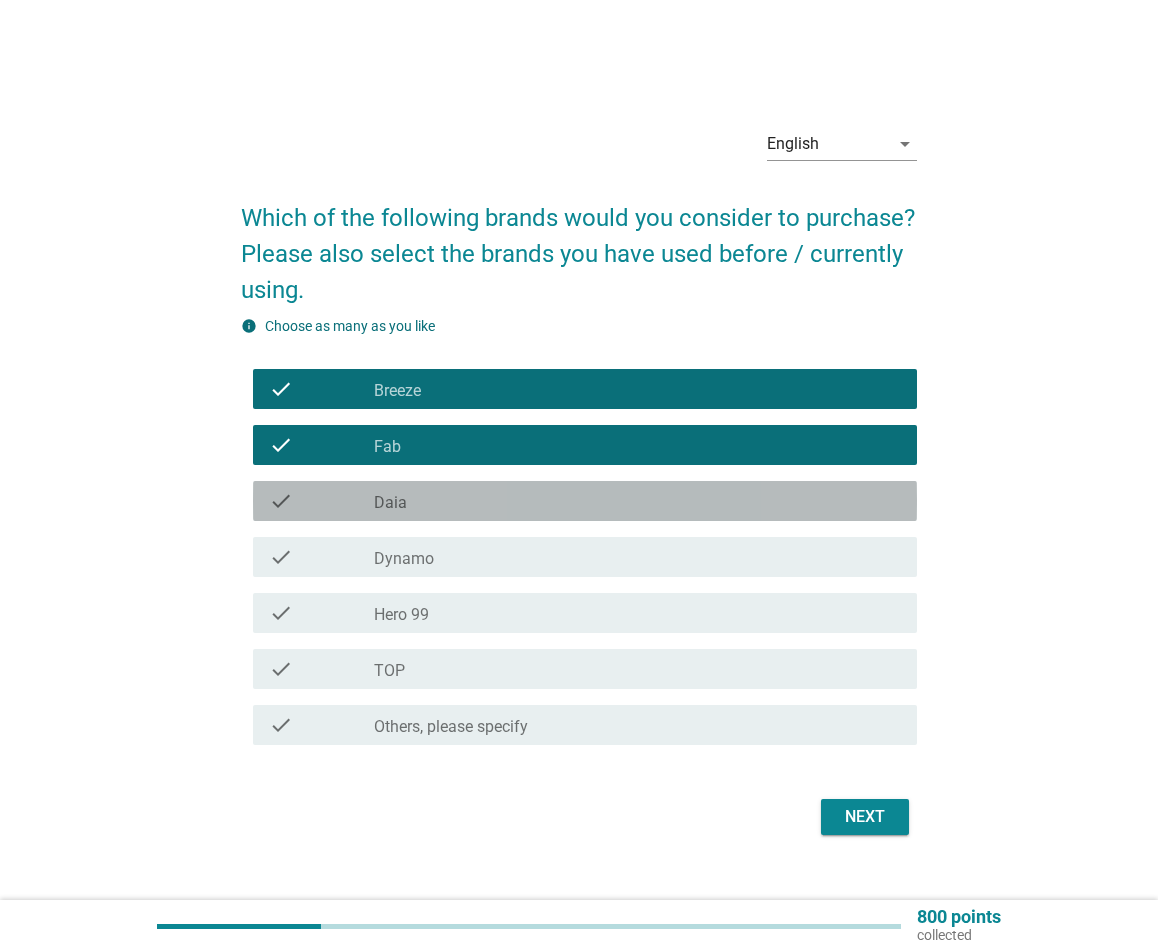 click on "check     check_box_outline_blank Daia" at bounding box center [585, 501] 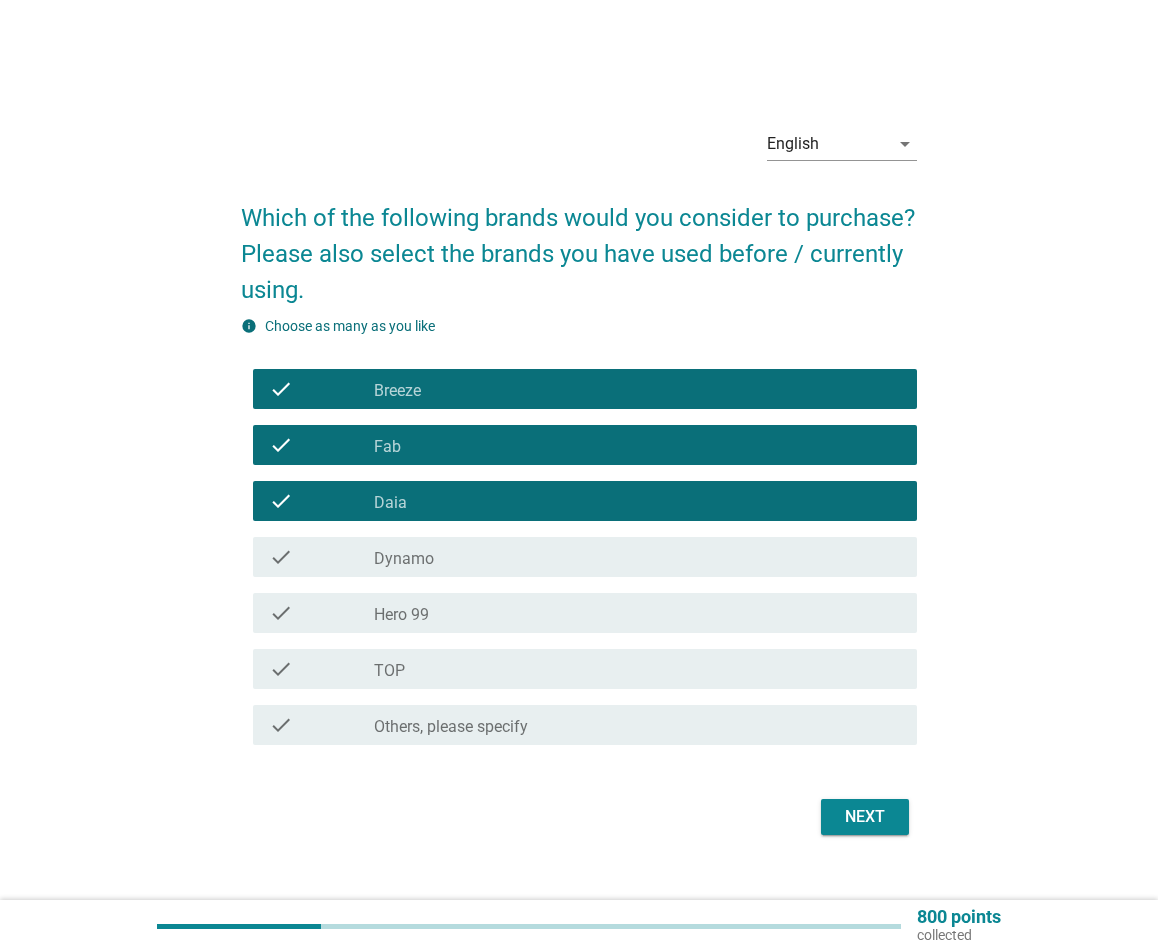 click on "check     check_box_outline_blank Dynamo" at bounding box center [579, 557] 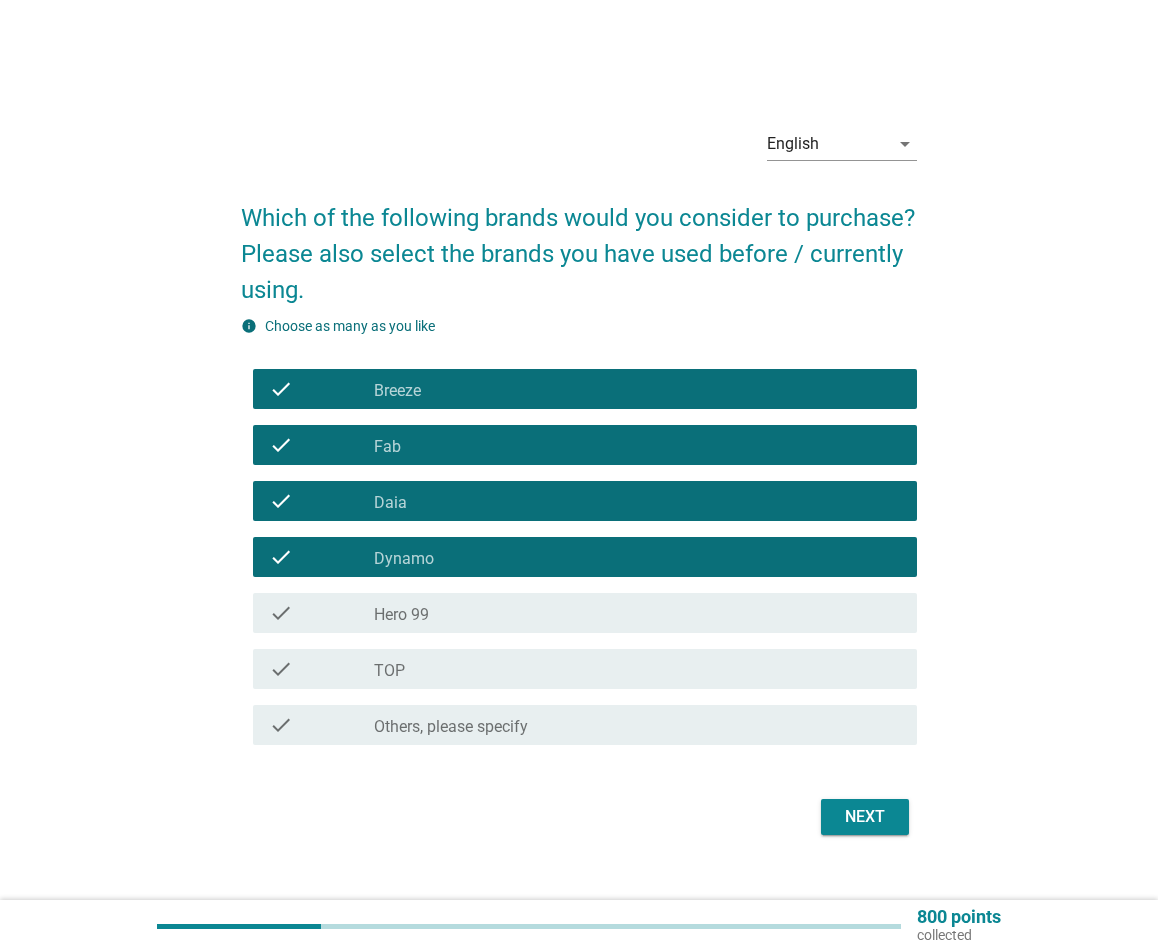 click on "check_box_outline_blank TOP" at bounding box center [637, 669] 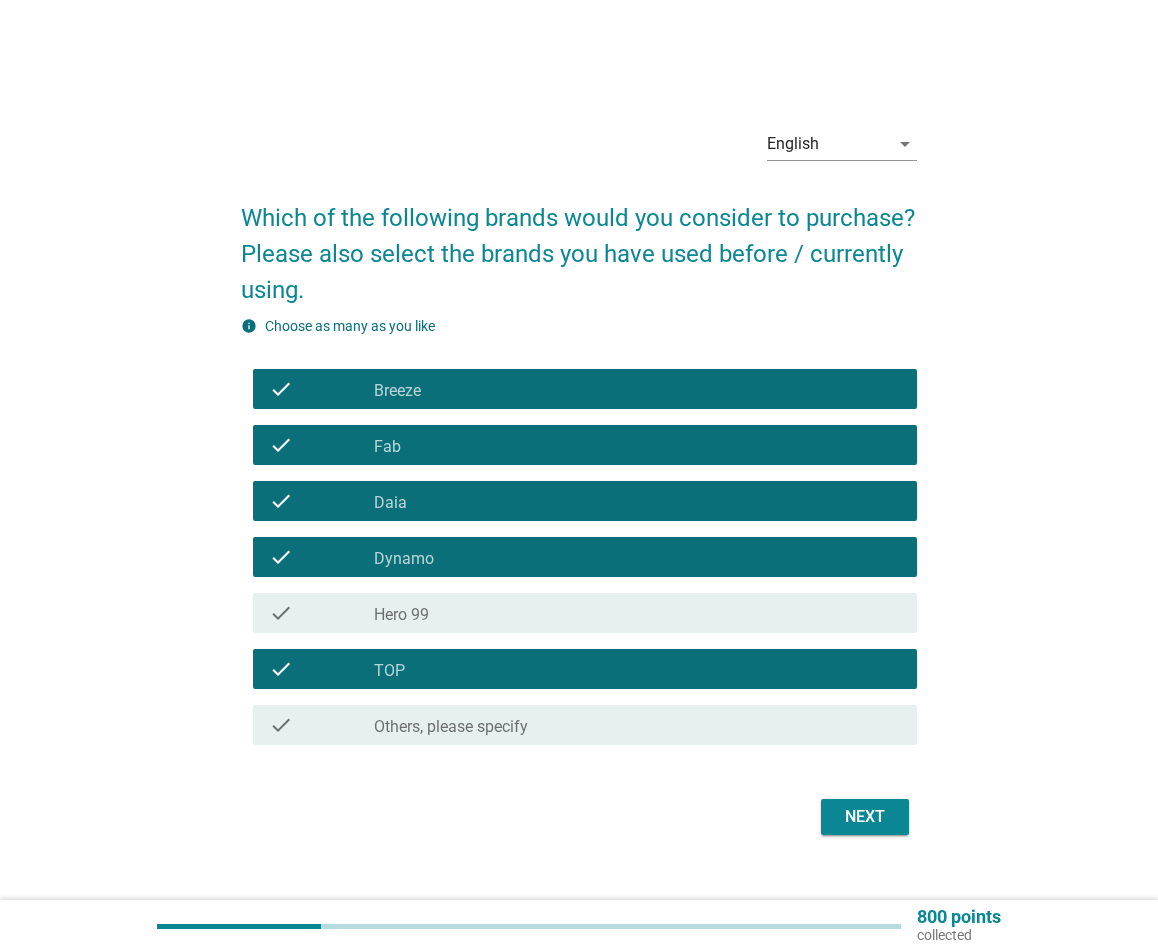 click on "check_box_outline_blank Others, please specify" at bounding box center [637, 725] 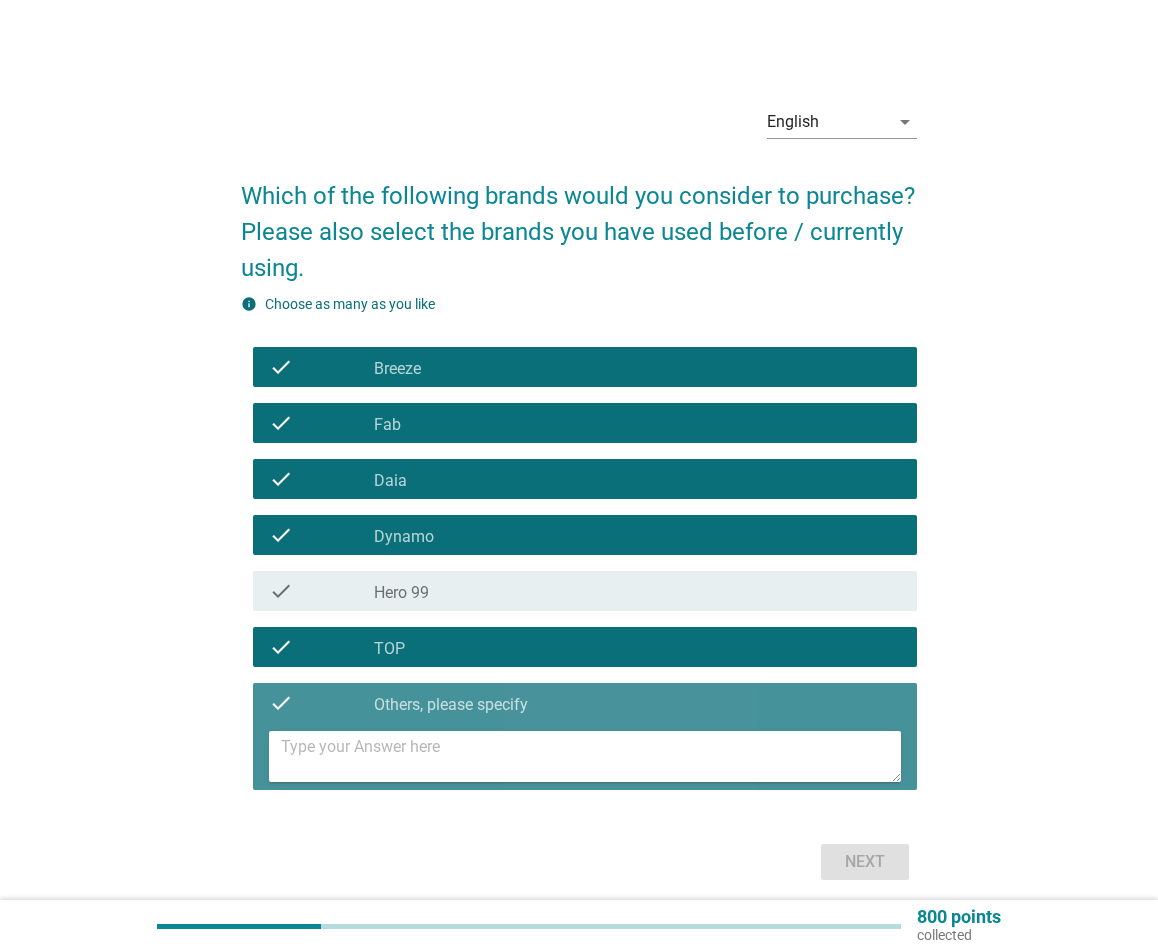 click at bounding box center (591, 756) 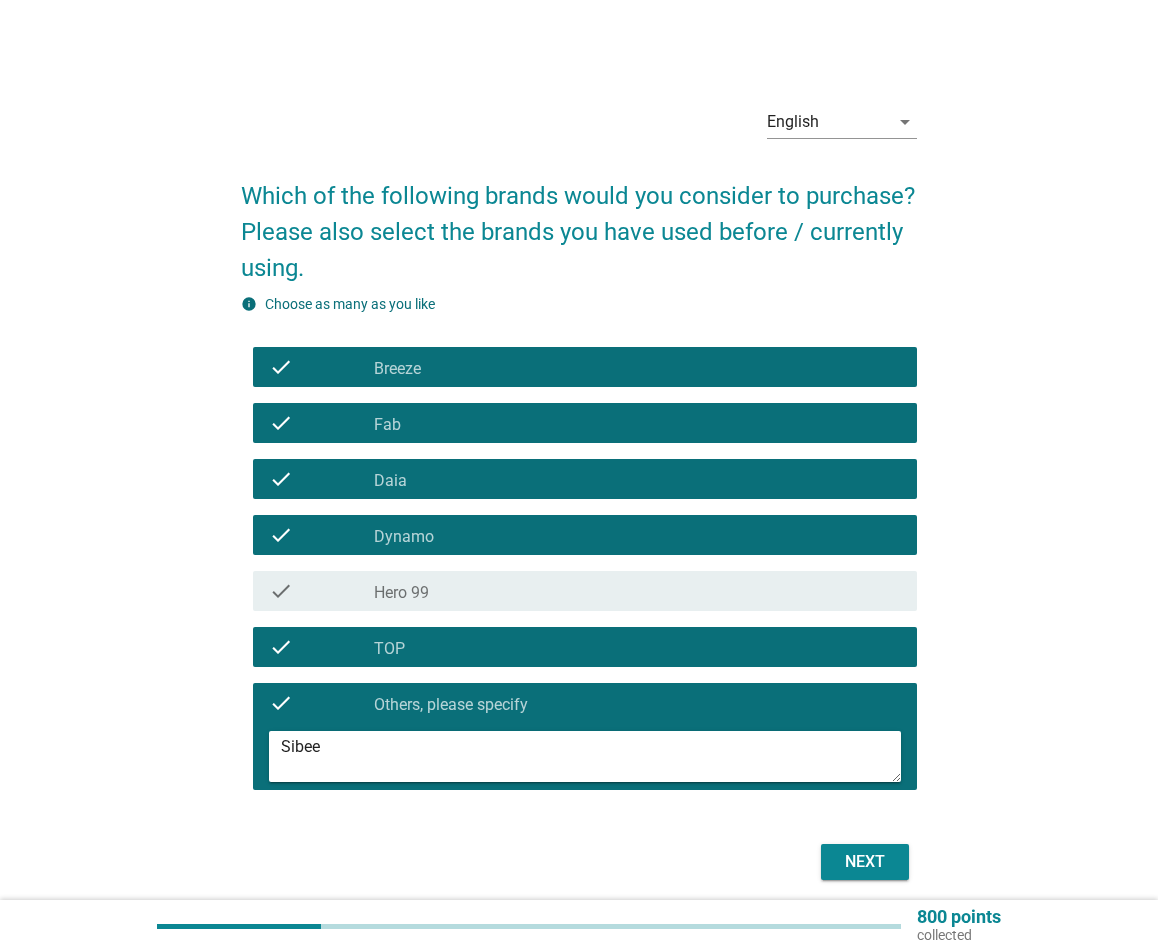 type on "Sibee" 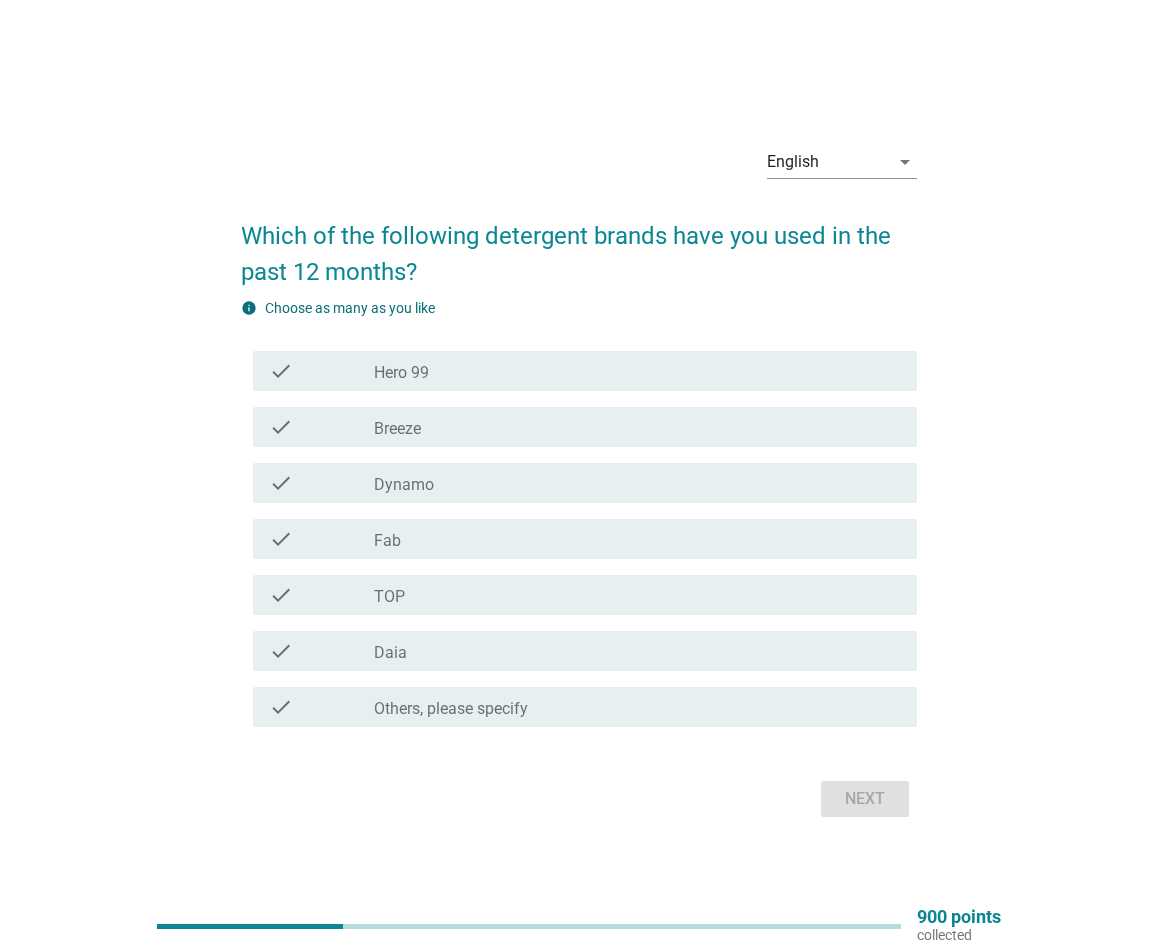 click on "check     check_box TOP" at bounding box center (579, 595) 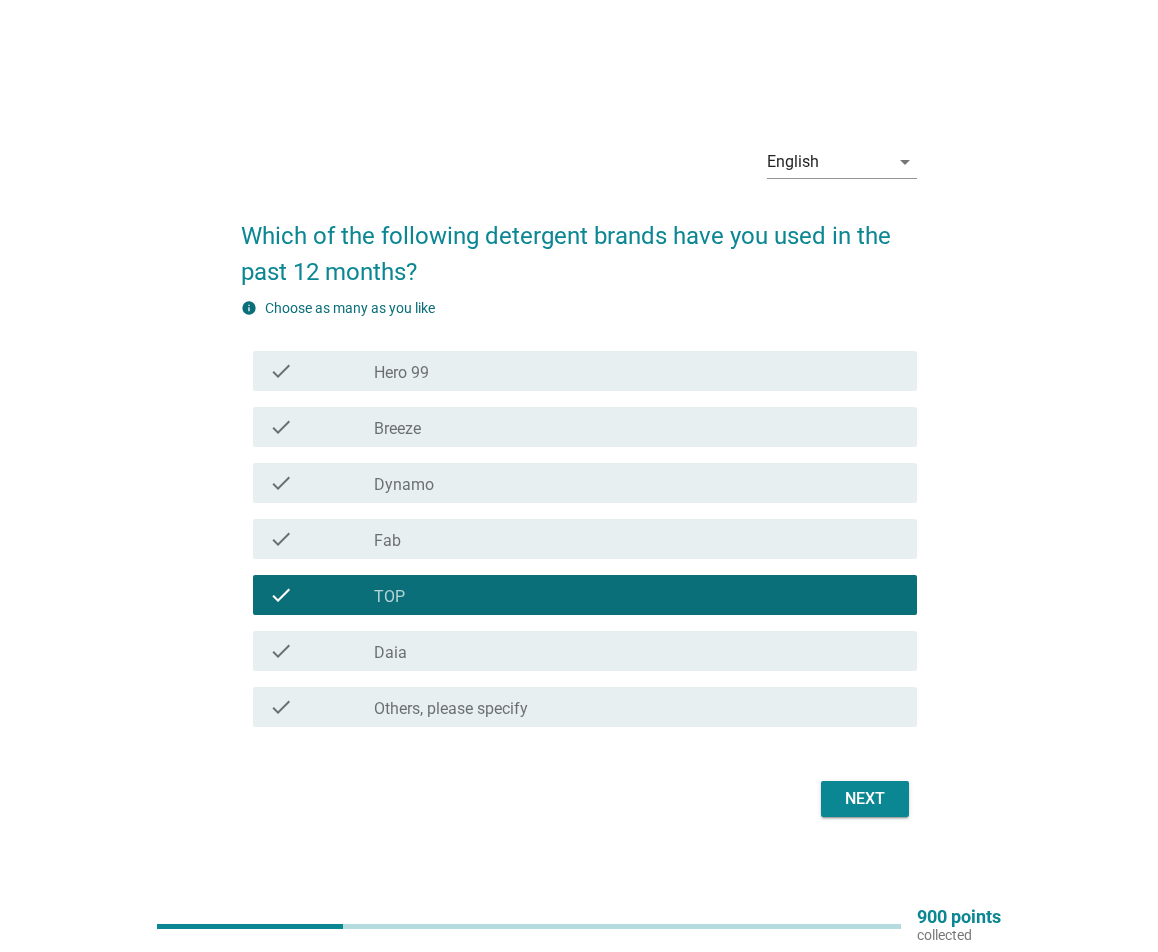 click on "check_box Breeze" at bounding box center [637, 427] 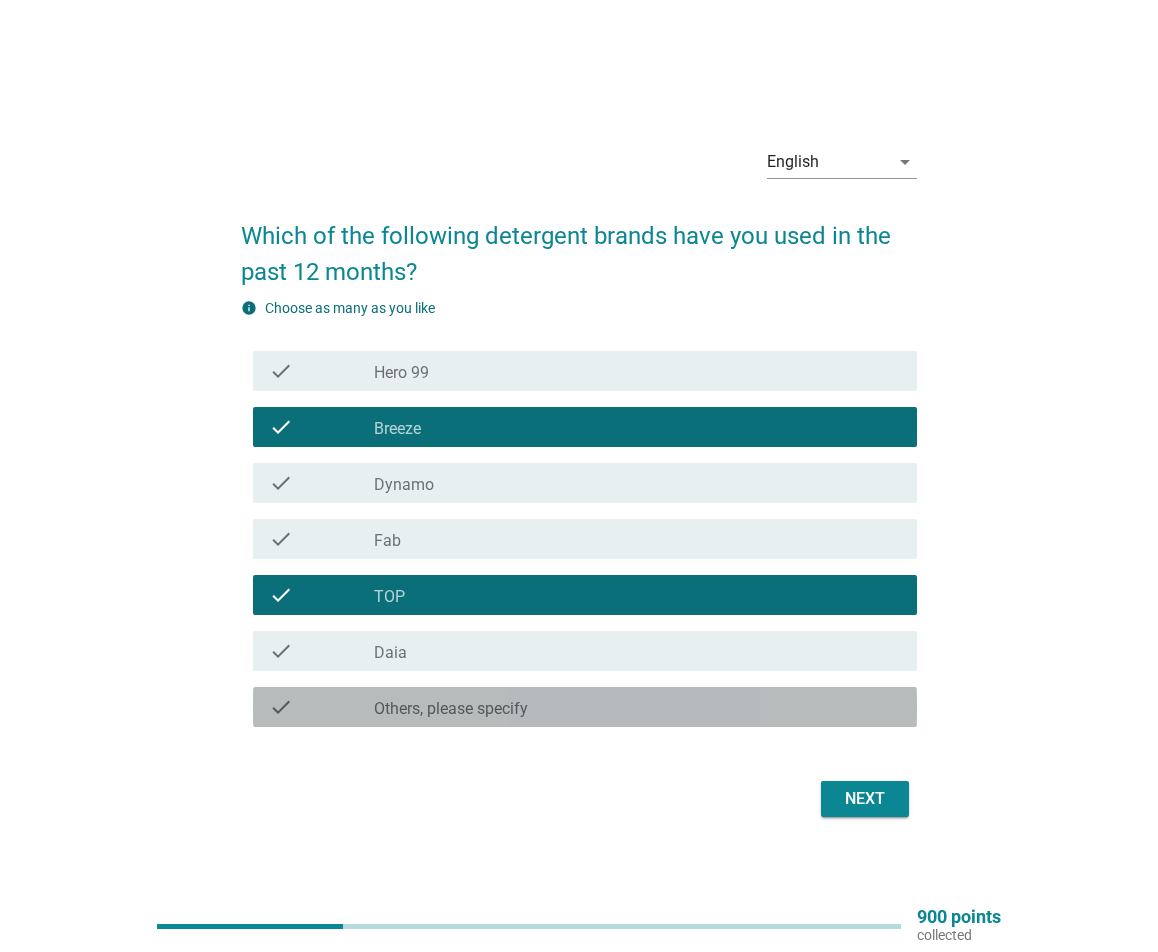 click on "check_box_outline_blank Others, please specify" at bounding box center (637, 707) 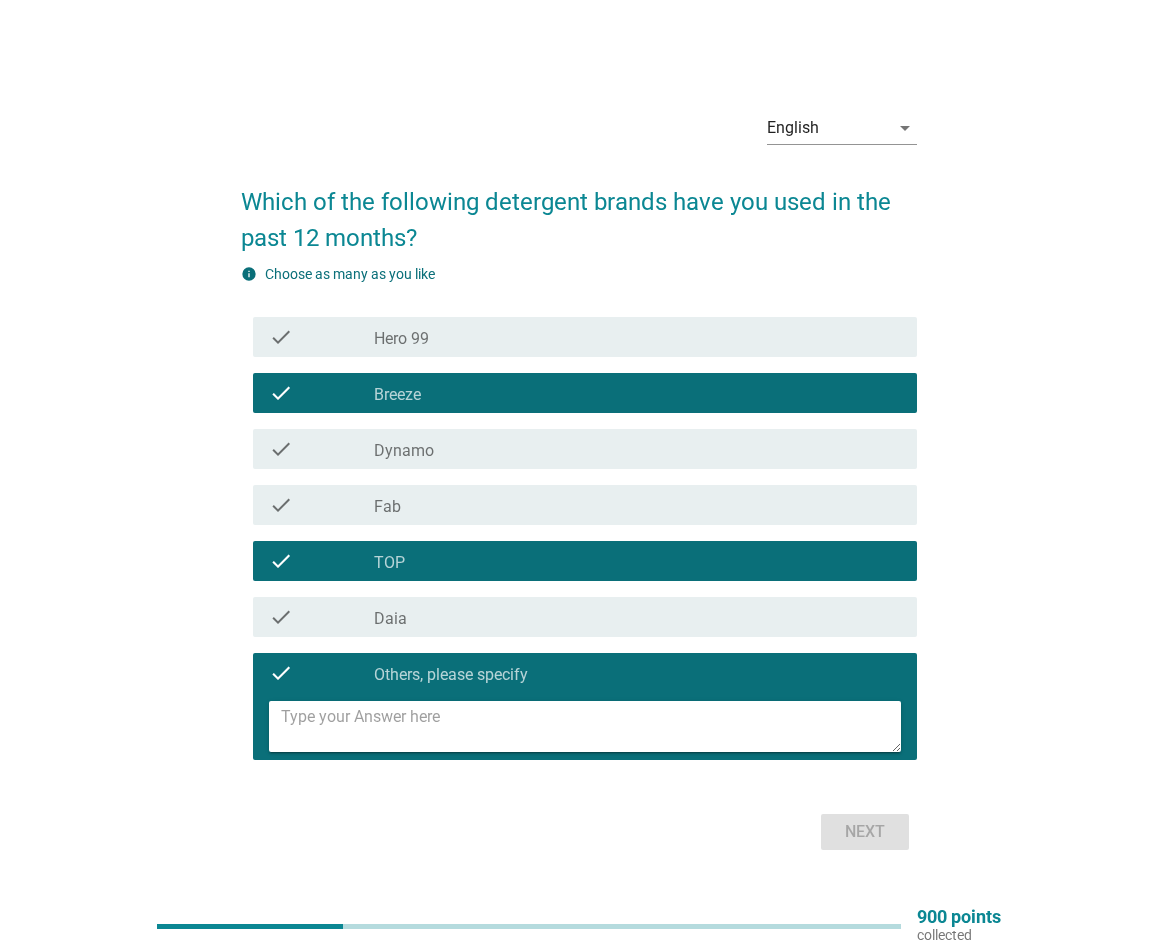 click at bounding box center (591, 726) 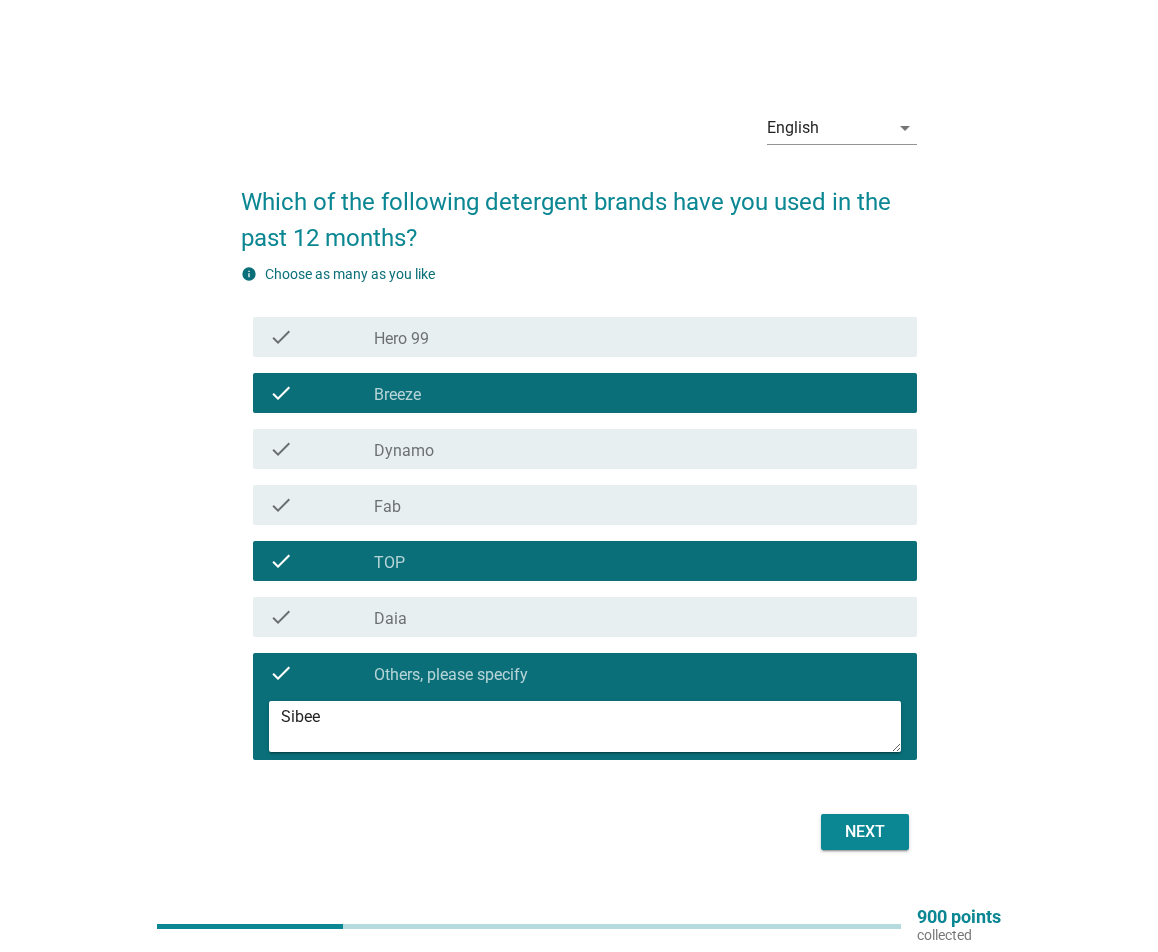 type on "Sibee" 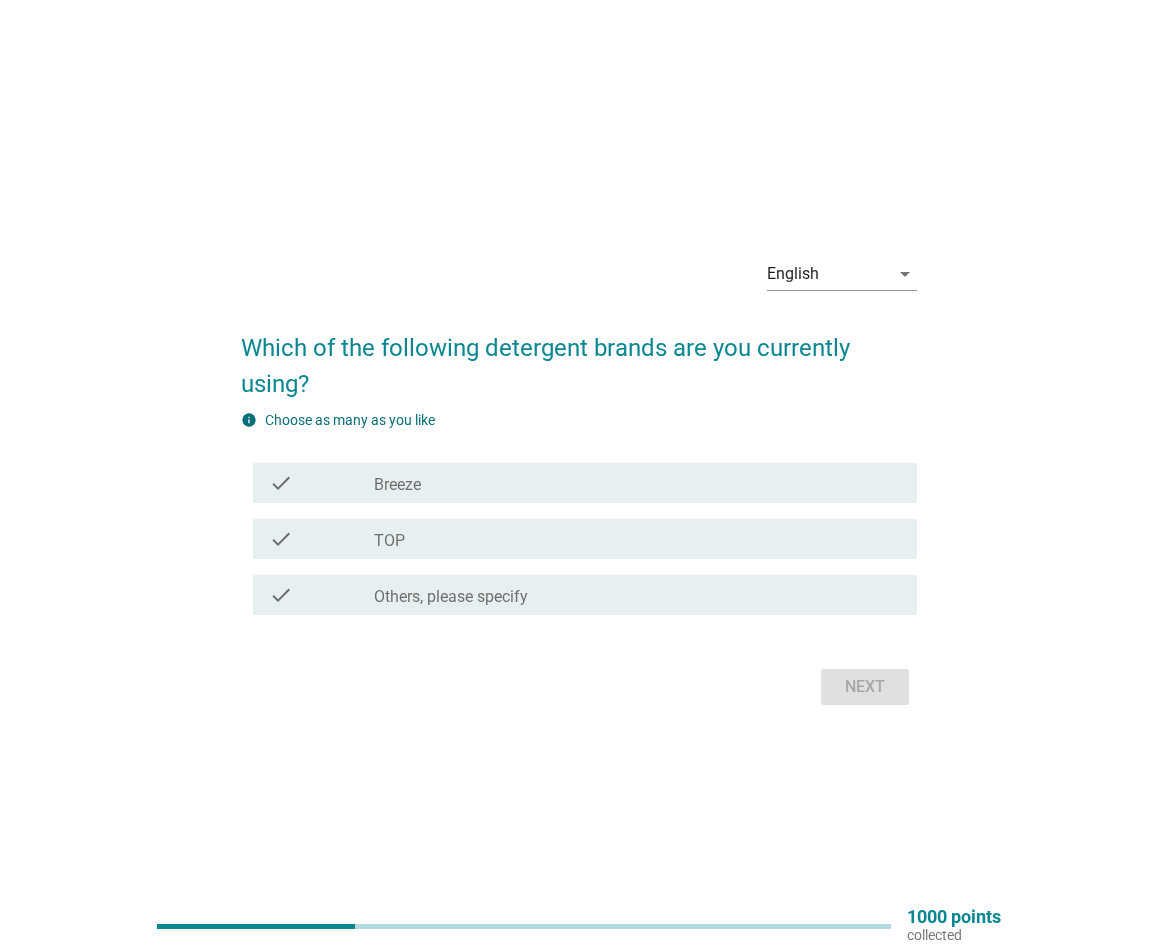 click on "check_box Others, please specify" at bounding box center (637, 595) 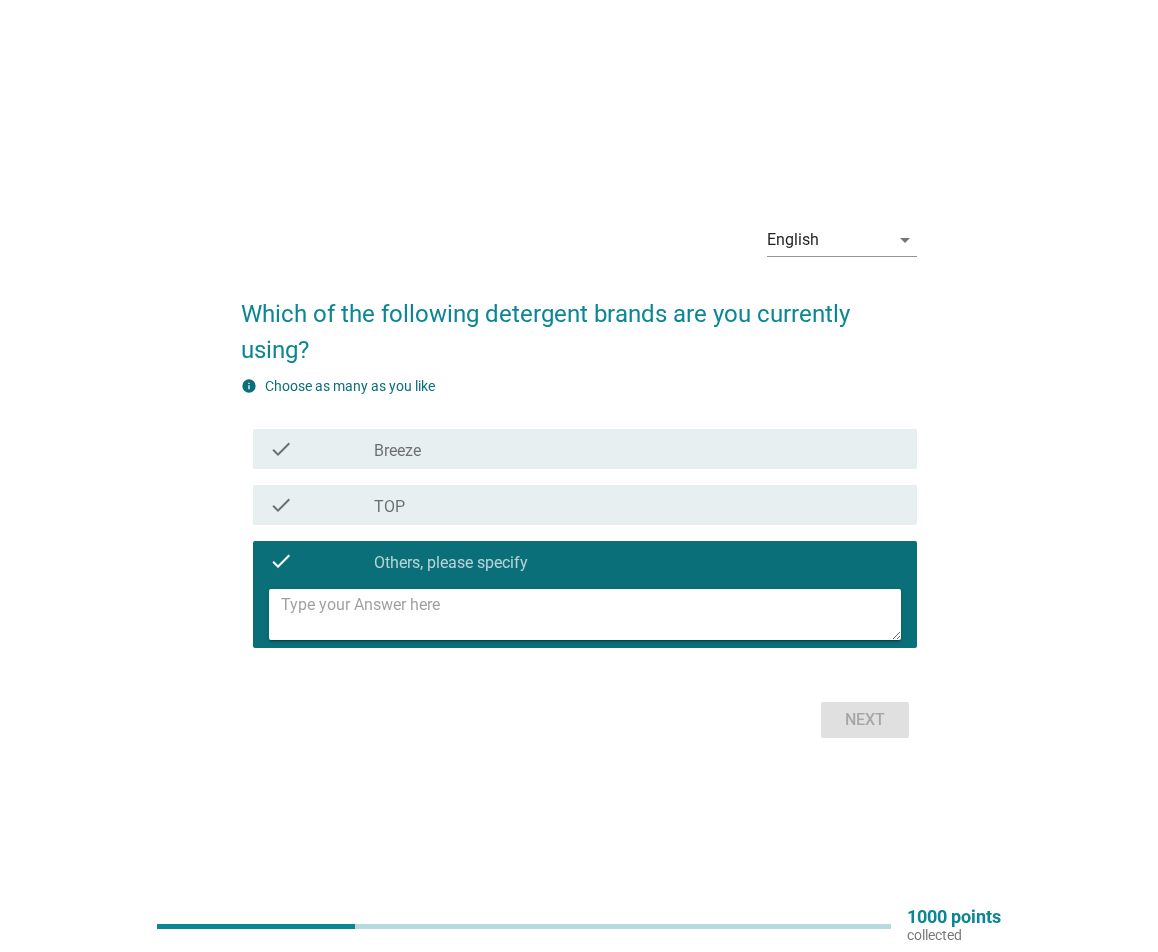 click at bounding box center [591, 614] 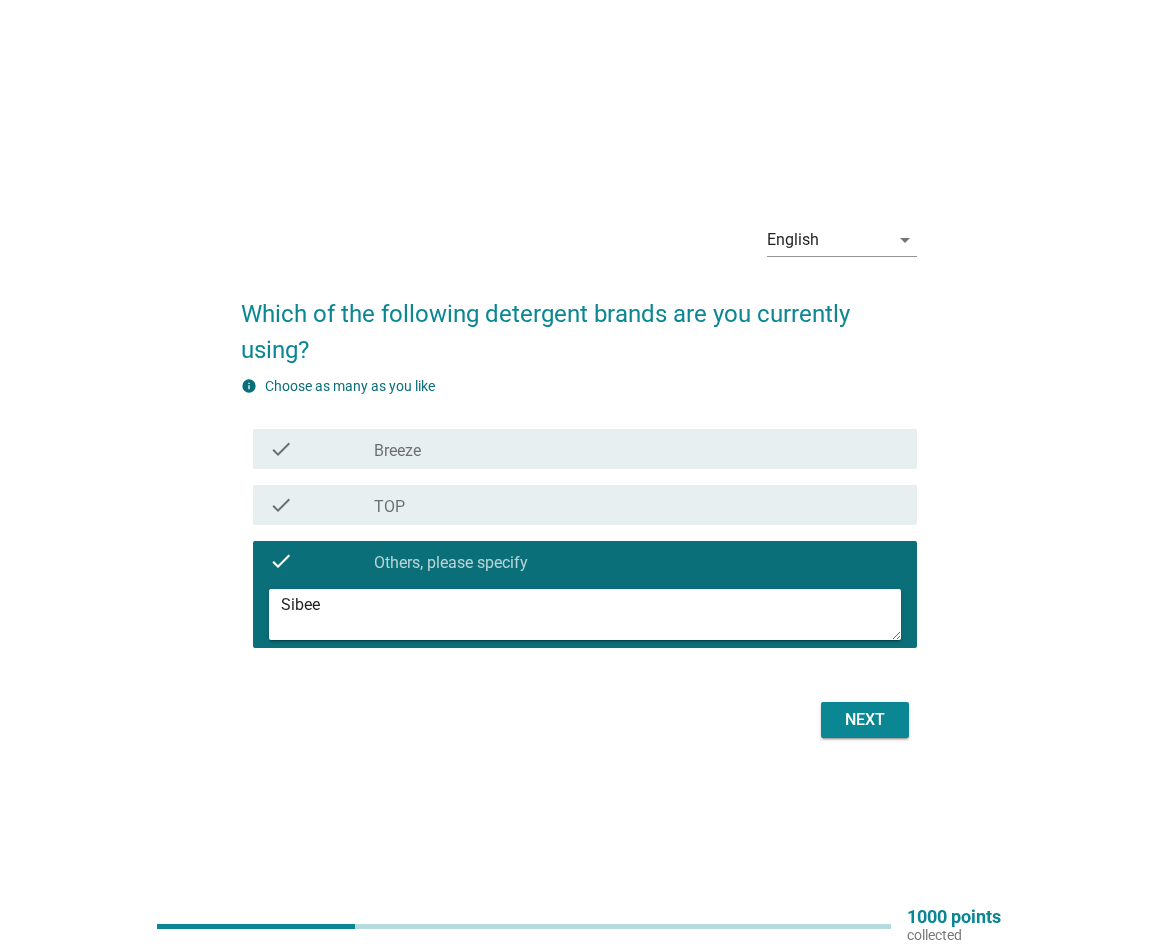 type on "Sibee" 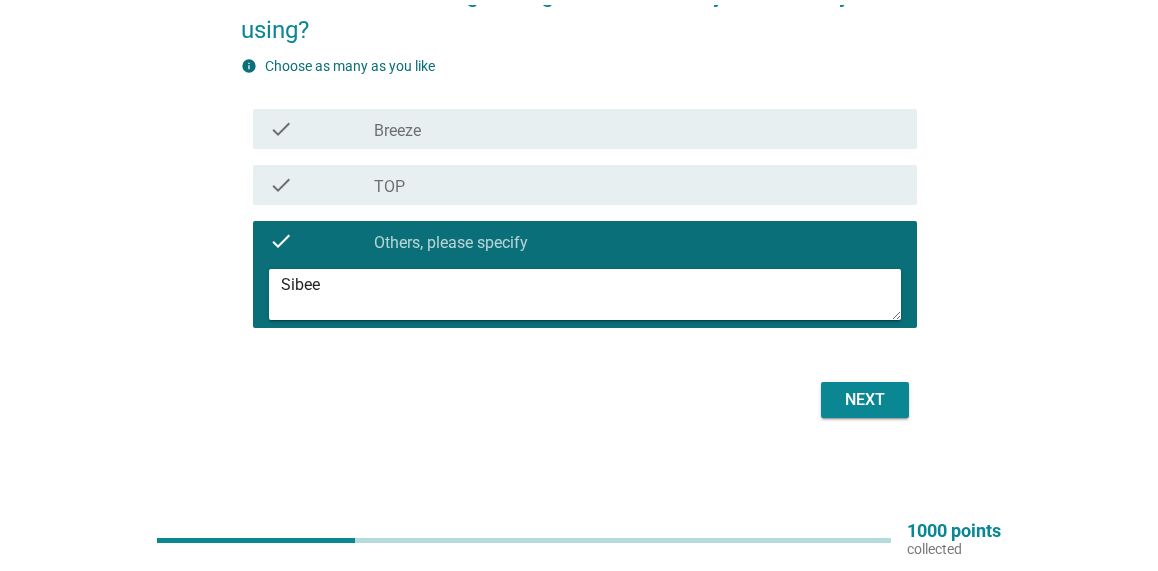 scroll, scrollTop: 197, scrollLeft: 0, axis: vertical 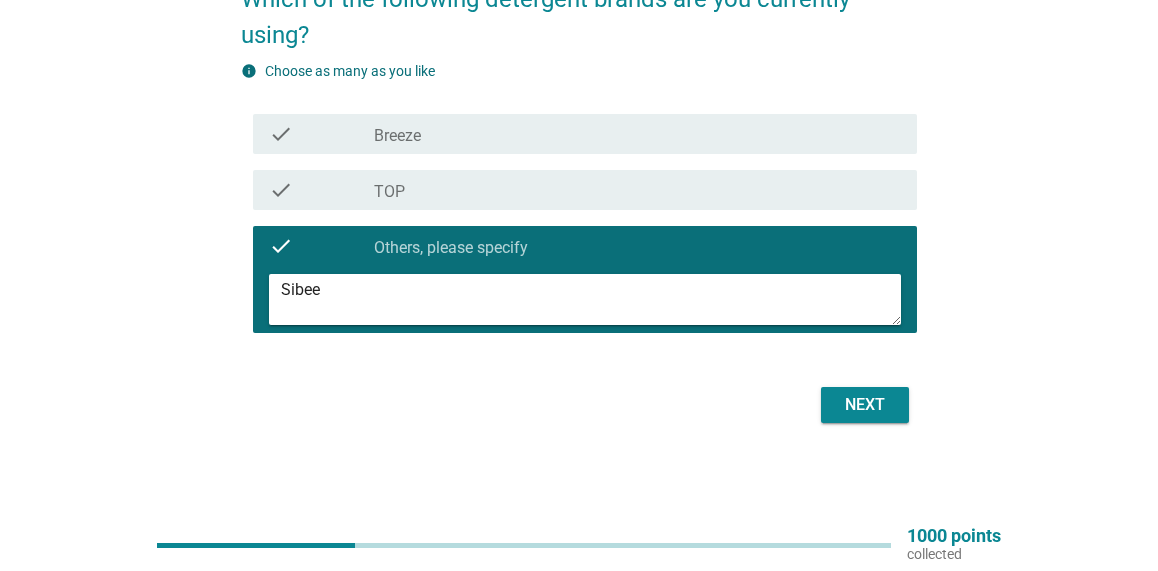 click on "Next" at bounding box center (865, 405) 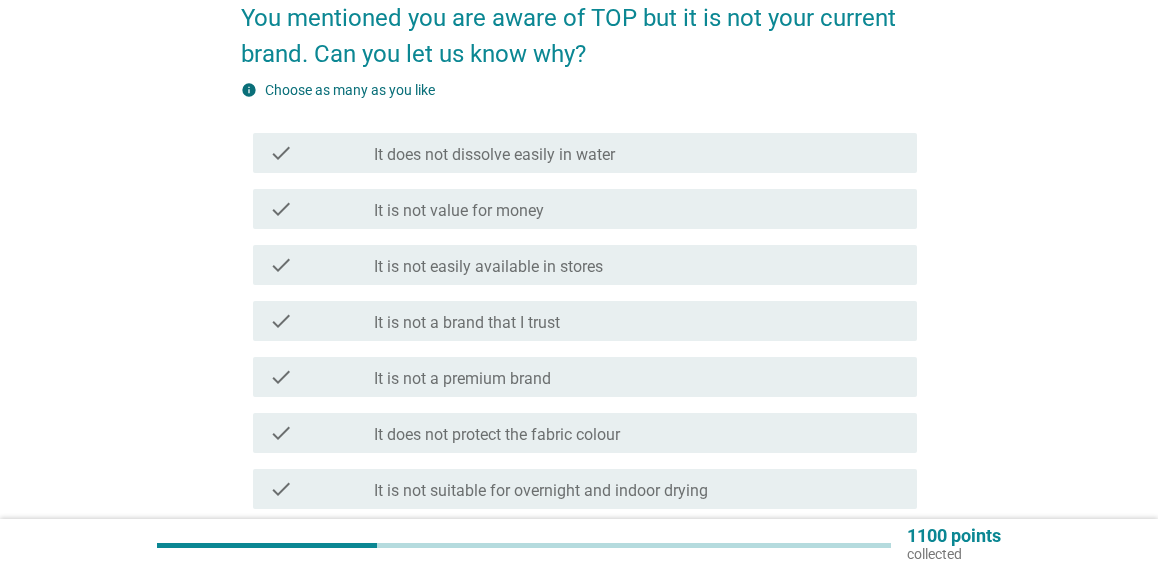 scroll, scrollTop: 200, scrollLeft: 0, axis: vertical 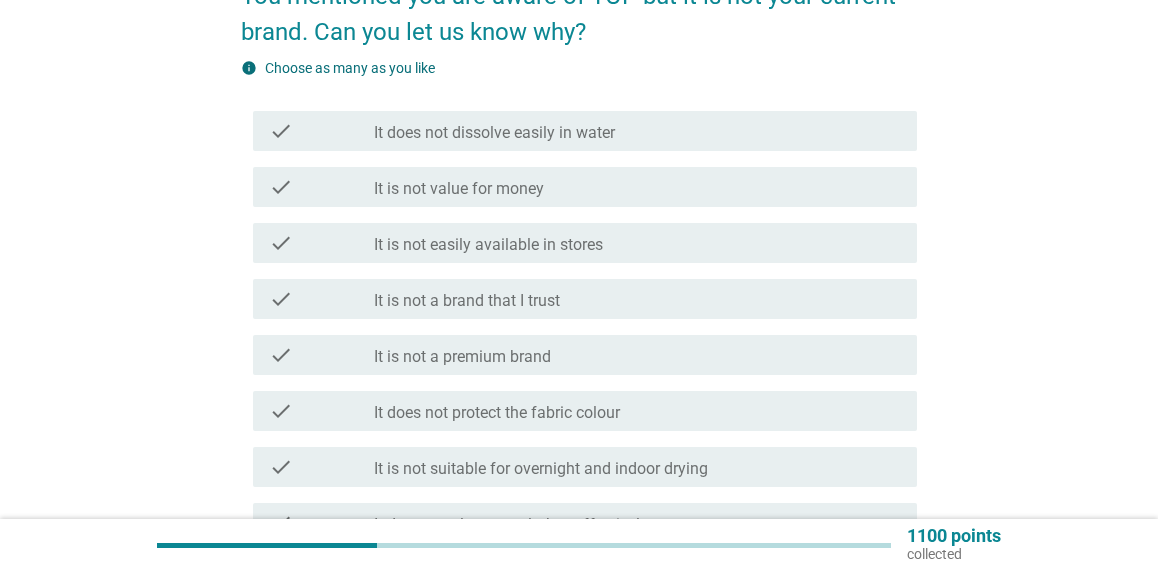 click on "check_box_outline_blank It is not value for money" at bounding box center [637, 187] 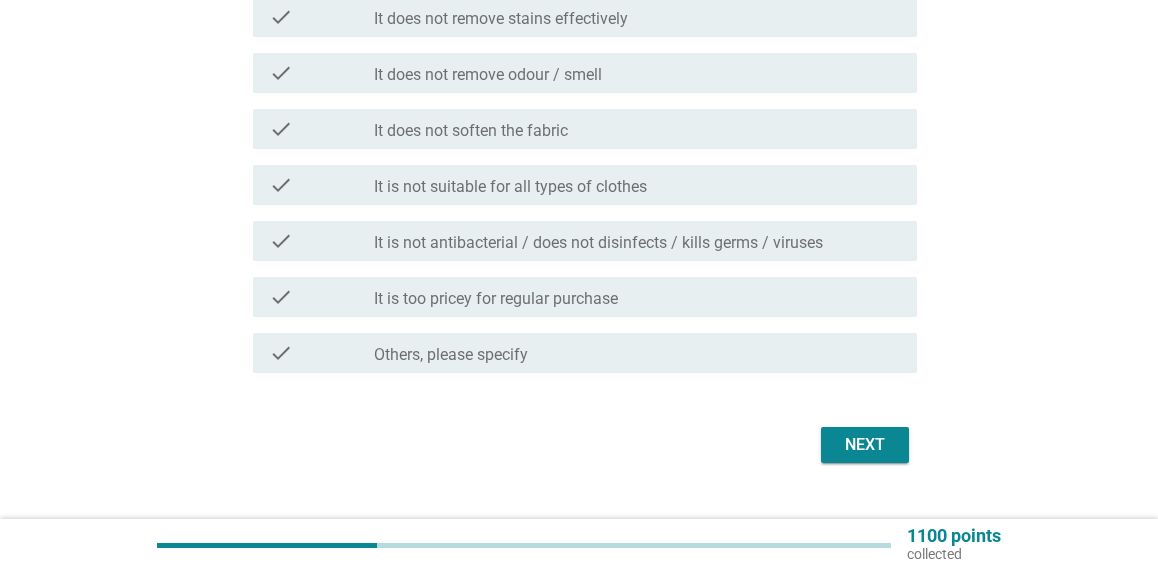 scroll, scrollTop: 900, scrollLeft: 0, axis: vertical 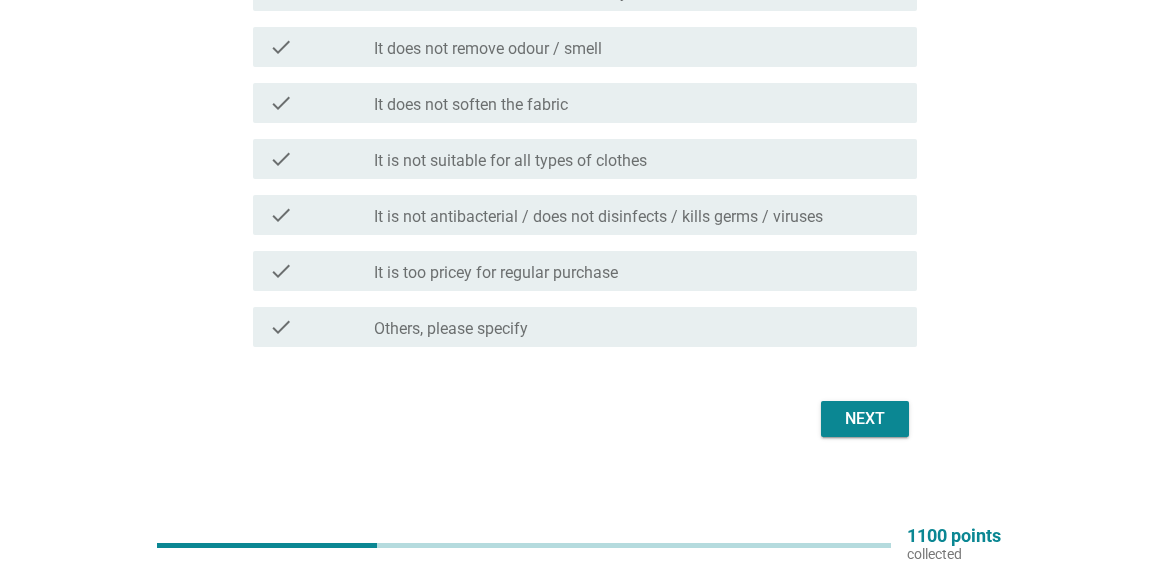 click on "check_box_outline_blank It is too pricey for regular purchase" at bounding box center [637, 271] 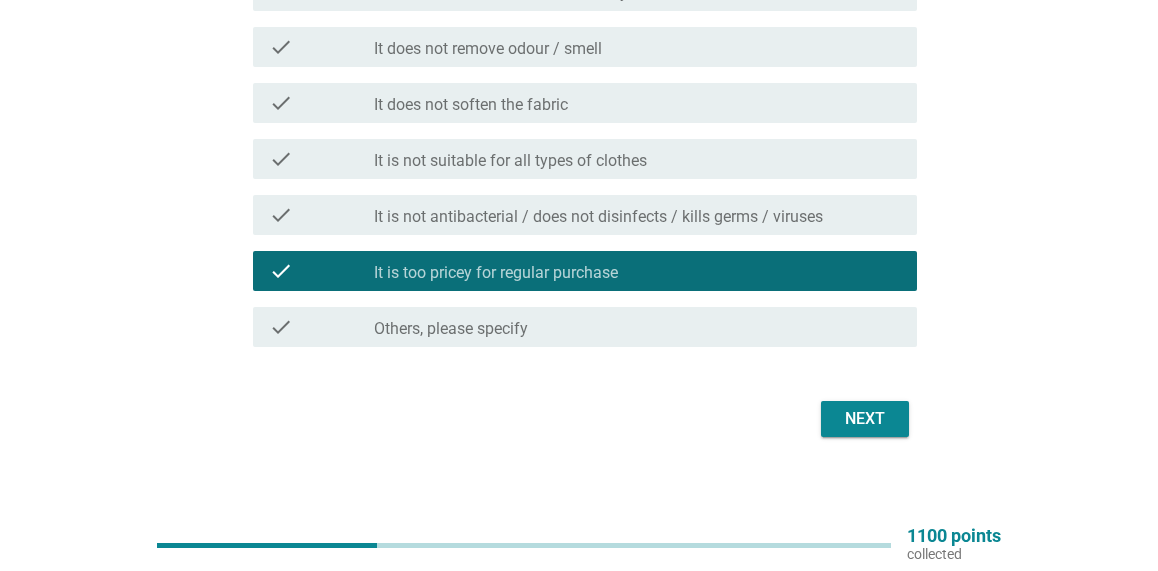 click on "Next" at bounding box center (865, 419) 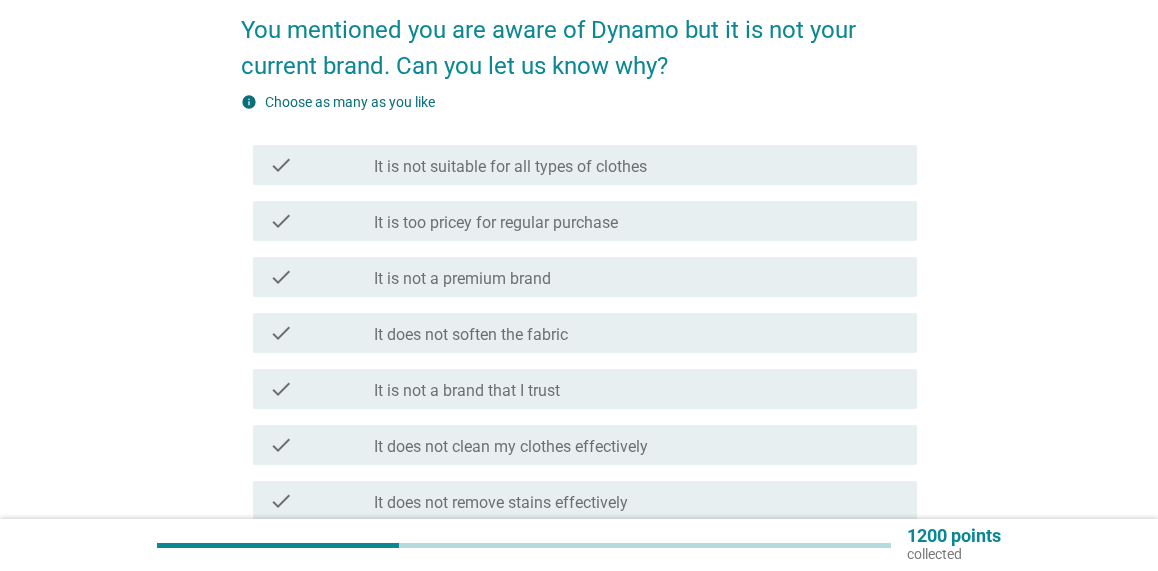 scroll, scrollTop: 200, scrollLeft: 0, axis: vertical 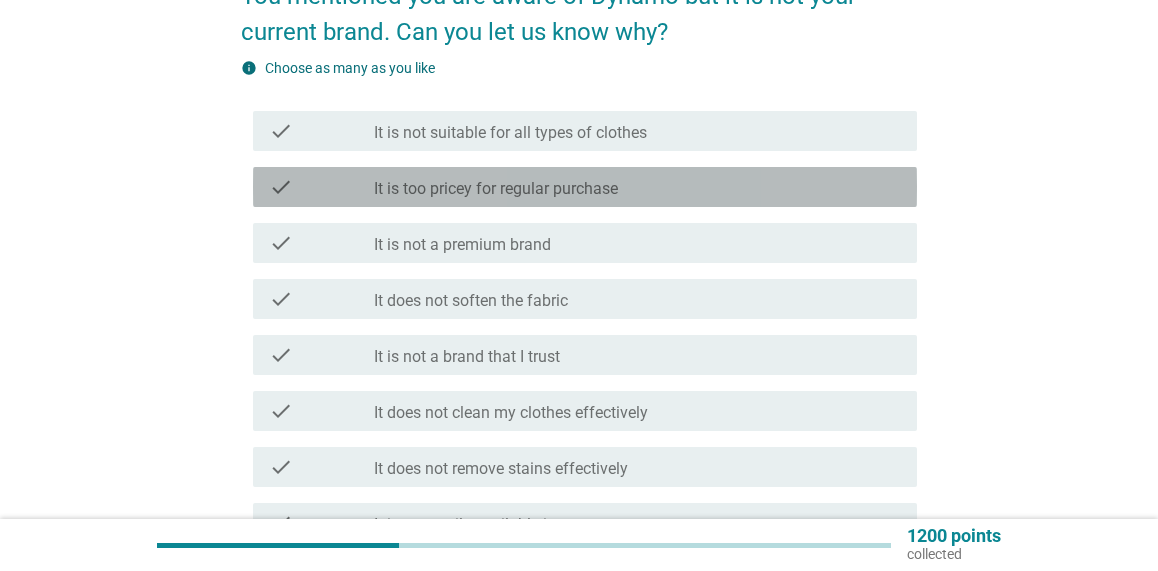 click on "check_box_outline_blank It is too pricey for regular purchase" at bounding box center [637, 187] 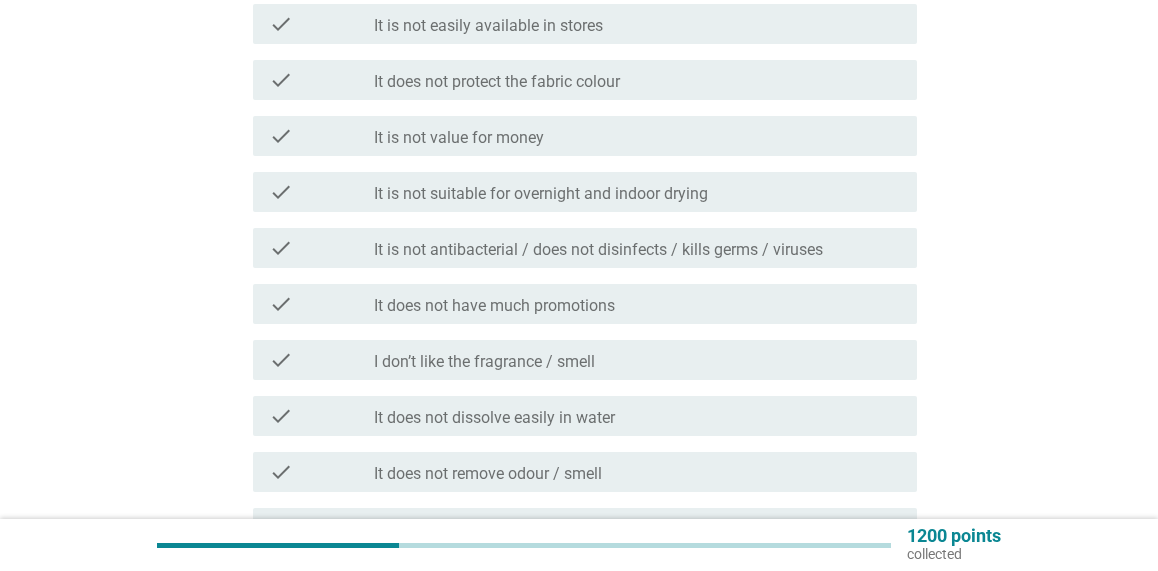 scroll, scrollTop: 700, scrollLeft: 0, axis: vertical 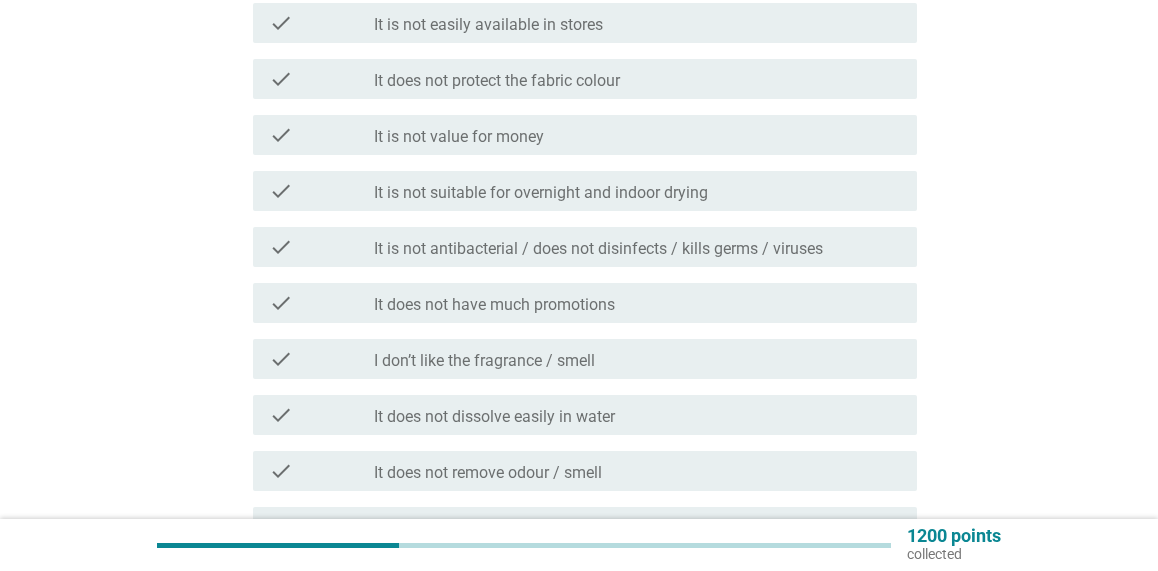 click on "check     check_box_outline_blank It is not value for money" at bounding box center (585, 135) 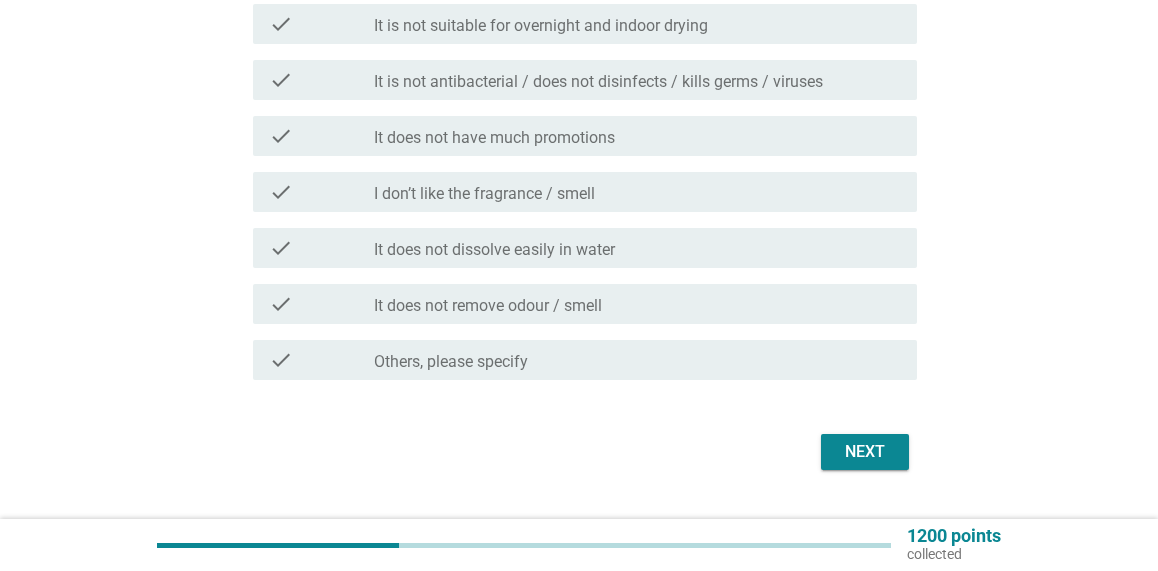 scroll, scrollTop: 900, scrollLeft: 0, axis: vertical 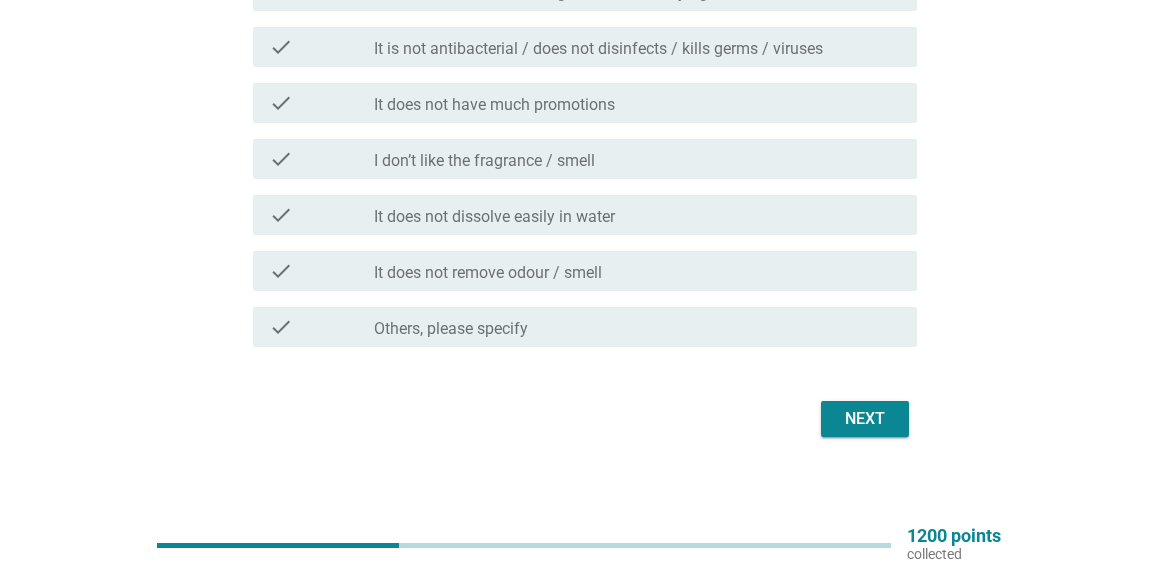 click on "Next" at bounding box center (865, 419) 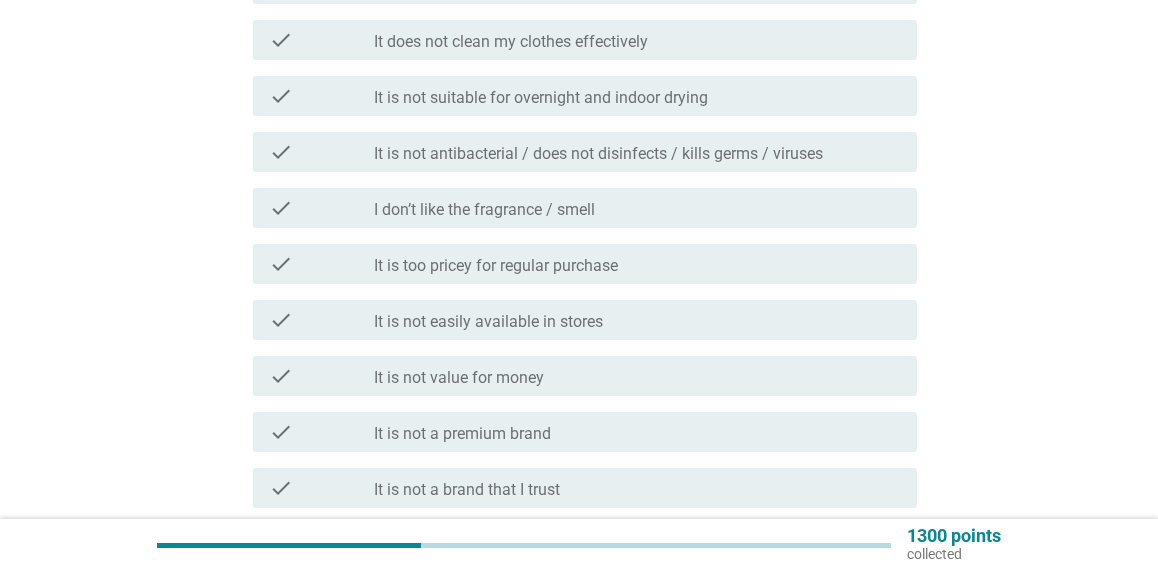 scroll, scrollTop: 600, scrollLeft: 0, axis: vertical 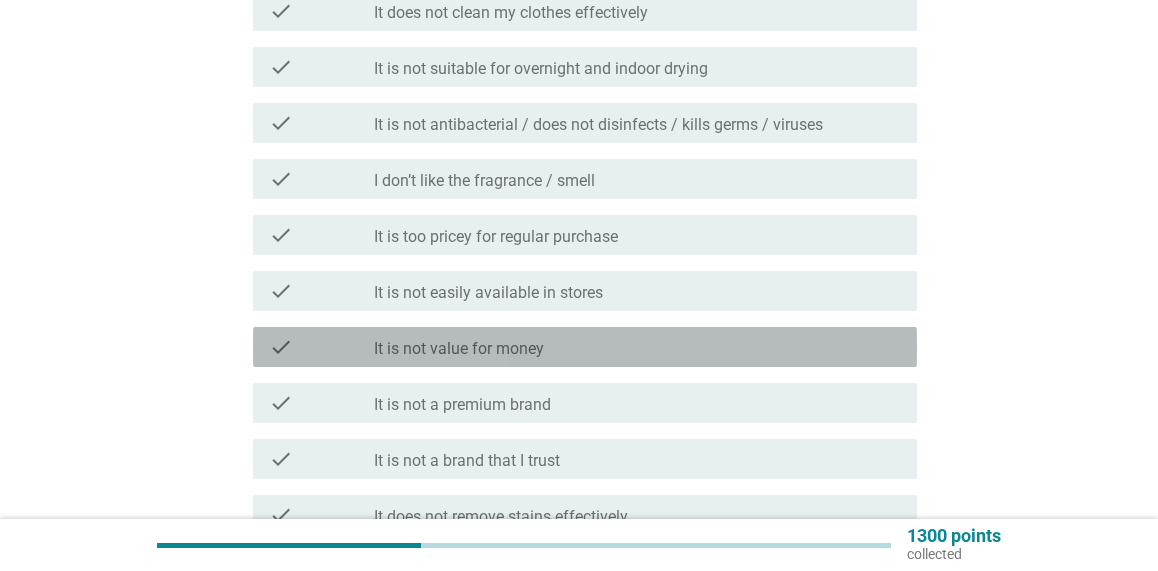 click on "It is not value for money" at bounding box center [459, 349] 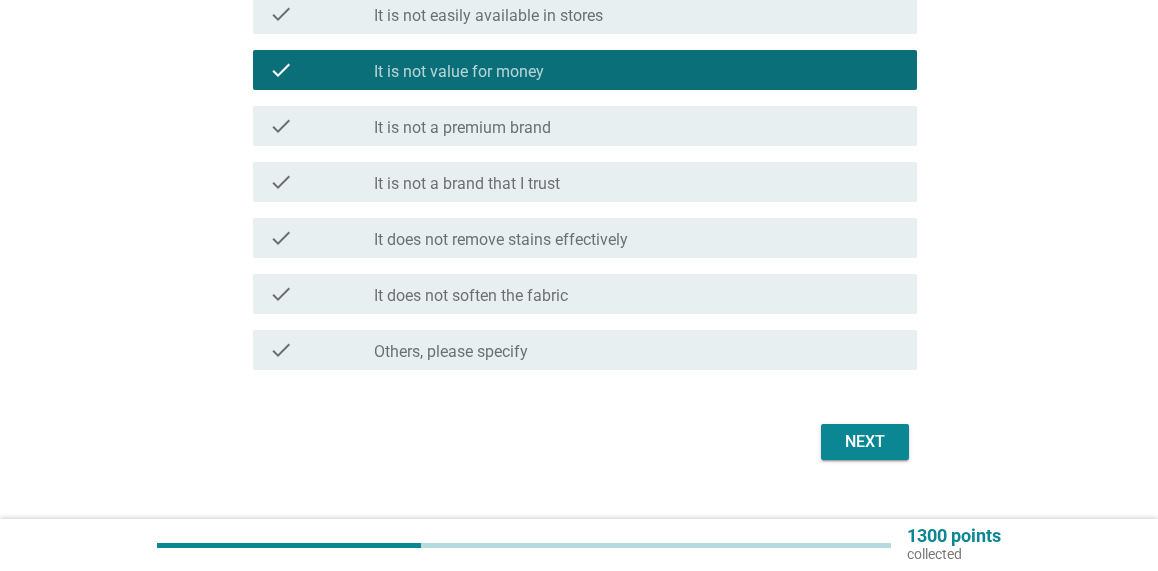 scroll, scrollTop: 900, scrollLeft: 0, axis: vertical 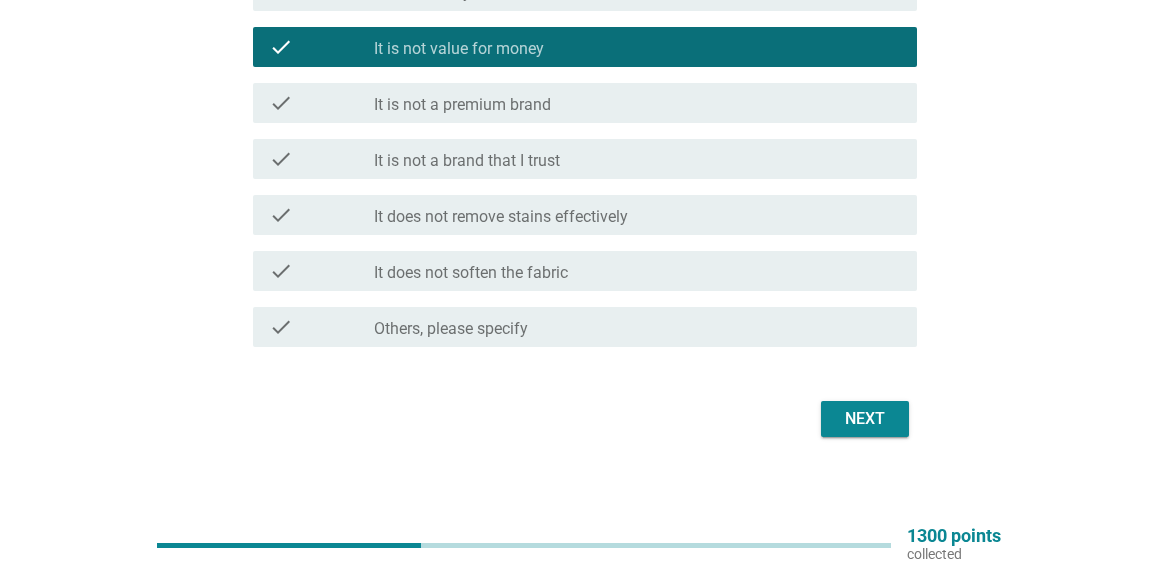 click on "Next" at bounding box center (865, 419) 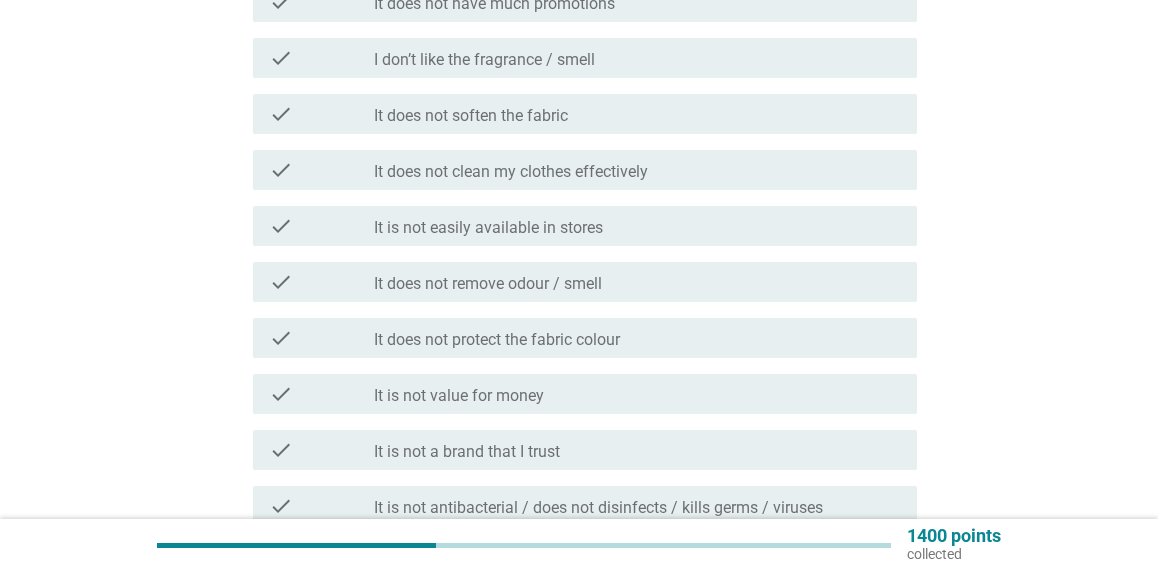 scroll, scrollTop: 700, scrollLeft: 0, axis: vertical 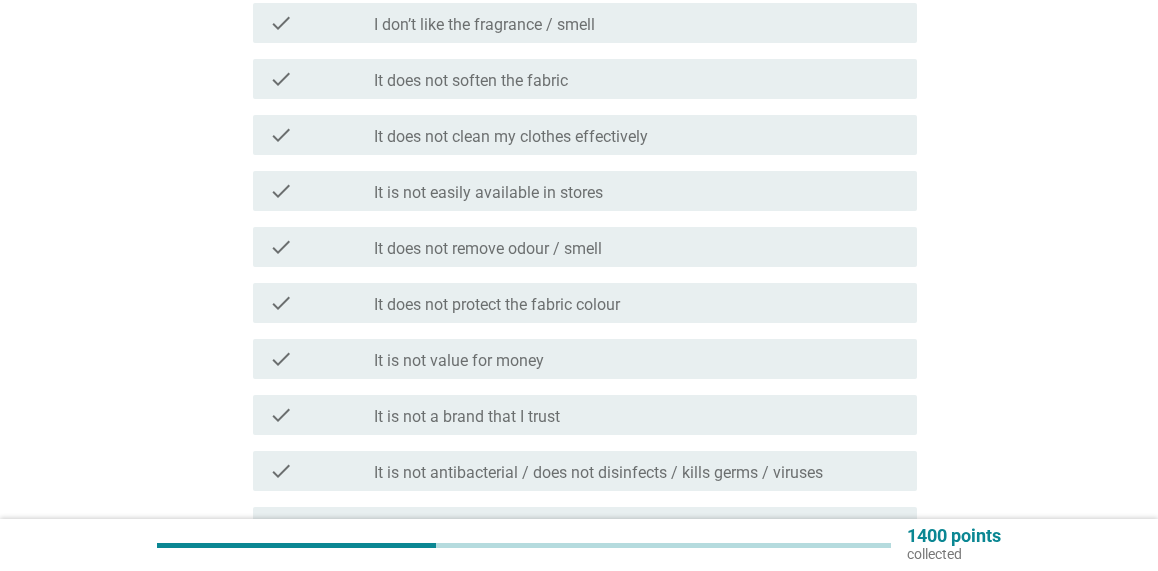 click on "check_box_outline_blank It is not value for money" at bounding box center (637, 359) 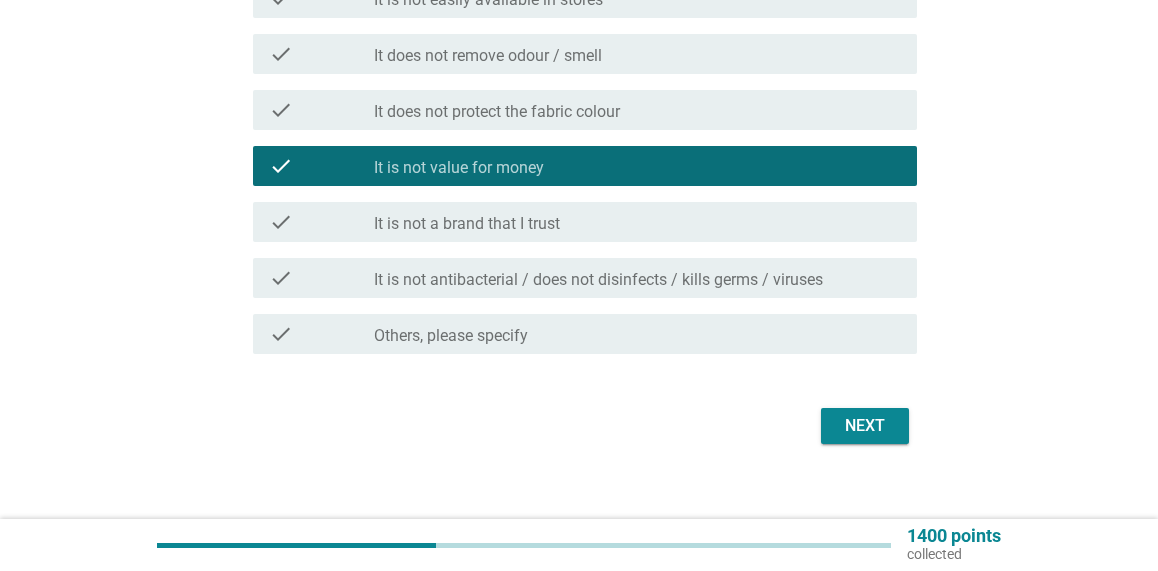scroll, scrollTop: 900, scrollLeft: 0, axis: vertical 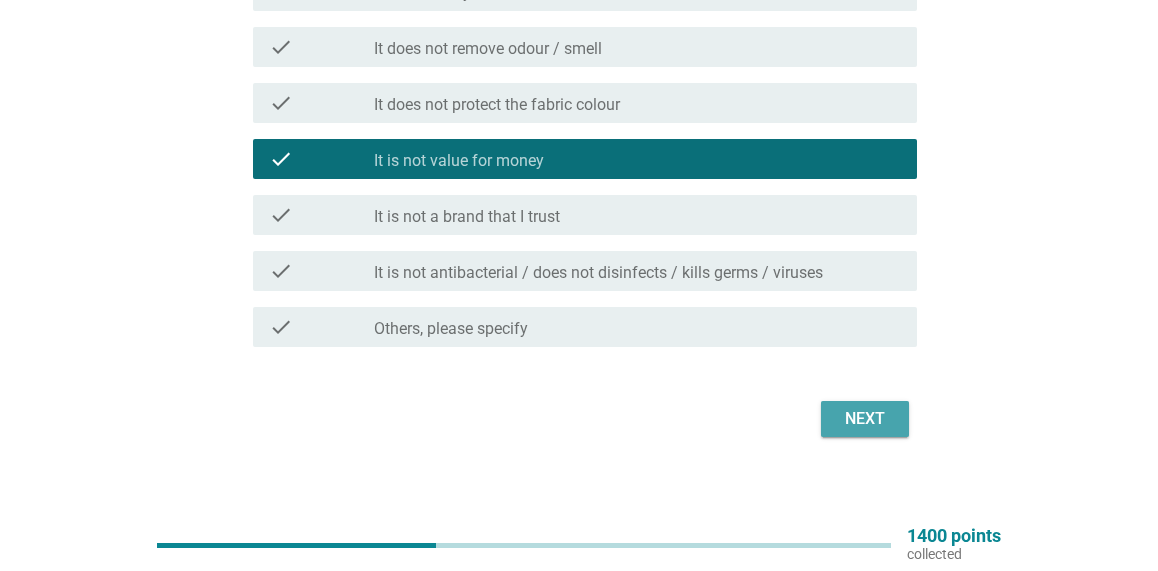 click on "Next" at bounding box center (865, 419) 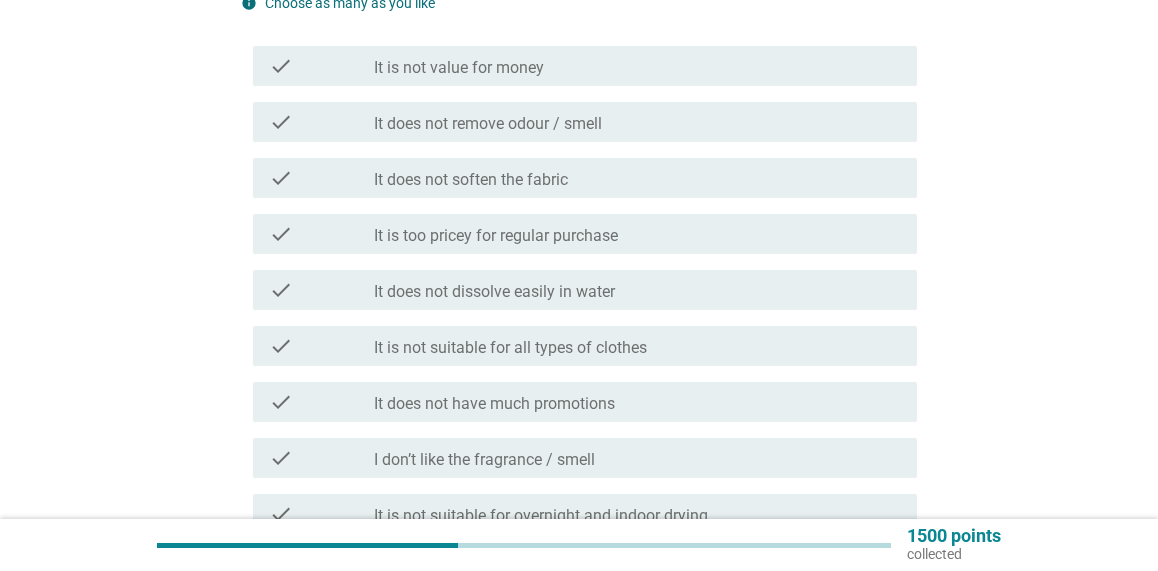 scroll, scrollTop: 300, scrollLeft: 0, axis: vertical 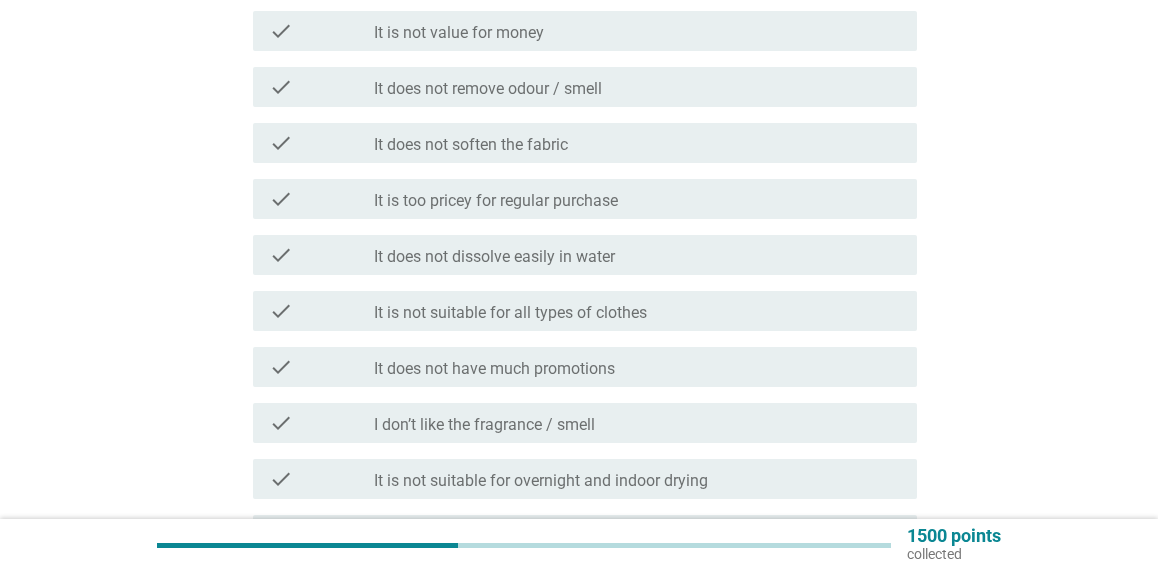 click on "check     check_box_outline_blank It is too pricey for regular purchase" at bounding box center [585, 199] 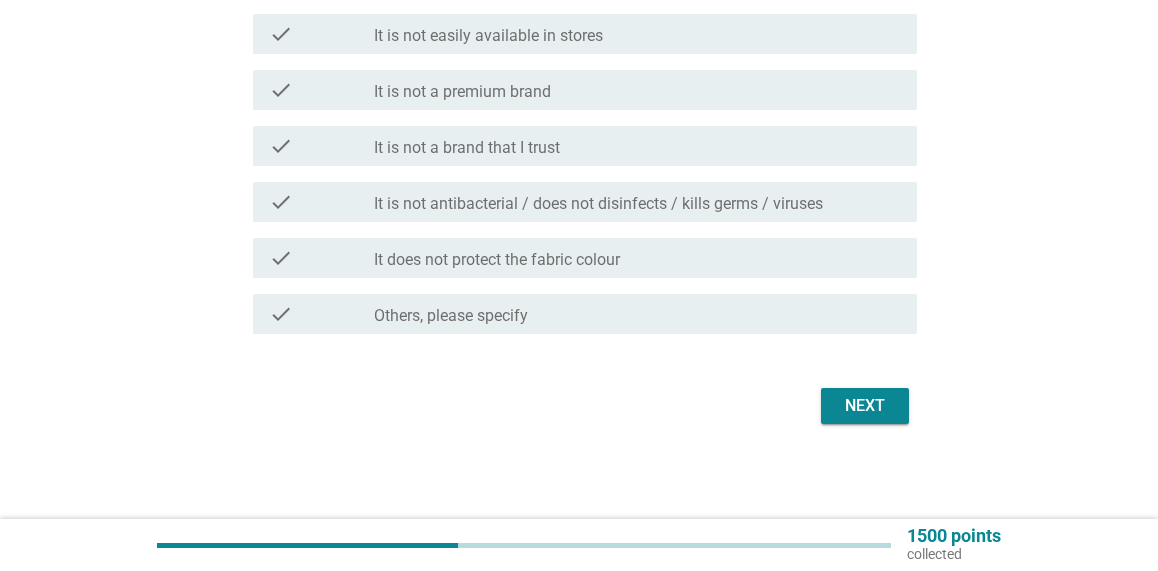 scroll, scrollTop: 914, scrollLeft: 0, axis: vertical 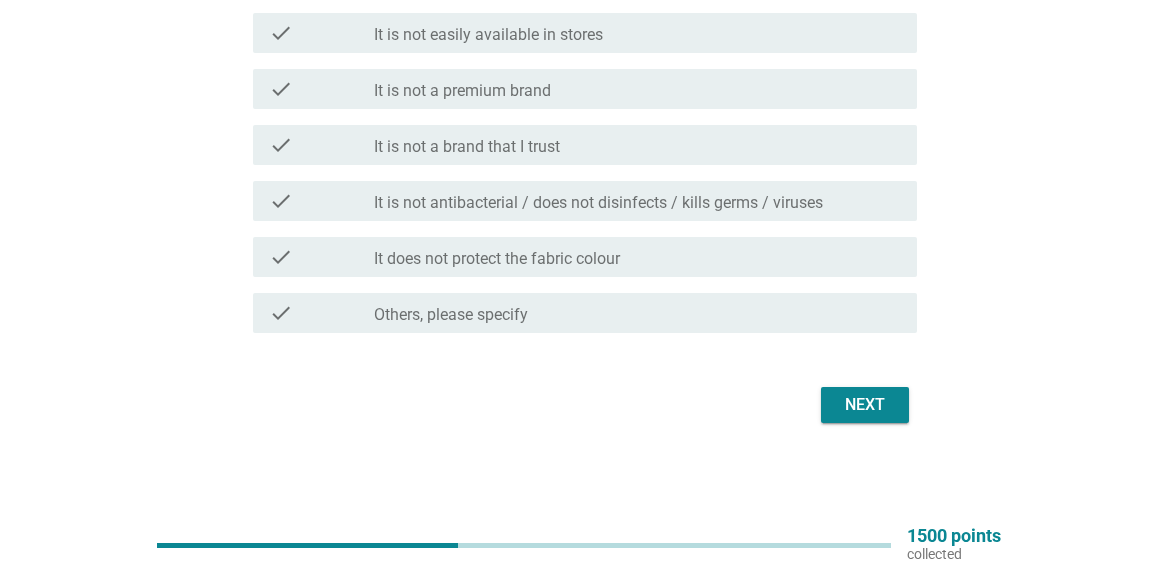 click on "Next" at bounding box center [865, 405] 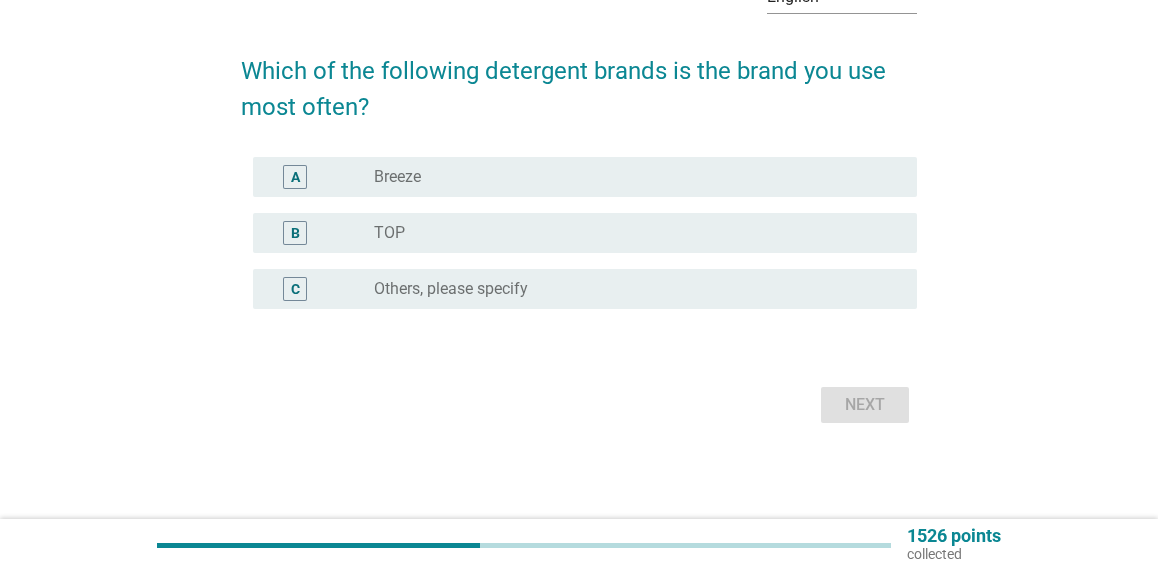 scroll, scrollTop: 0, scrollLeft: 0, axis: both 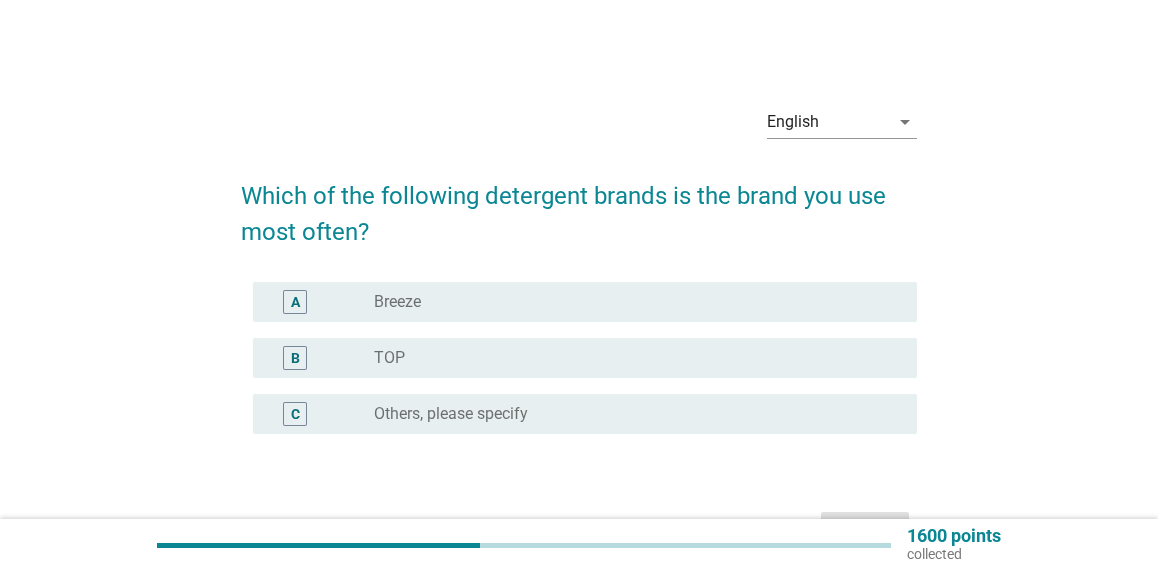 click on "radio_button_unchecked Others, please specify" at bounding box center [629, 414] 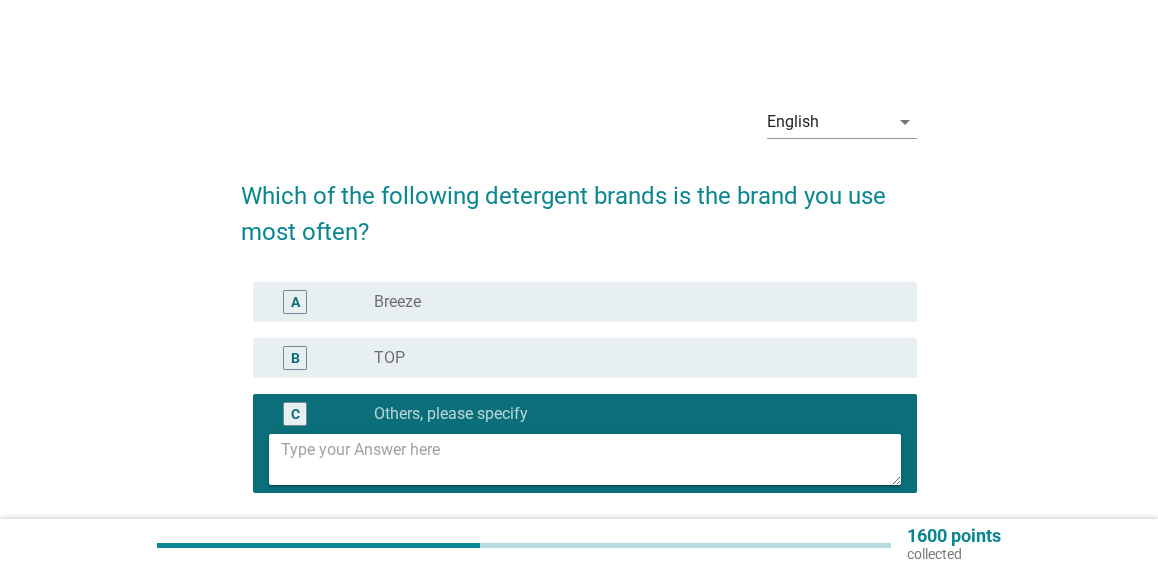 click at bounding box center [591, 459] 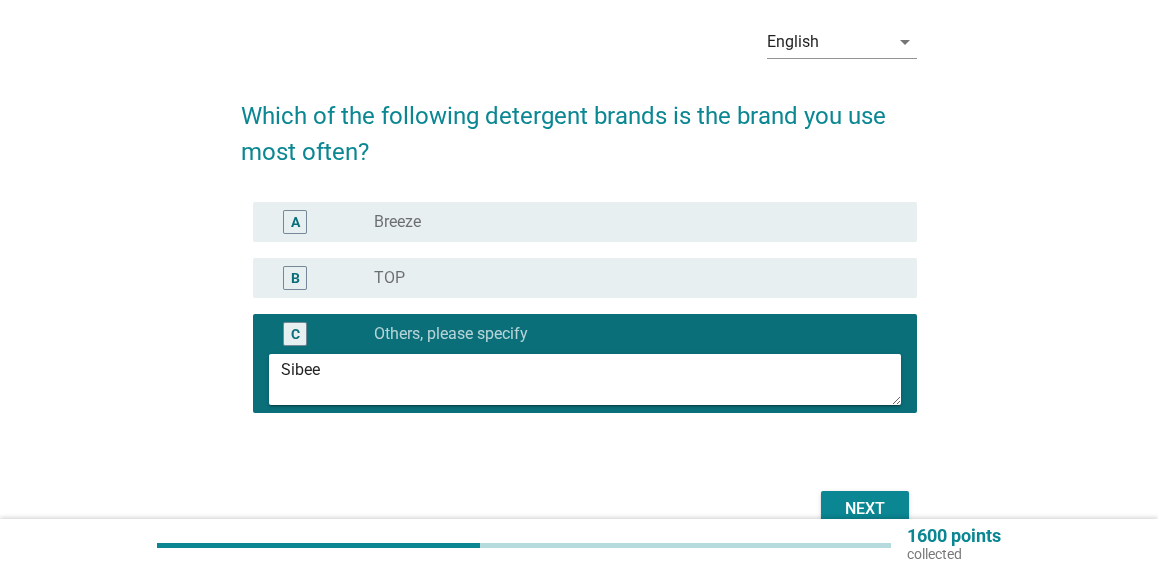 scroll, scrollTop: 184, scrollLeft: 0, axis: vertical 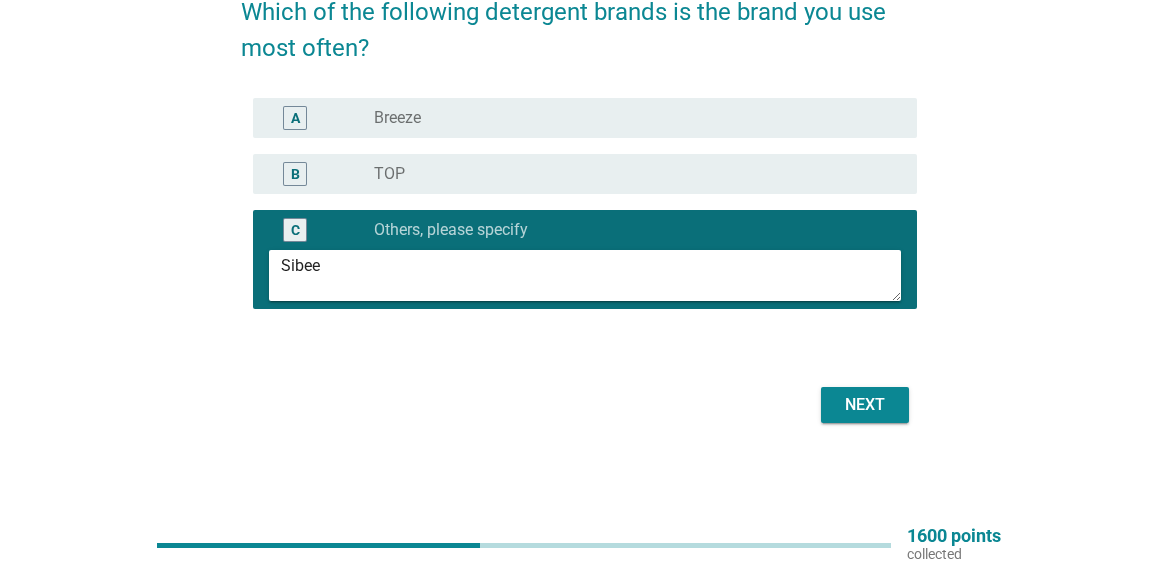 type on "Sibee" 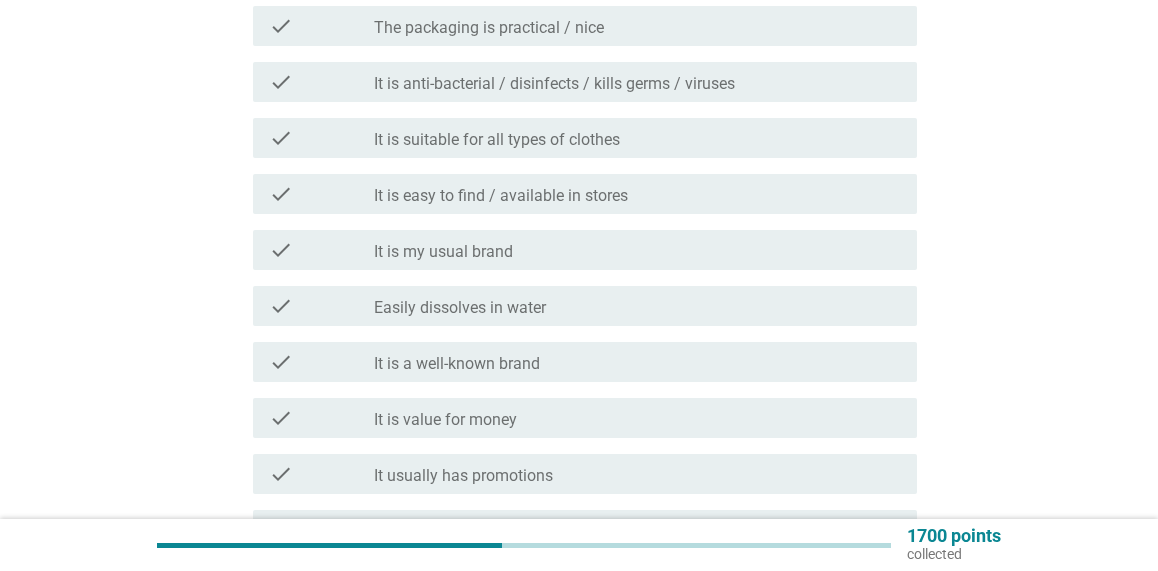 scroll, scrollTop: 900, scrollLeft: 0, axis: vertical 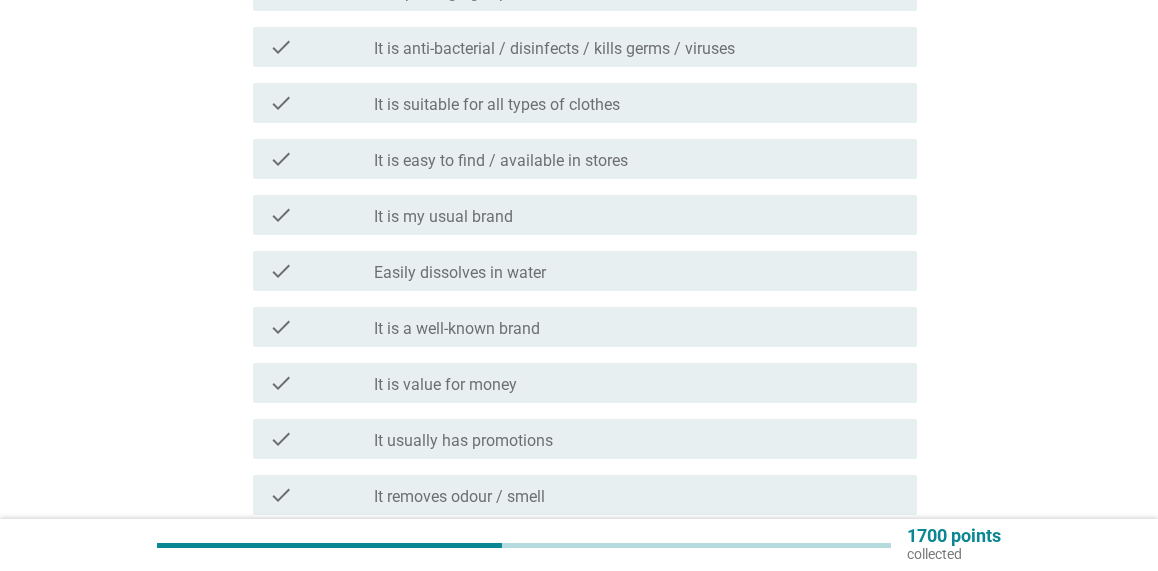 click on "check     check_box_outline_blank It is value for money" at bounding box center [585, 383] 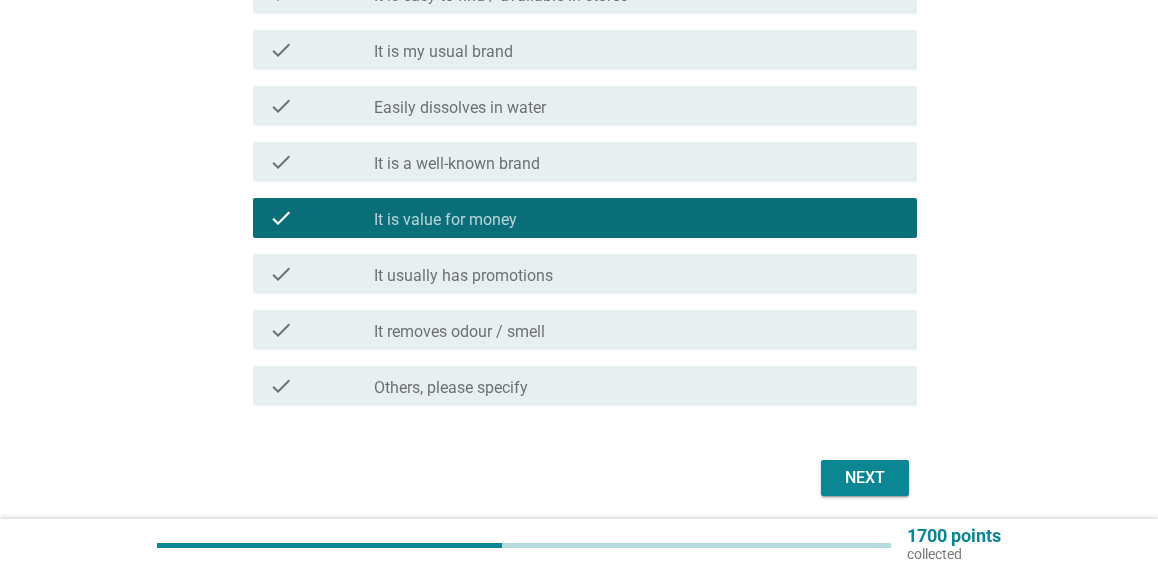 scroll, scrollTop: 1100, scrollLeft: 0, axis: vertical 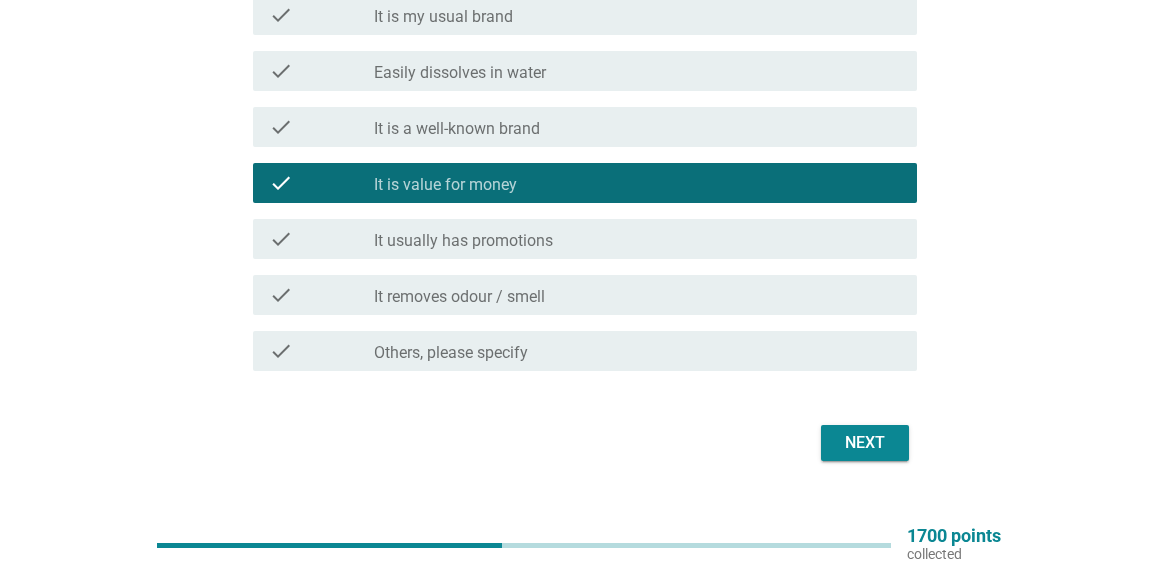click on "check     check_box_outline_blank Others, please specify" at bounding box center [585, 351] 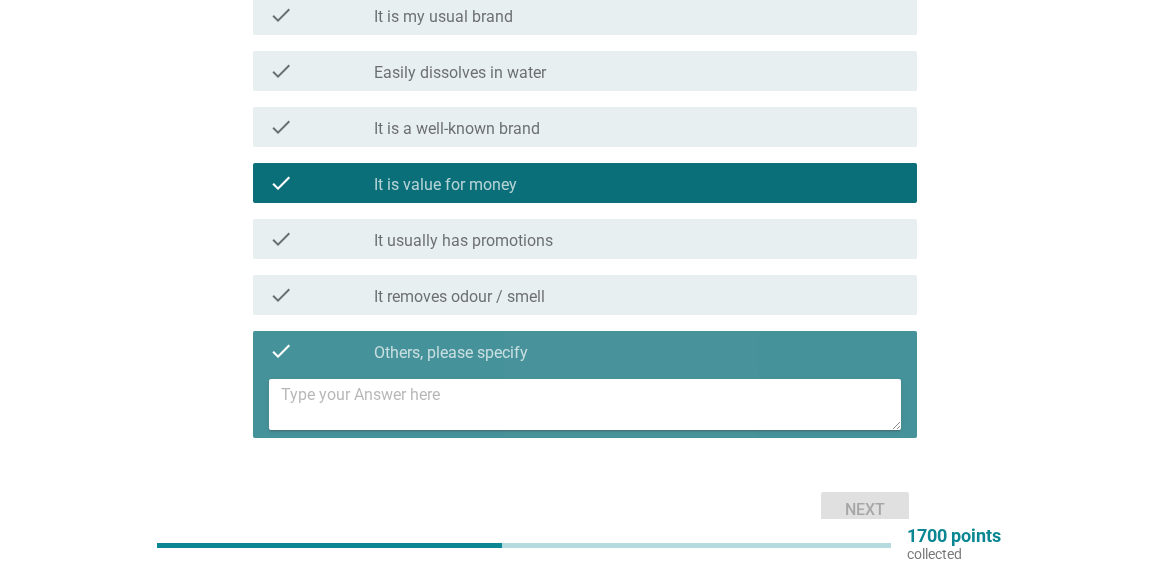 click at bounding box center [591, 404] 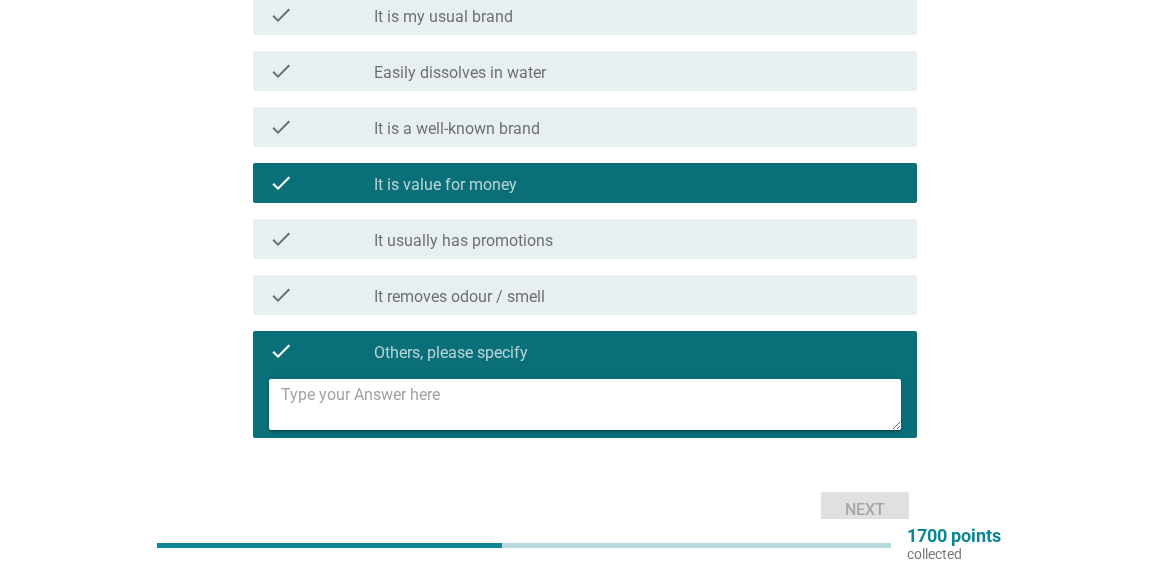 click at bounding box center (591, 404) 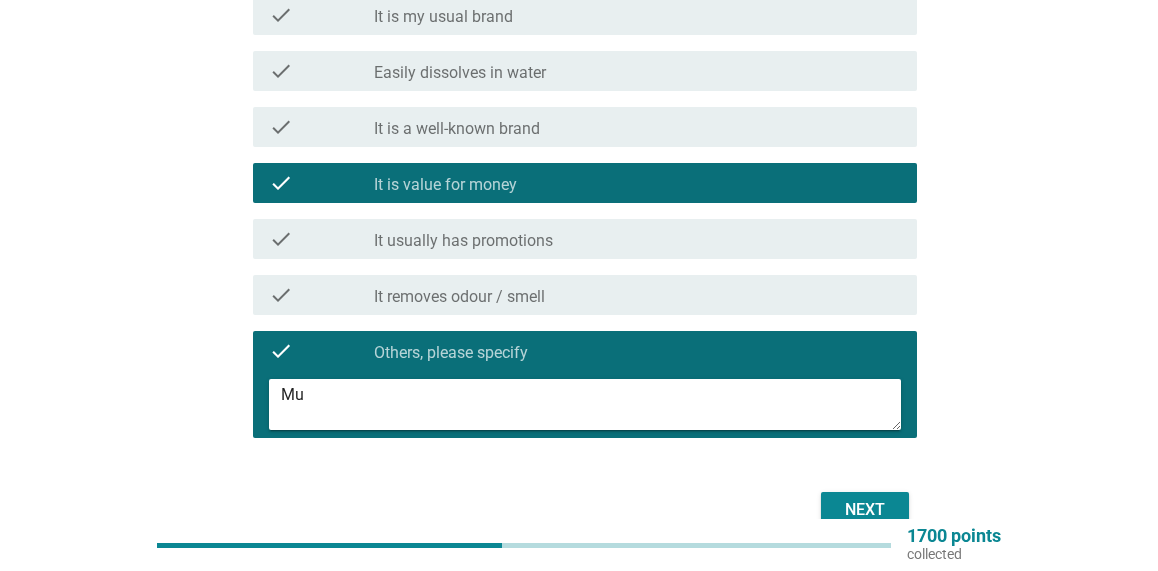 type on "M" 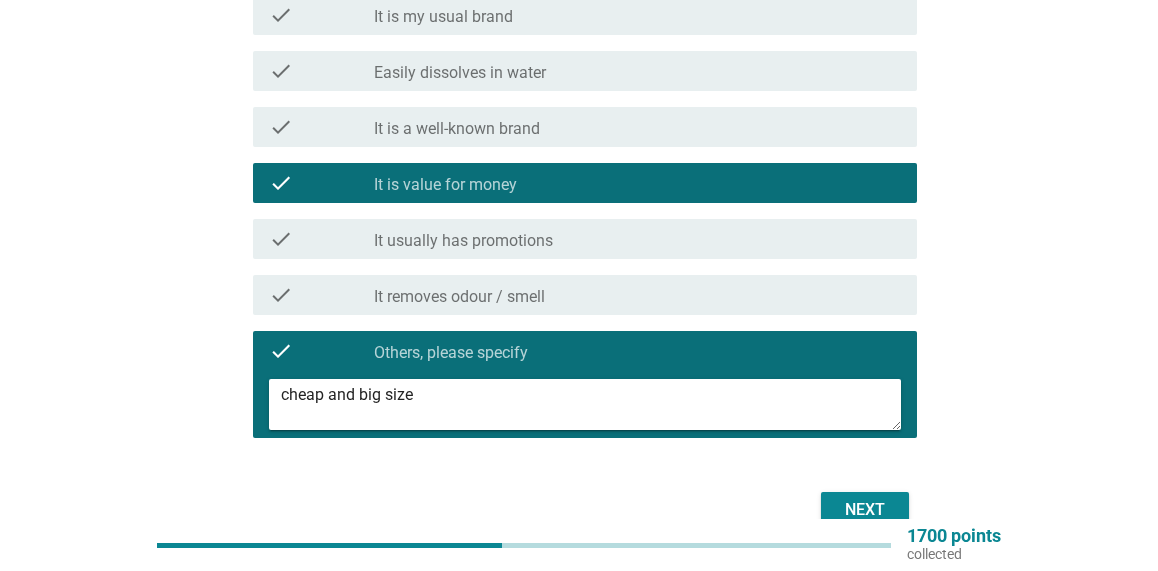 type on "cheap and big size" 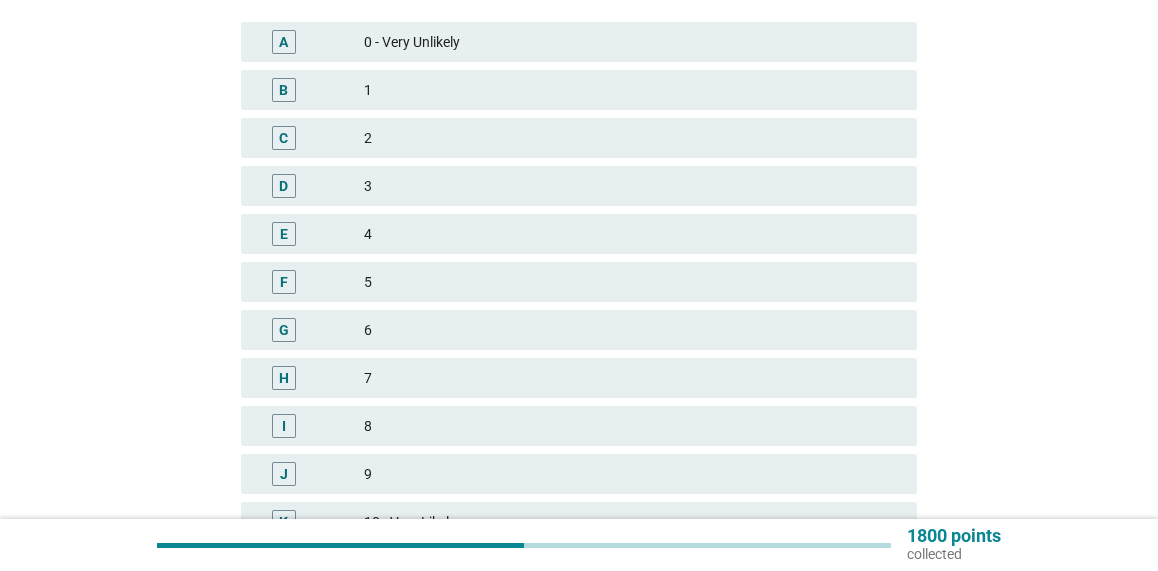 scroll, scrollTop: 500, scrollLeft: 0, axis: vertical 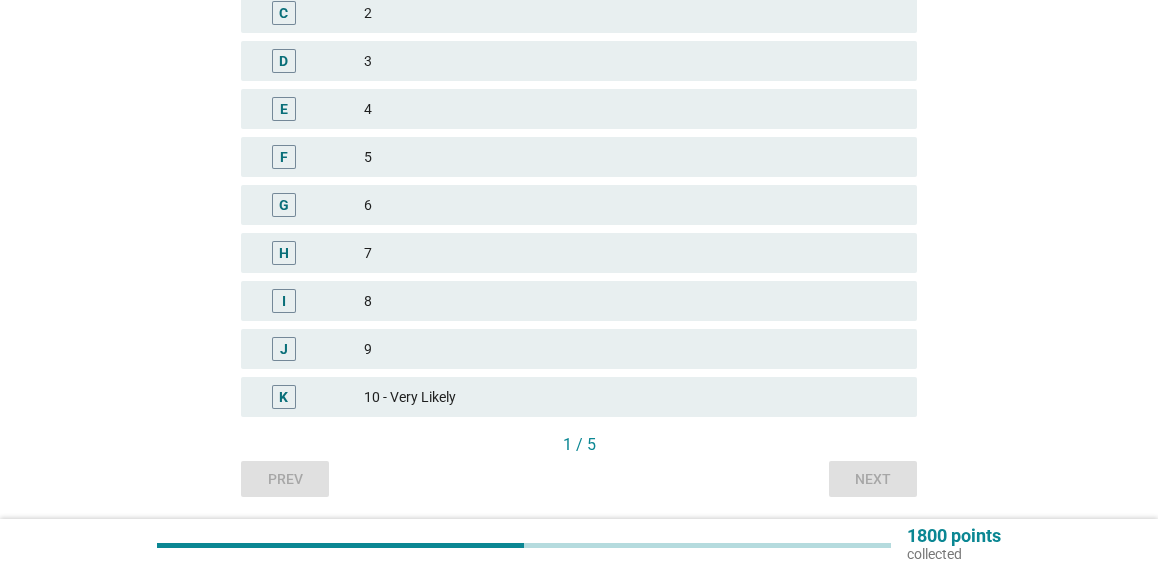 click on "9" at bounding box center [632, 349] 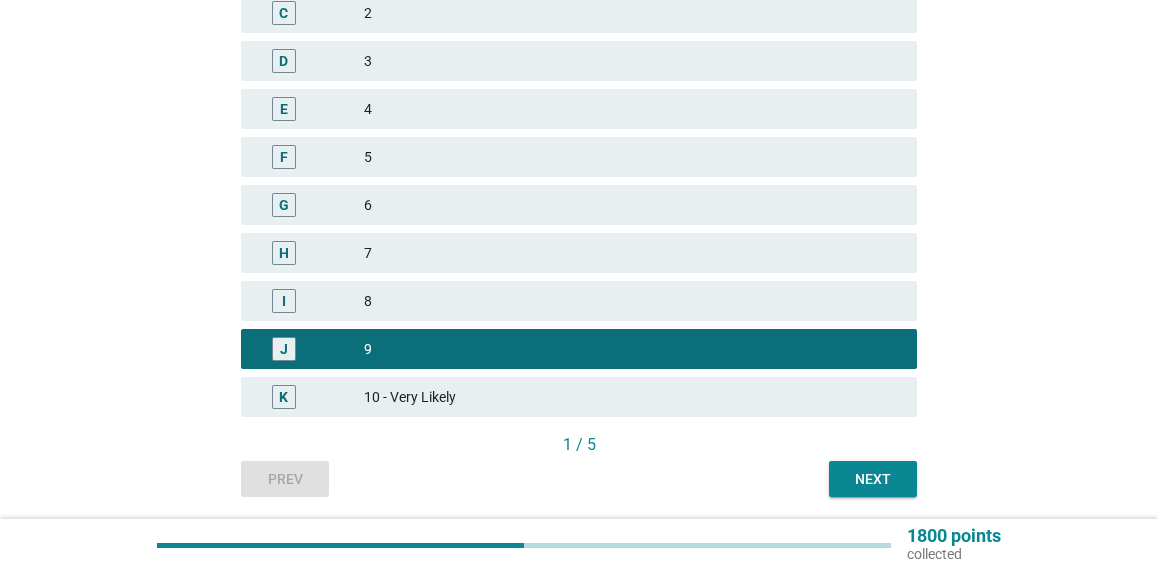 click on "Next" at bounding box center [873, 479] 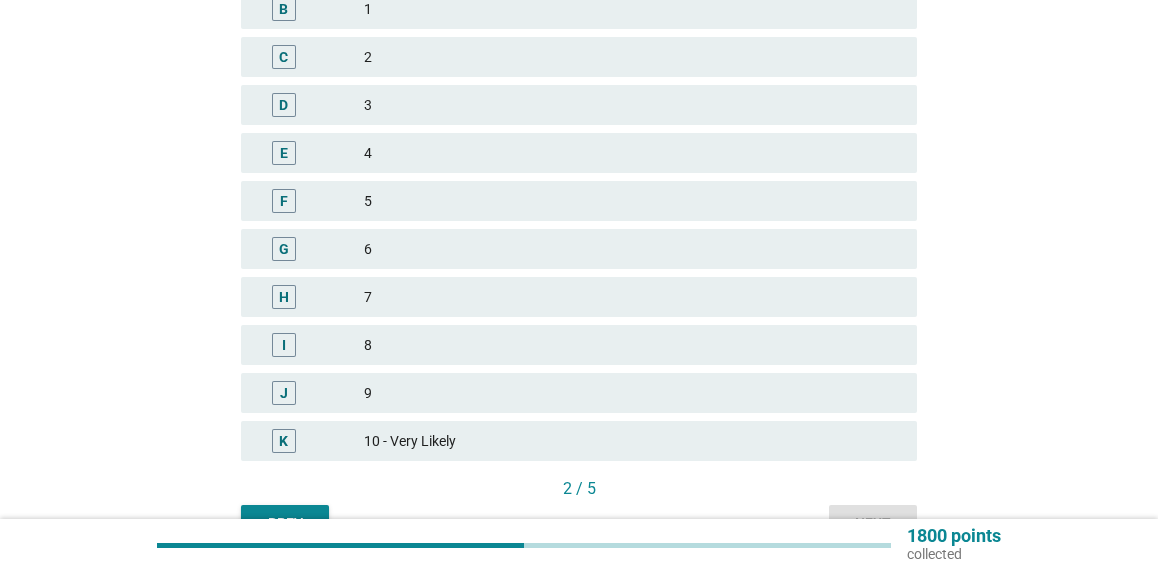 scroll, scrollTop: 568, scrollLeft: 0, axis: vertical 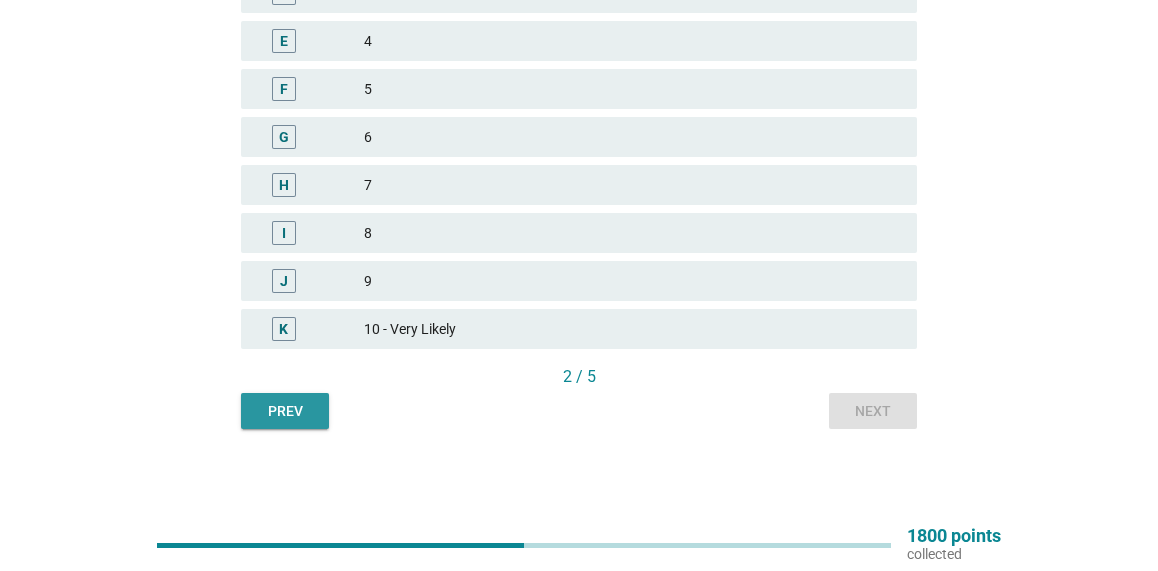 click on "Prev" at bounding box center [285, 411] 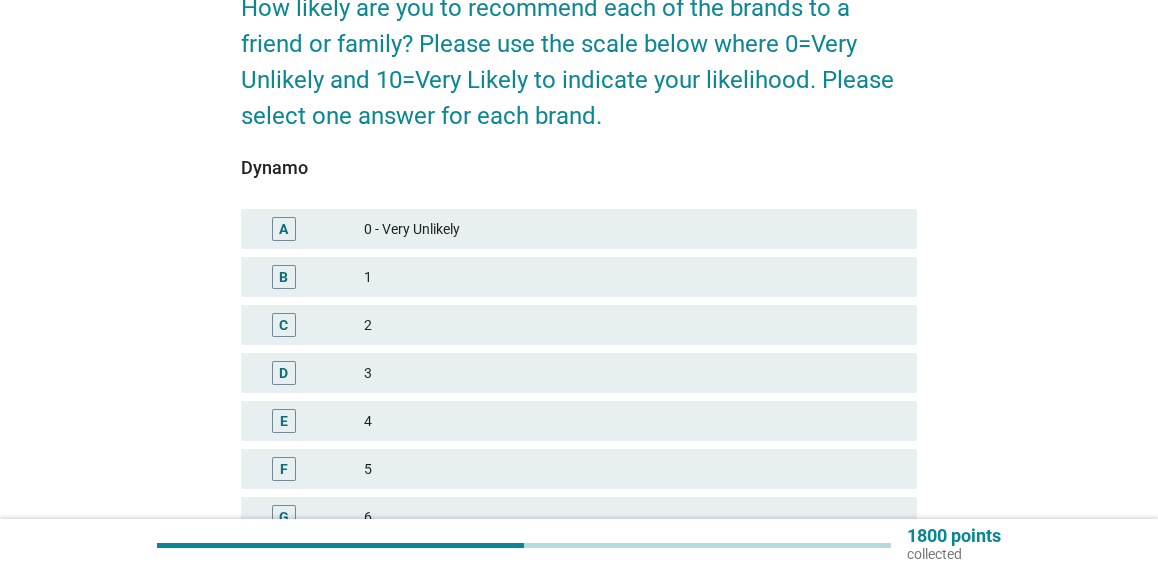 scroll, scrollTop: 400, scrollLeft: 0, axis: vertical 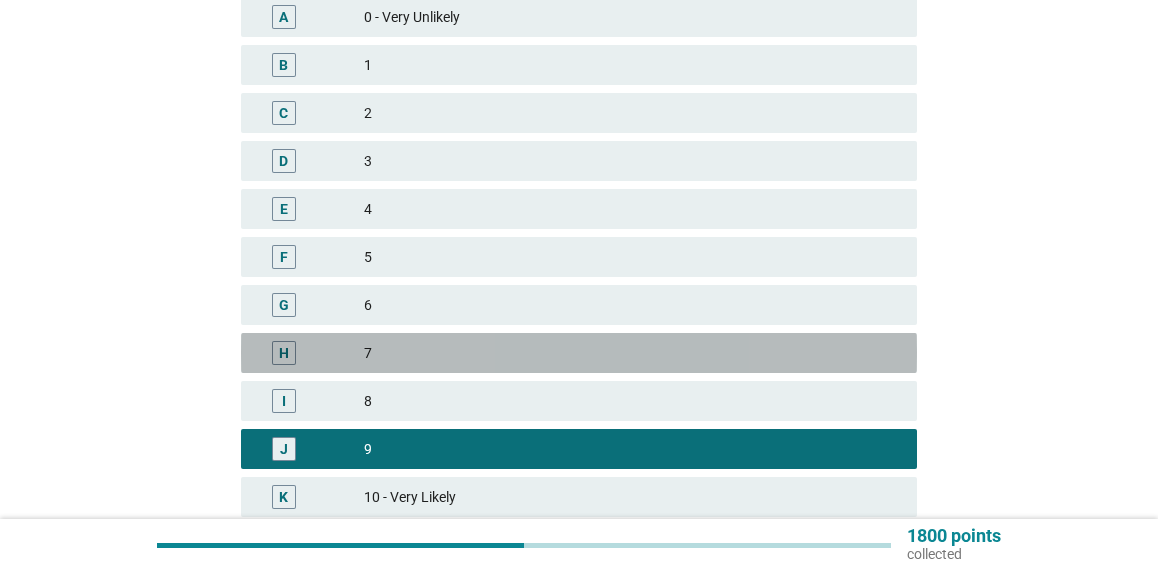 click on "7" at bounding box center [632, 353] 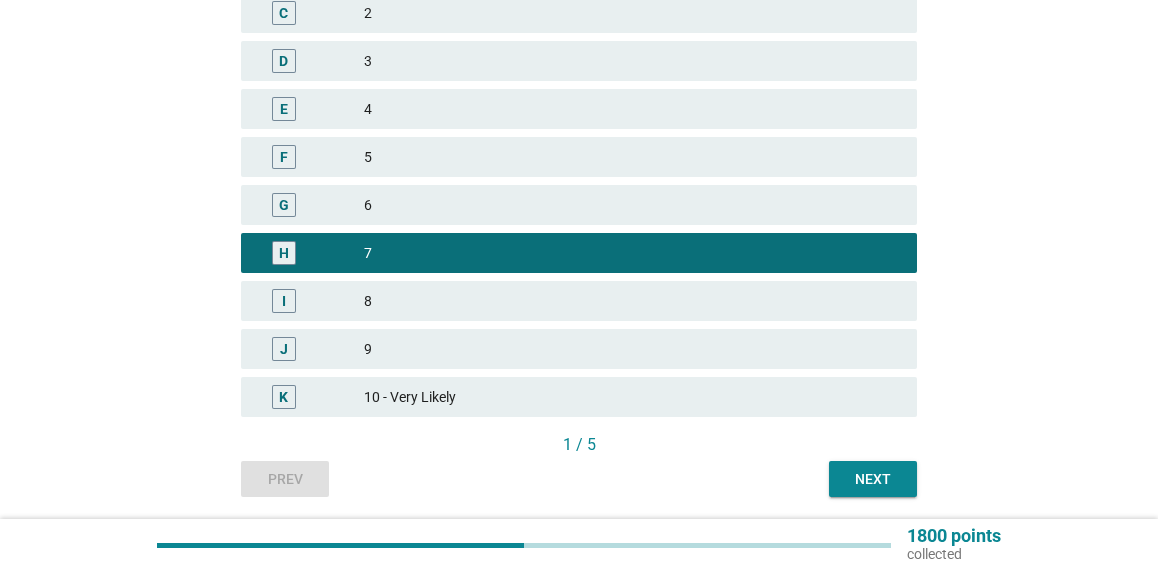 scroll, scrollTop: 568, scrollLeft: 0, axis: vertical 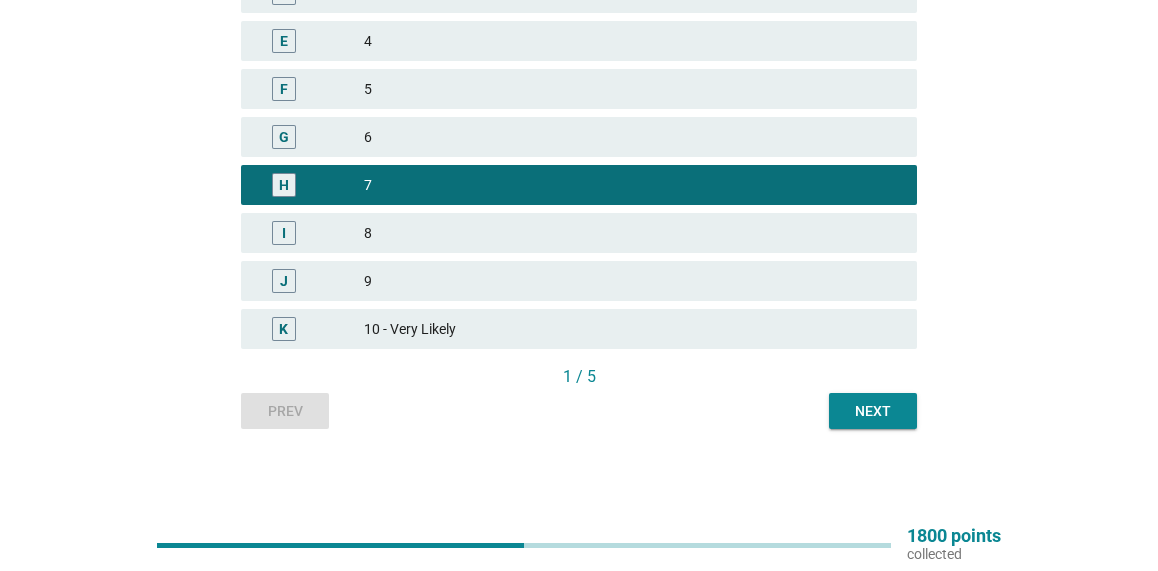 click on "Next" at bounding box center [873, 411] 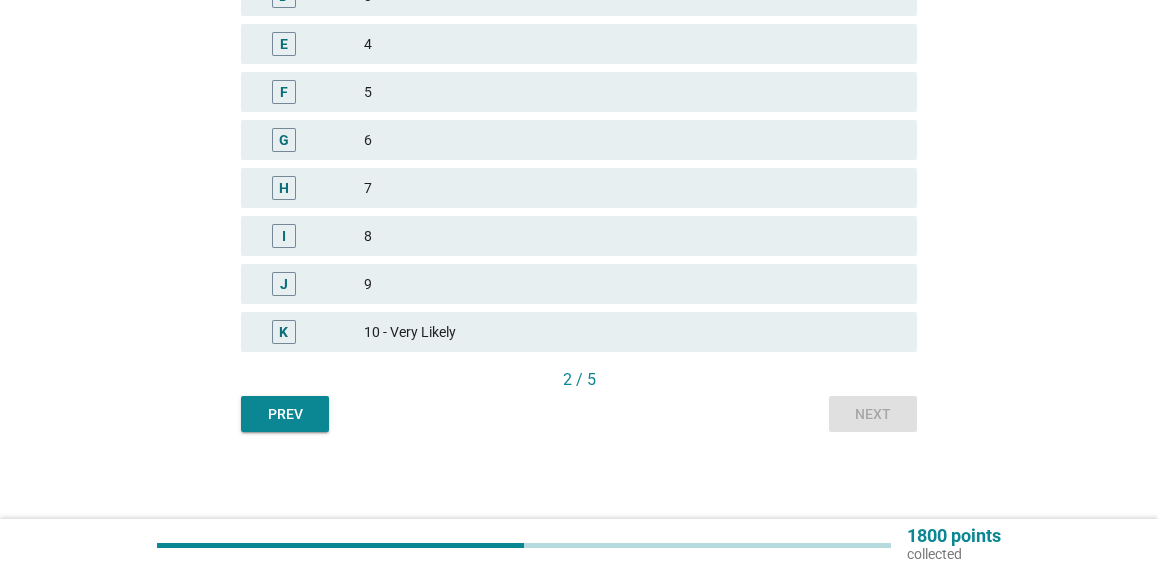 scroll, scrollTop: 568, scrollLeft: 0, axis: vertical 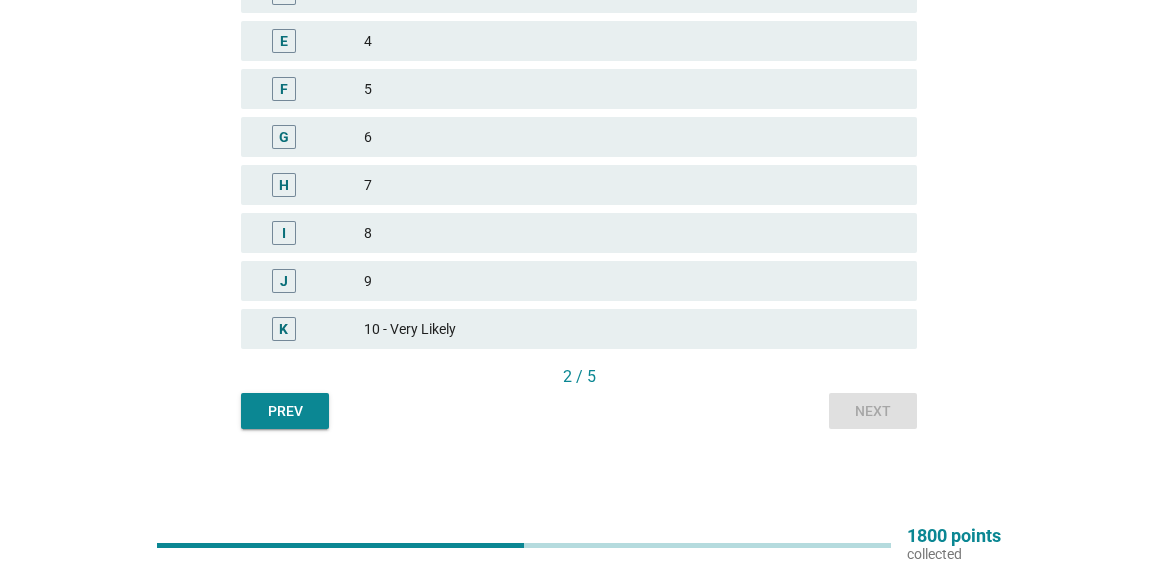 click on "7" at bounding box center [632, 185] 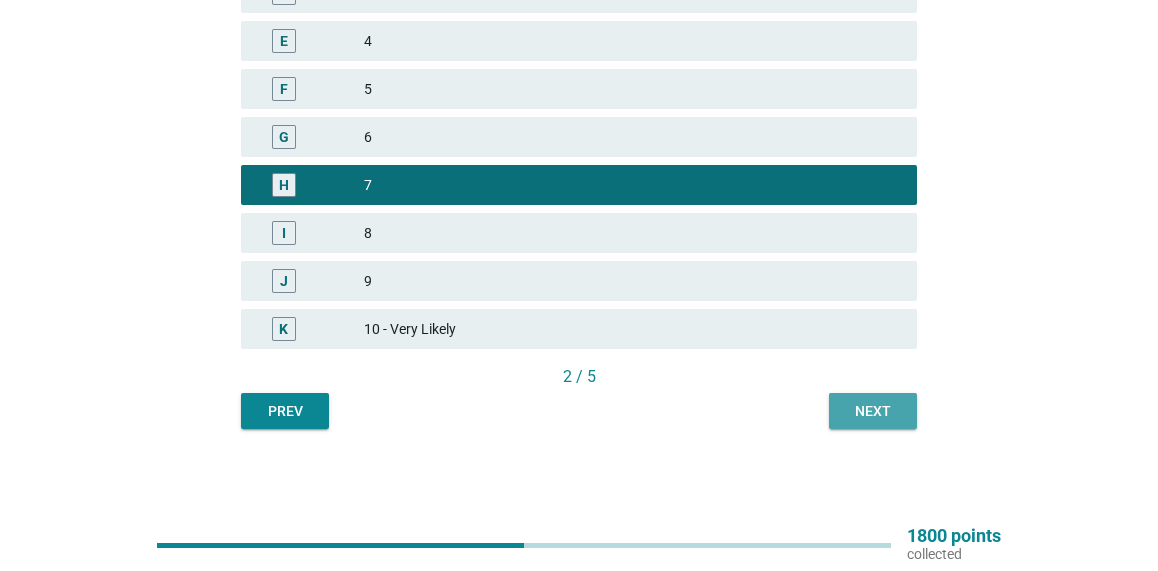 click on "Next" at bounding box center [873, 411] 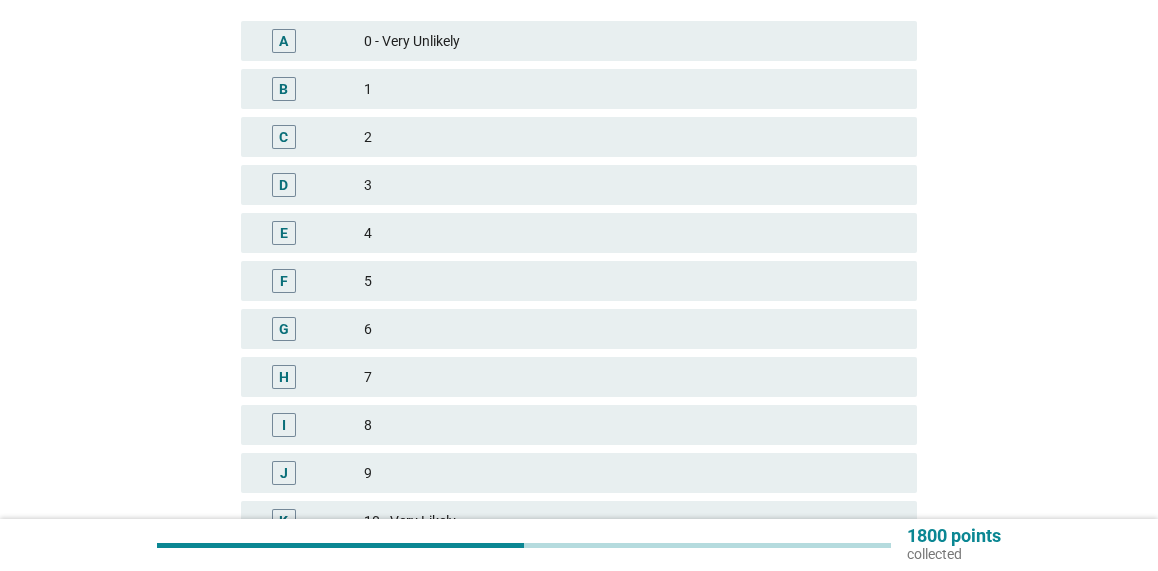 scroll, scrollTop: 500, scrollLeft: 0, axis: vertical 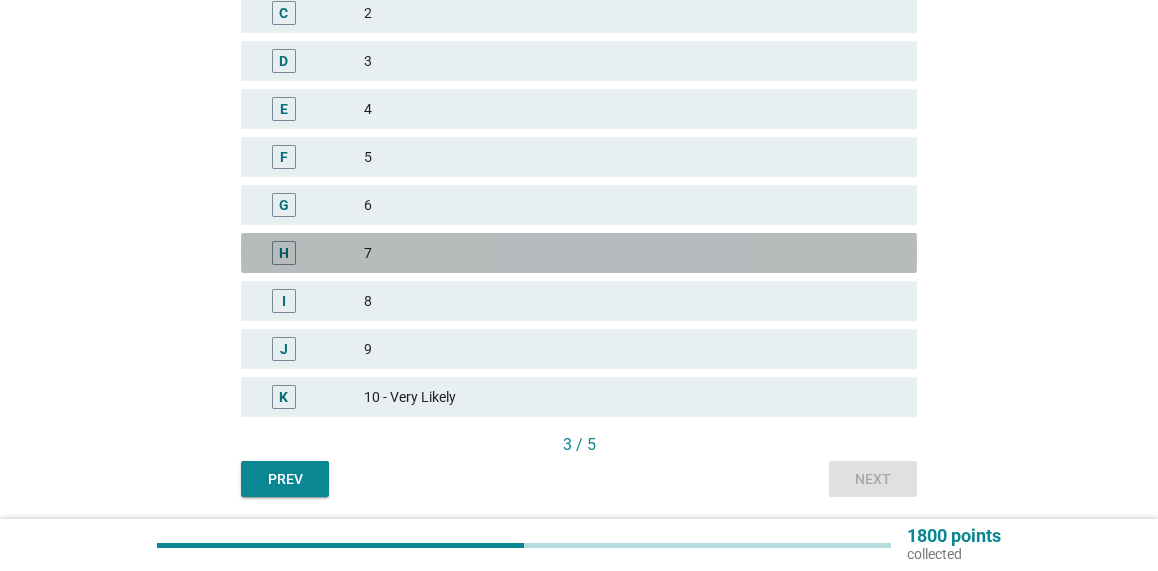 click on "7" at bounding box center [632, 253] 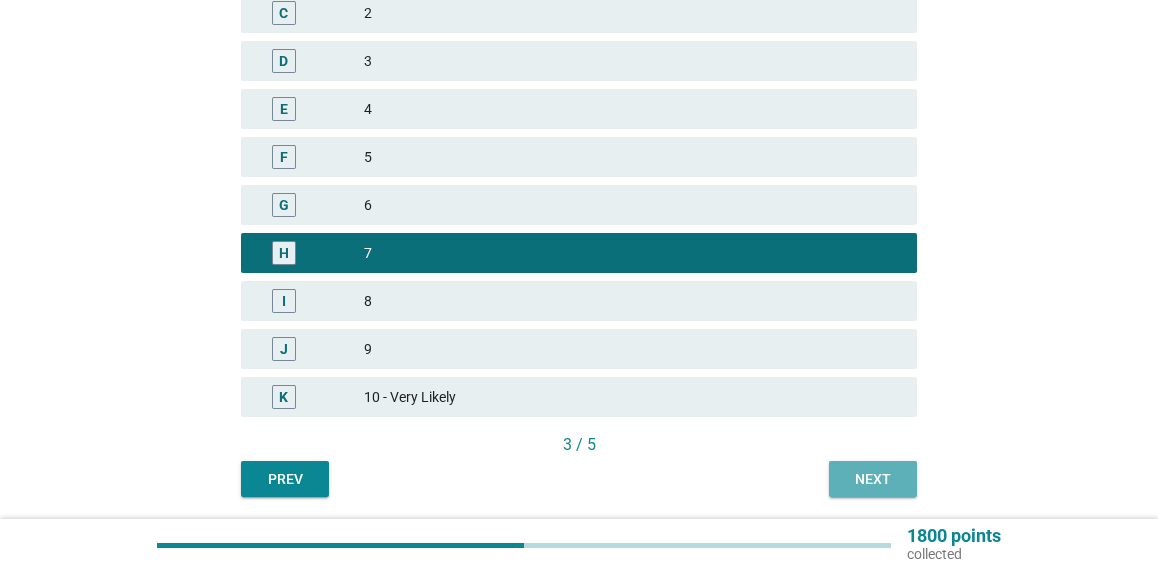 click on "Next" at bounding box center [873, 479] 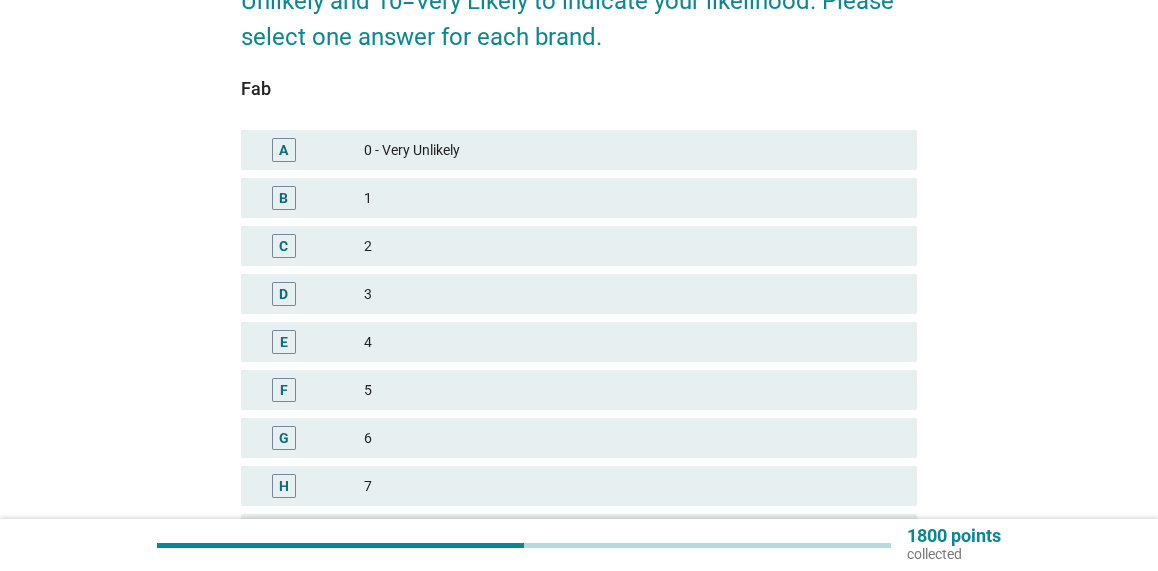 scroll, scrollTop: 400, scrollLeft: 0, axis: vertical 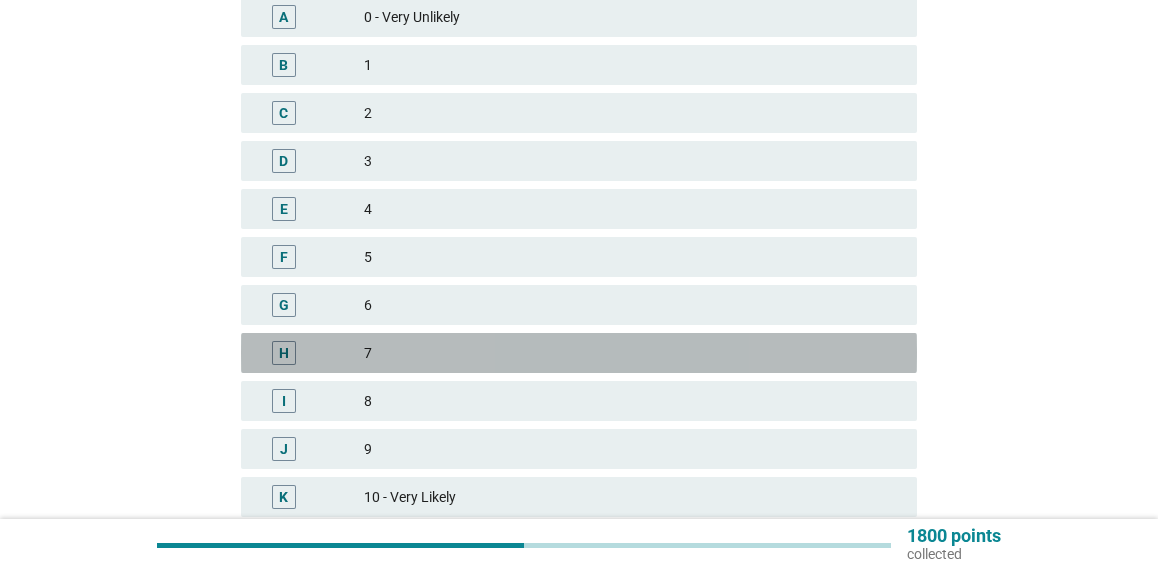 click on "H   7" at bounding box center [579, 353] 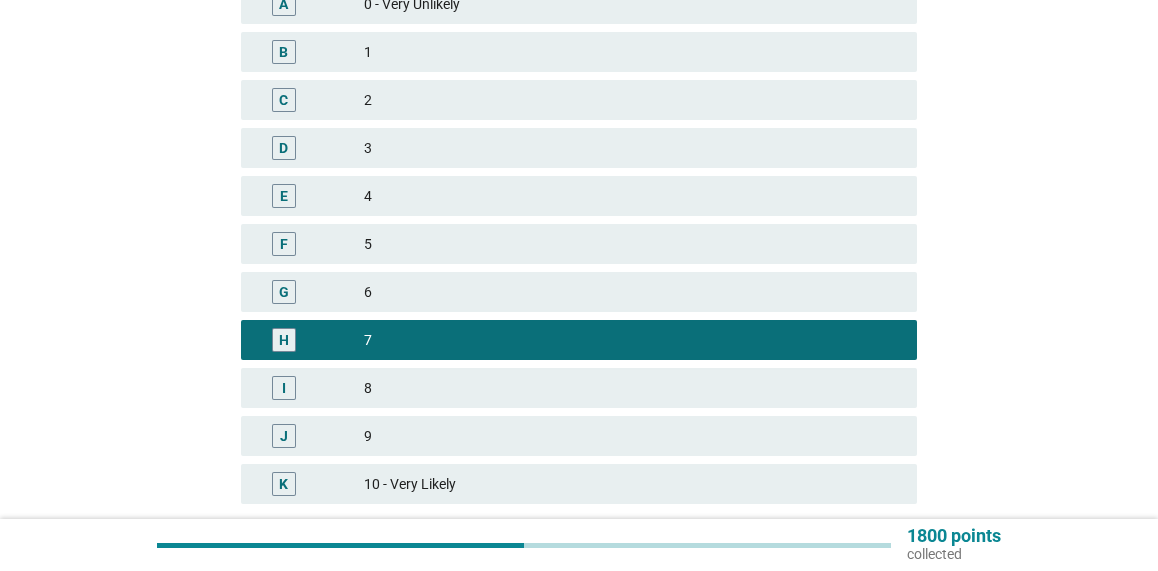scroll, scrollTop: 568, scrollLeft: 0, axis: vertical 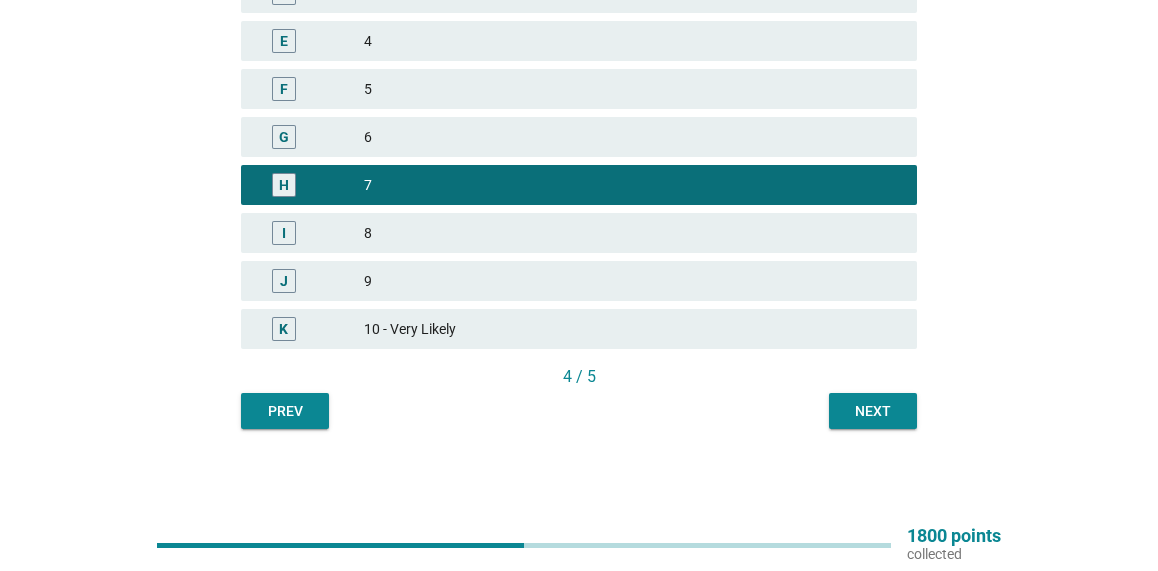 click on "Next" at bounding box center [873, 411] 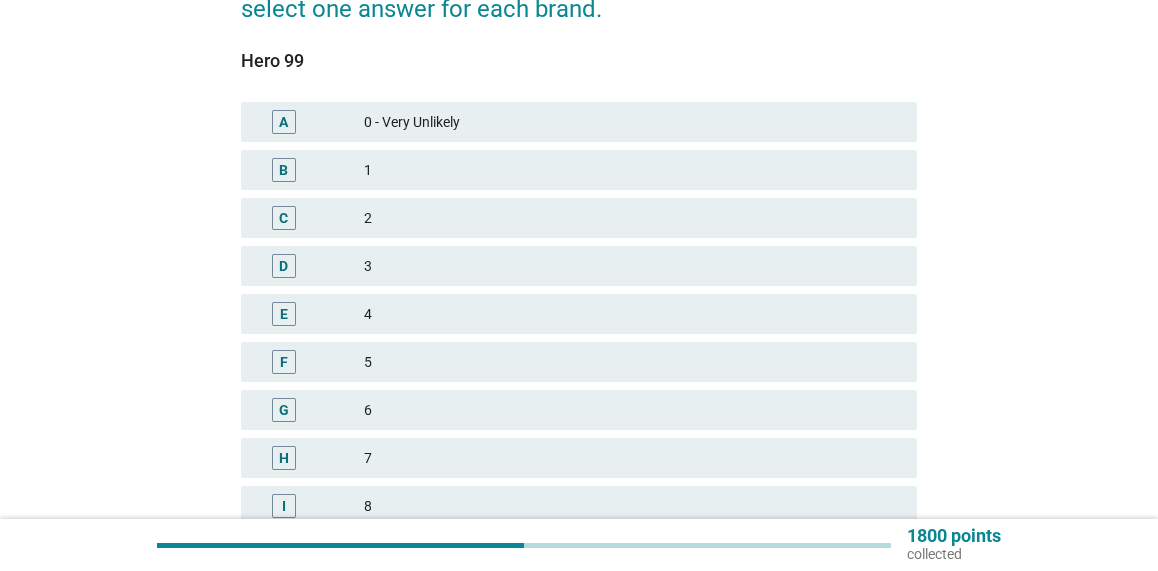 scroll, scrollTop: 300, scrollLeft: 0, axis: vertical 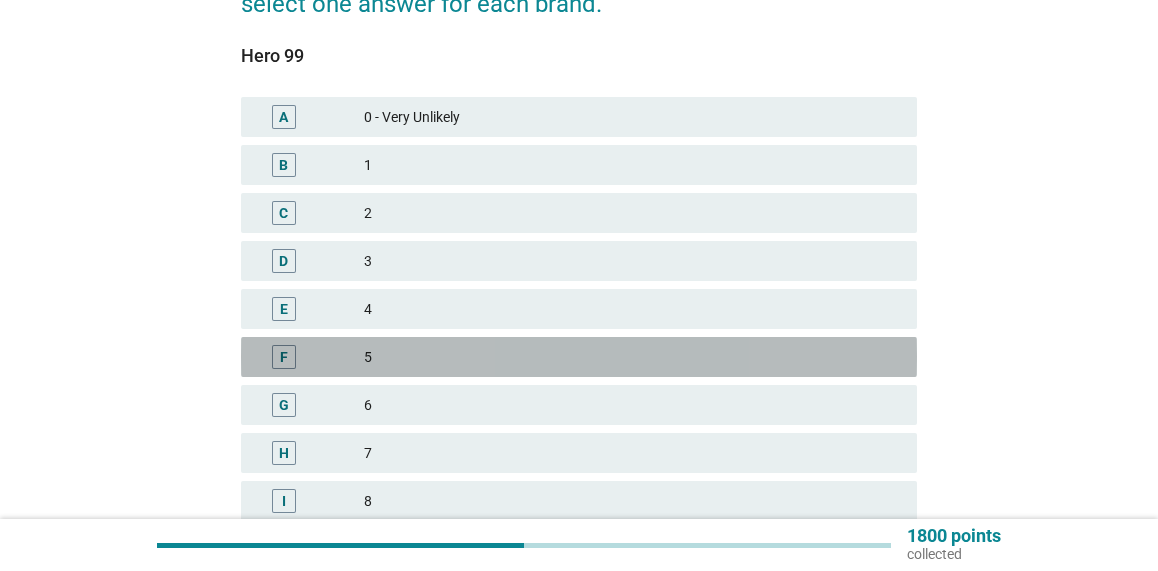 click on "5" at bounding box center (632, 357) 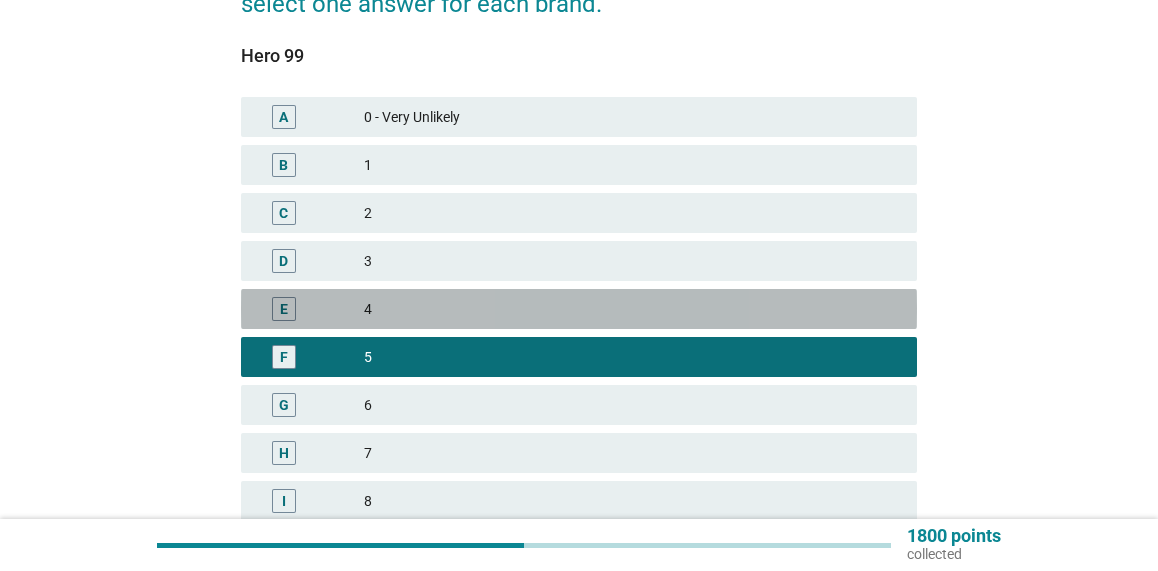 click on "4" at bounding box center [632, 309] 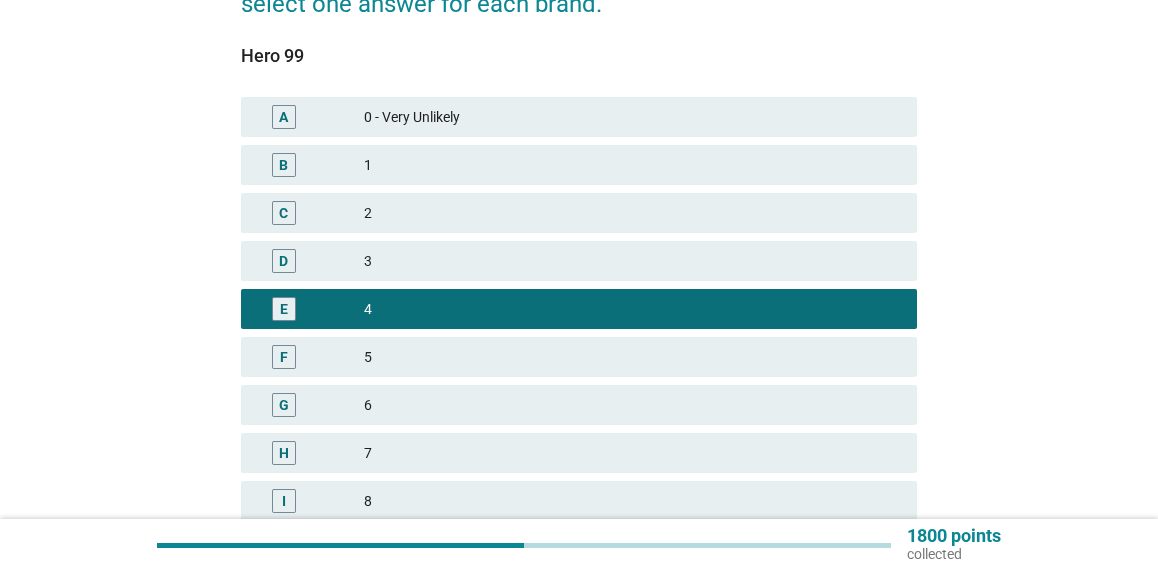 scroll, scrollTop: 400, scrollLeft: 0, axis: vertical 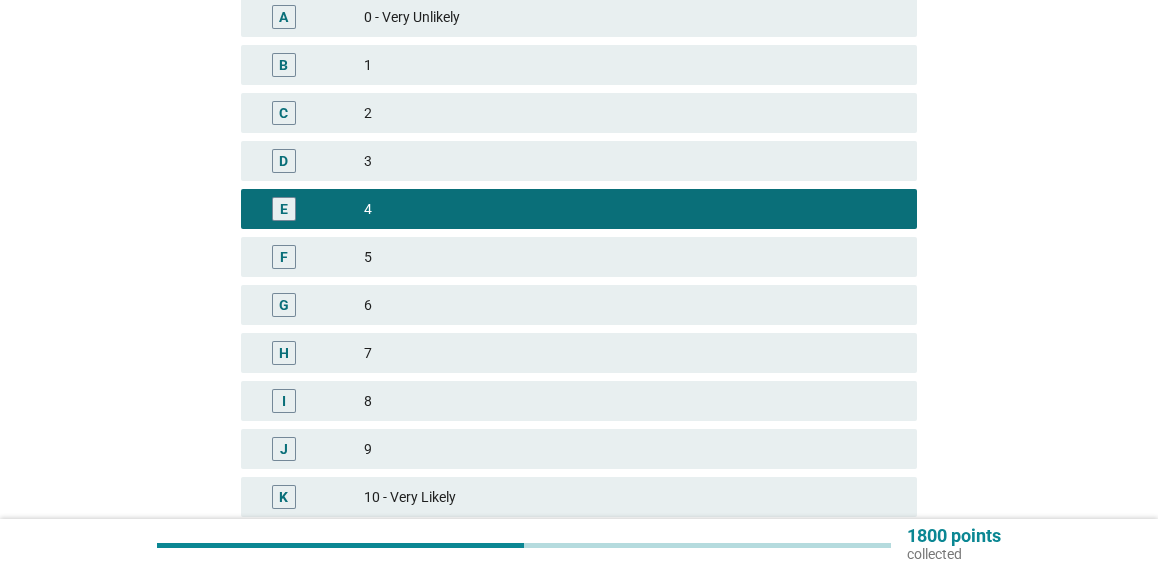 click on "5" at bounding box center (632, 257) 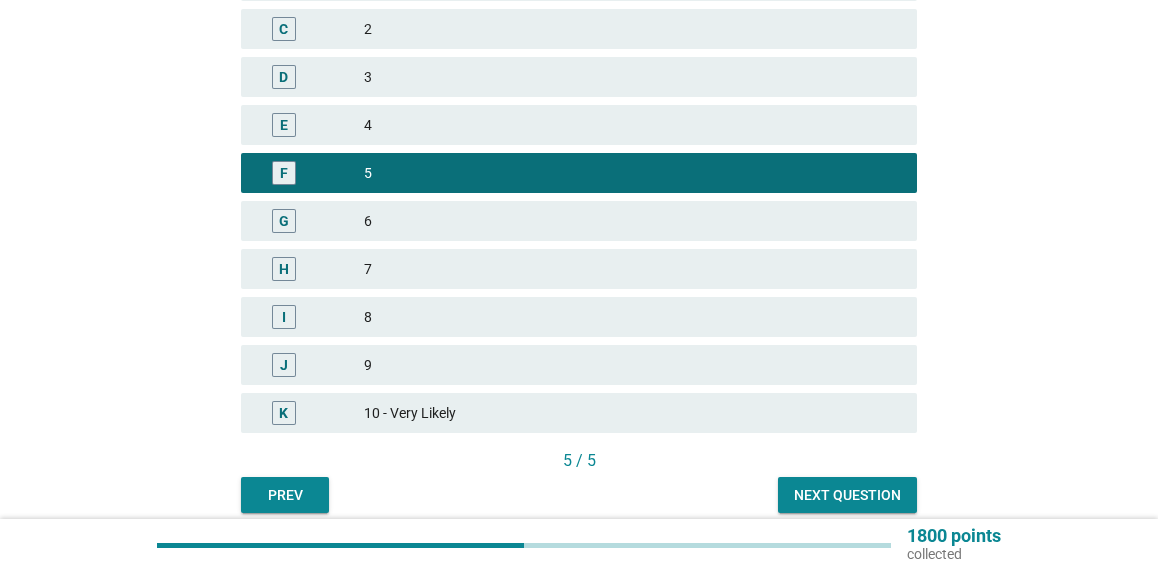 scroll, scrollTop: 568, scrollLeft: 0, axis: vertical 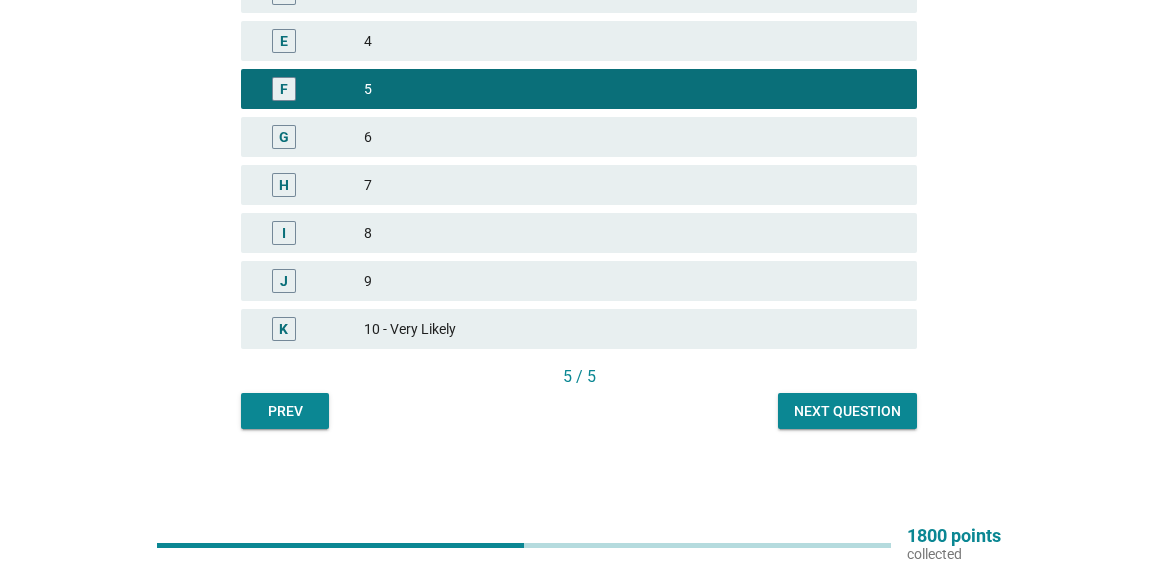 click on "Next question" at bounding box center (847, 411) 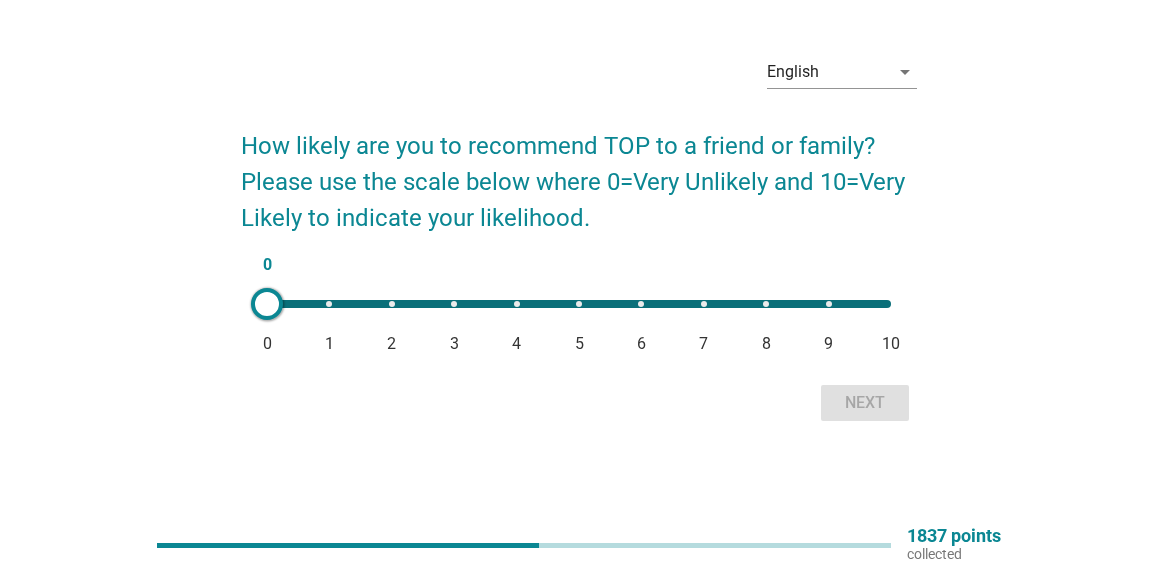 scroll, scrollTop: 0, scrollLeft: 0, axis: both 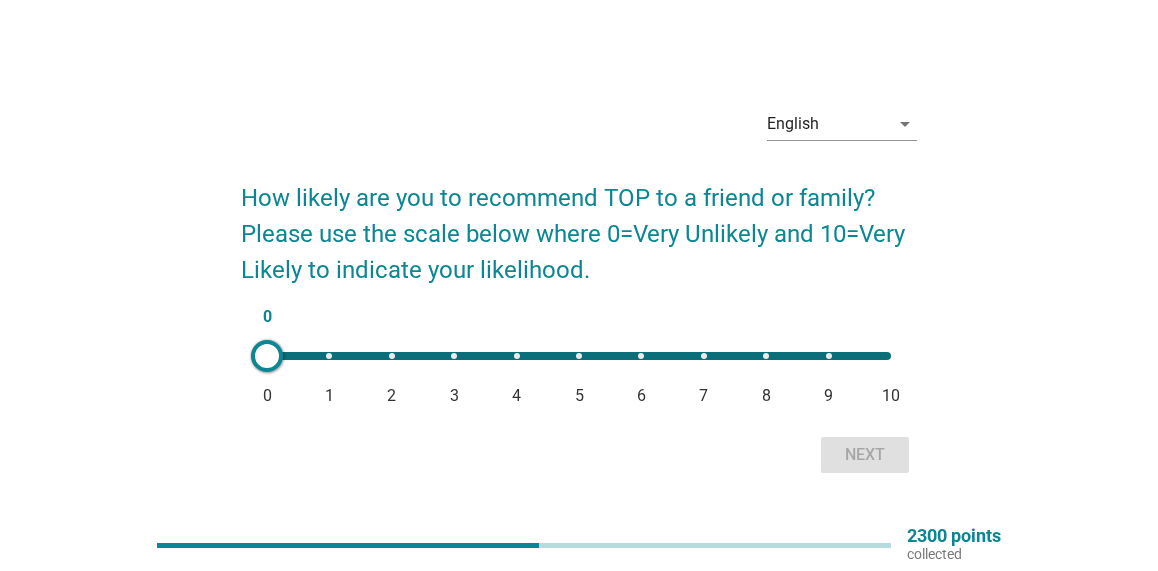 click on "0
0
1
2
3
4
5
6
7
8
9
10" at bounding box center [579, 356] 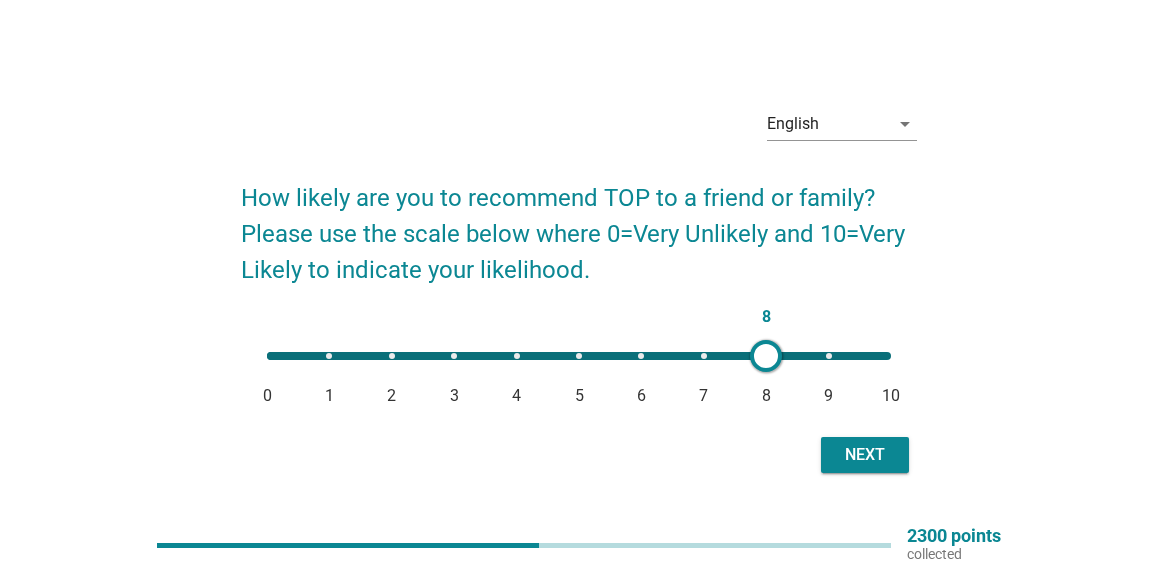 scroll, scrollTop: 52, scrollLeft: 0, axis: vertical 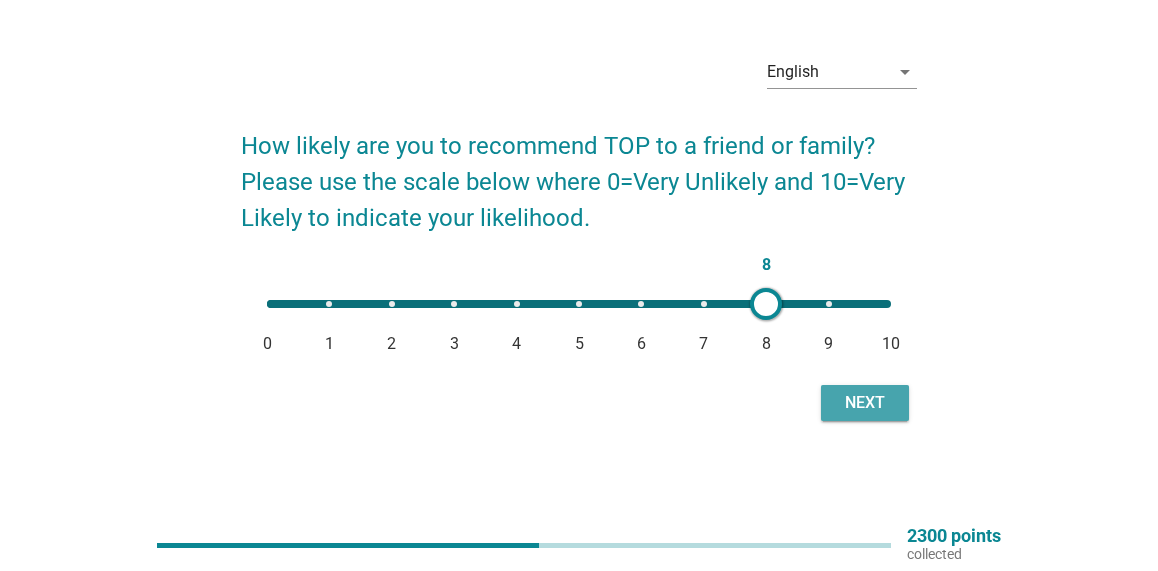 click on "Next" at bounding box center (865, 403) 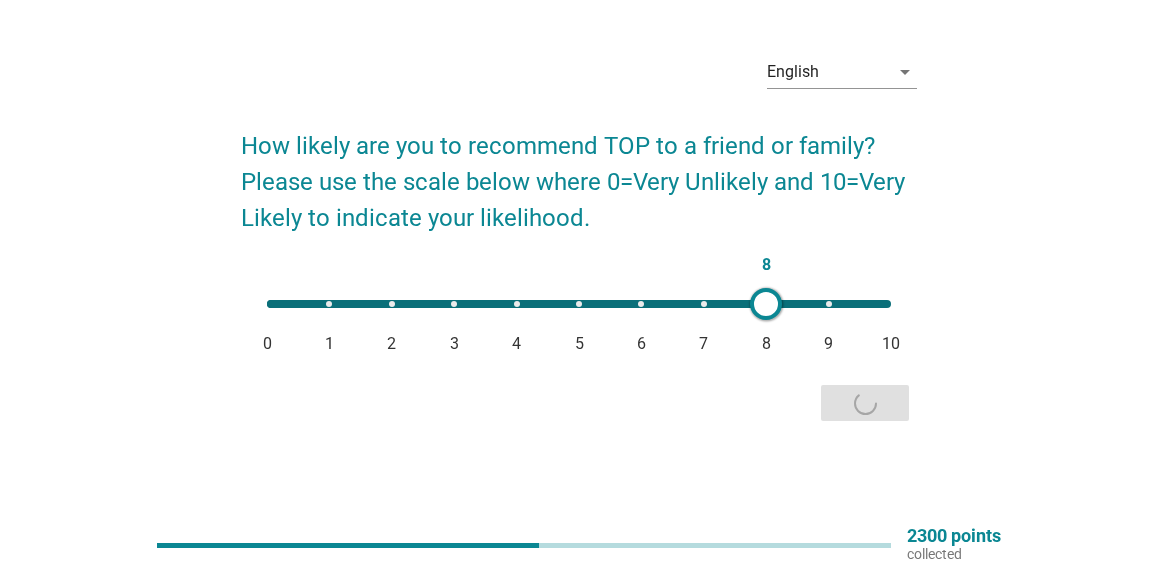 scroll, scrollTop: 0, scrollLeft: 0, axis: both 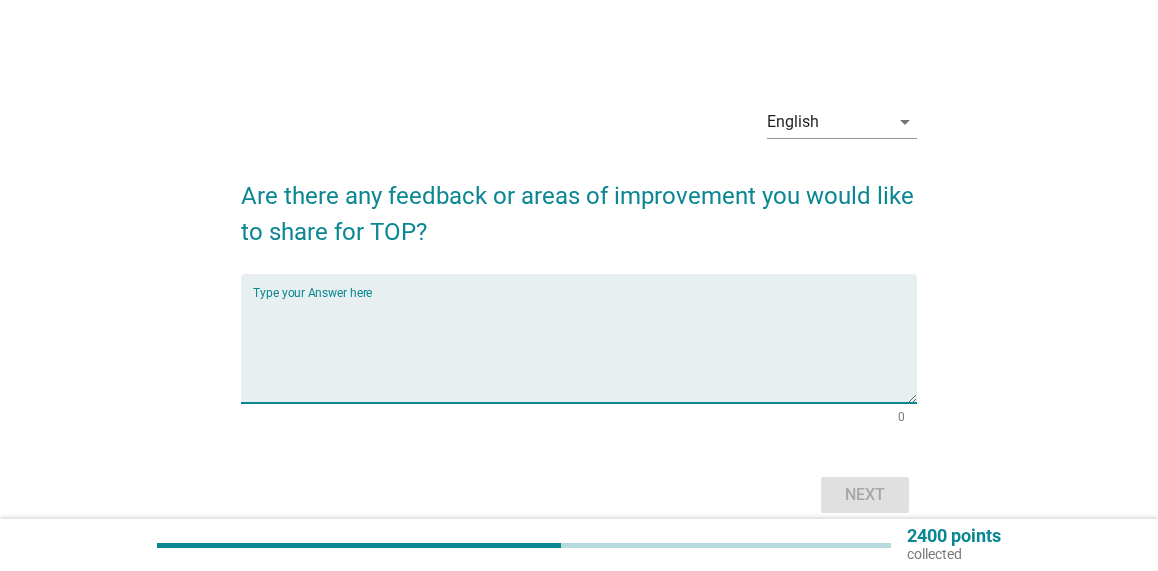 click at bounding box center (585, 350) 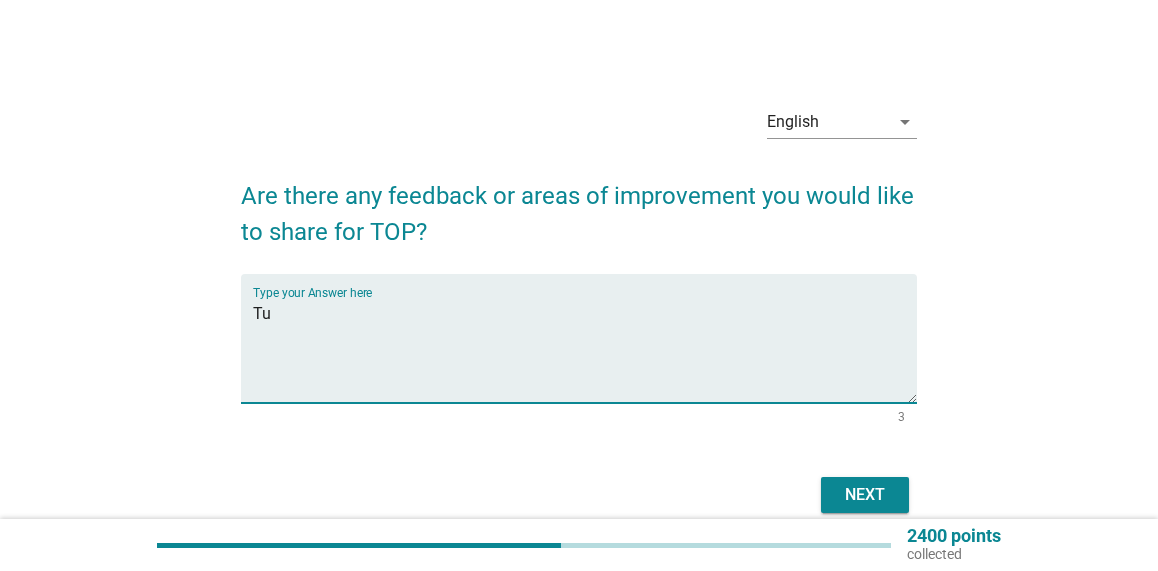 type on "T" 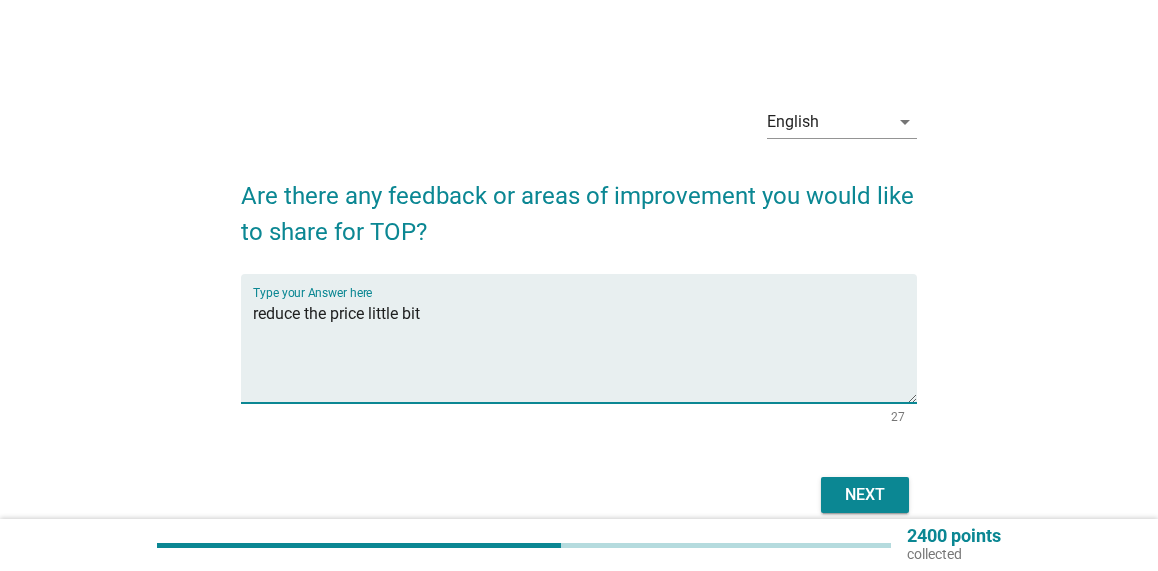 type on "reduce the price little bit" 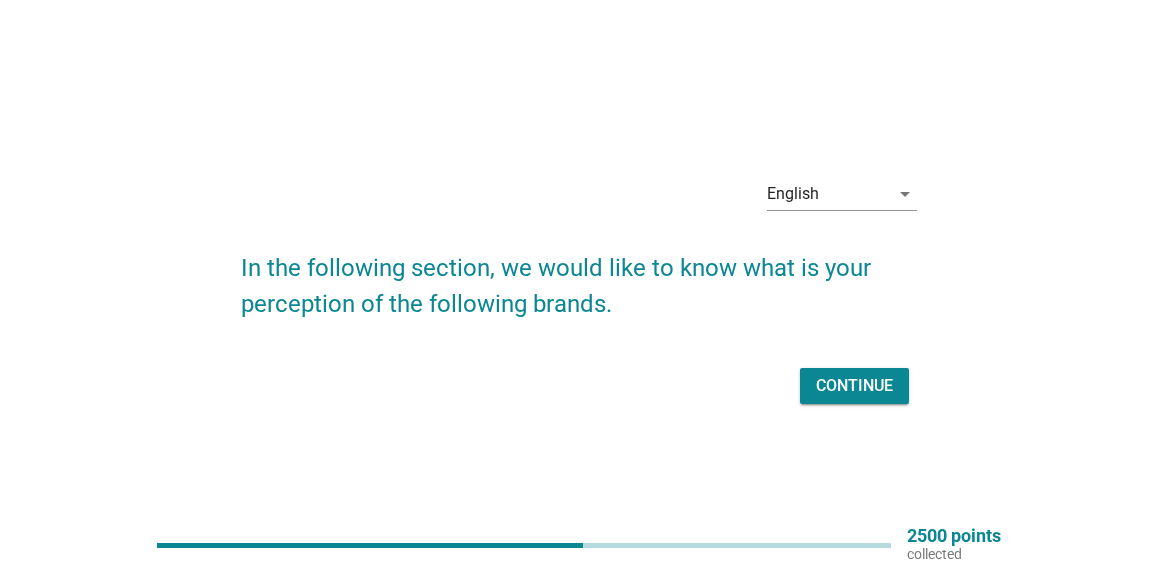 scroll, scrollTop: 52, scrollLeft: 0, axis: vertical 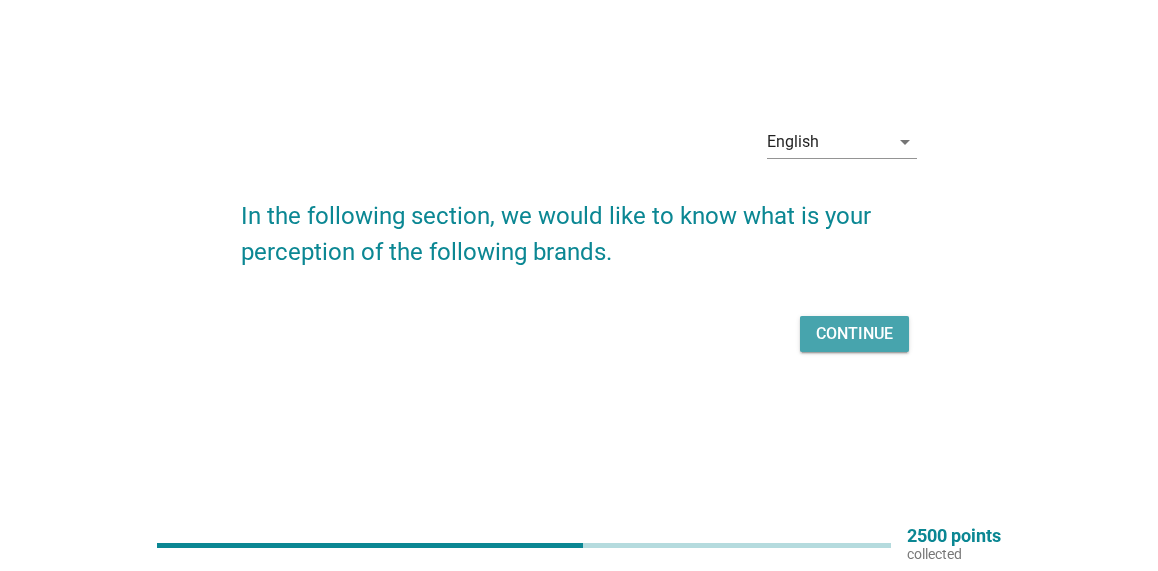 click on "Continue" at bounding box center (854, 334) 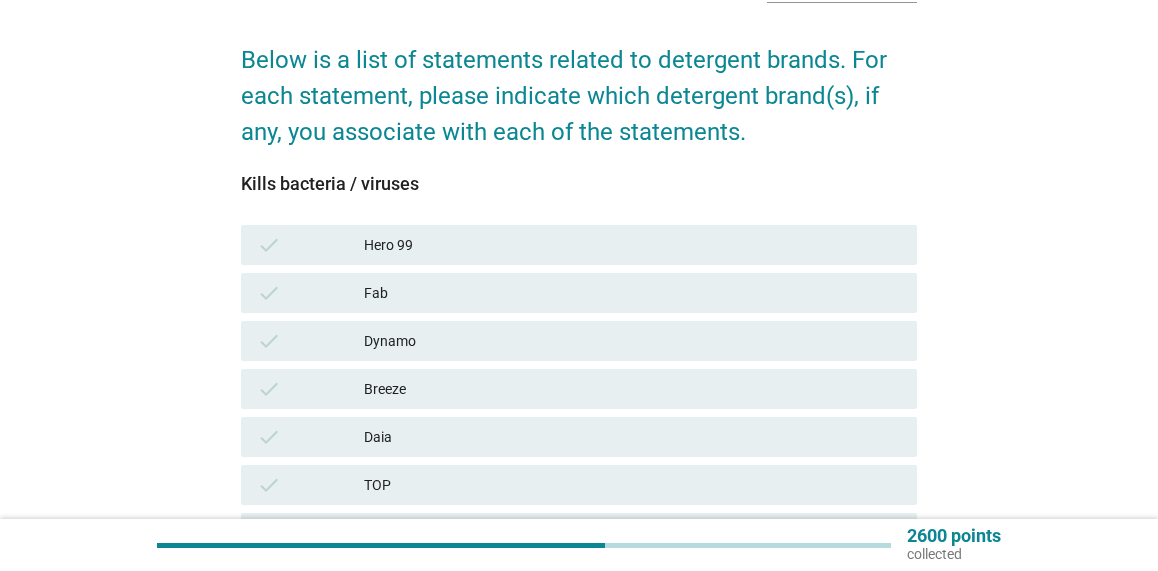 scroll, scrollTop: 200, scrollLeft: 0, axis: vertical 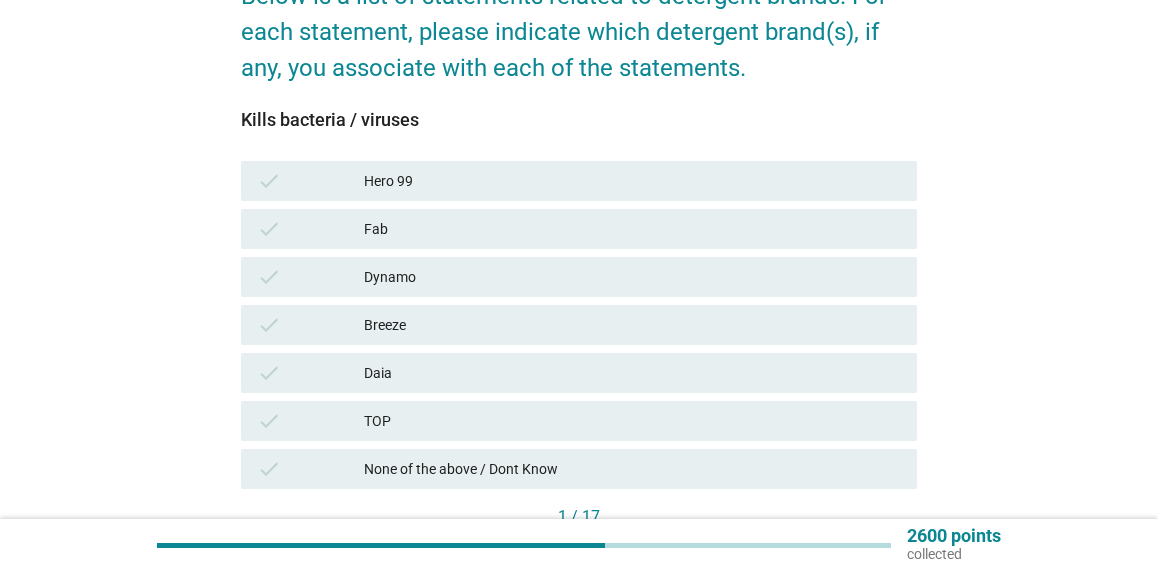 click on "TOP" at bounding box center (632, 421) 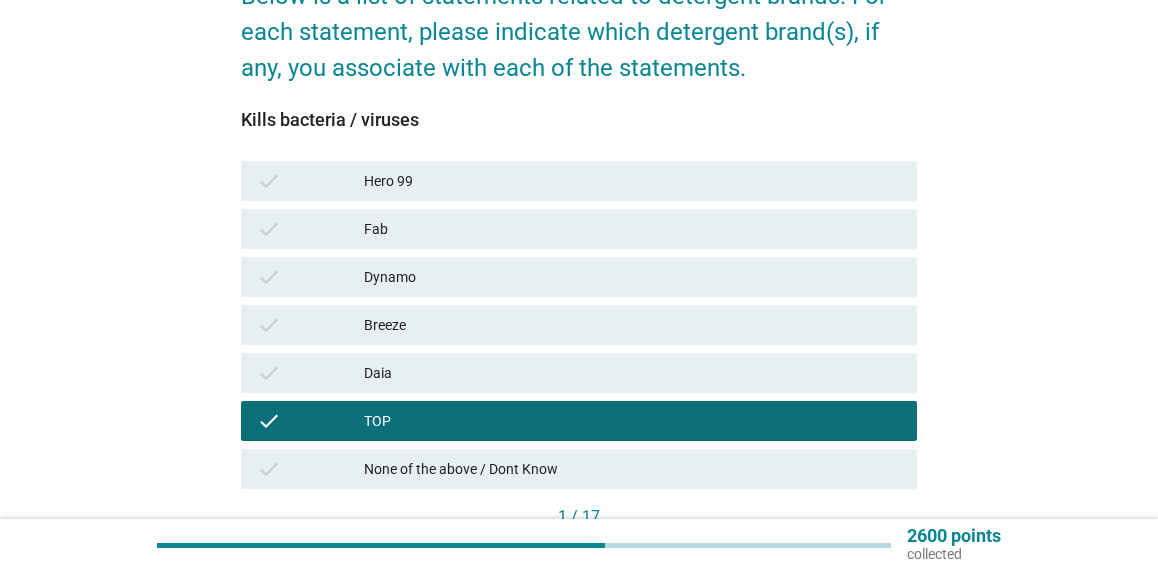 click on "check   Daia" at bounding box center (579, 373) 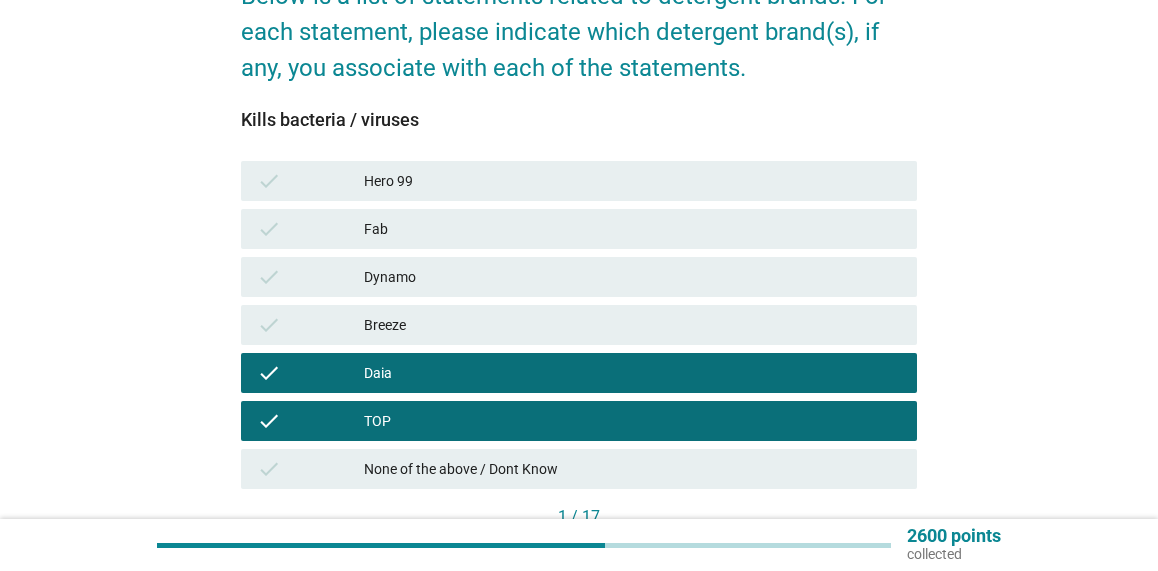 click on "Breeze" at bounding box center (632, 325) 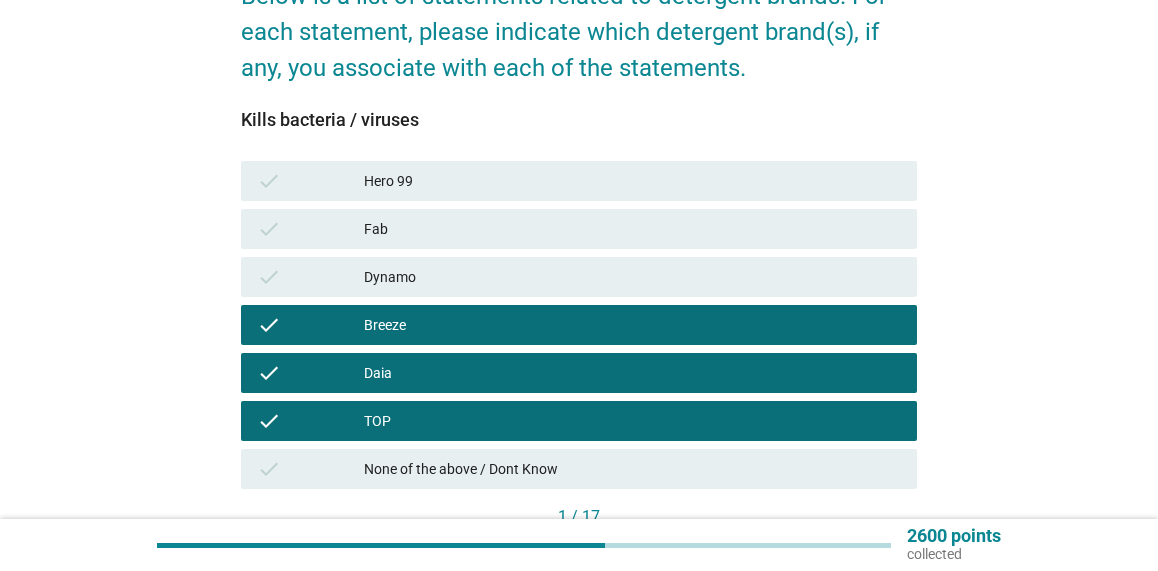 click on "Dynamo" at bounding box center [632, 277] 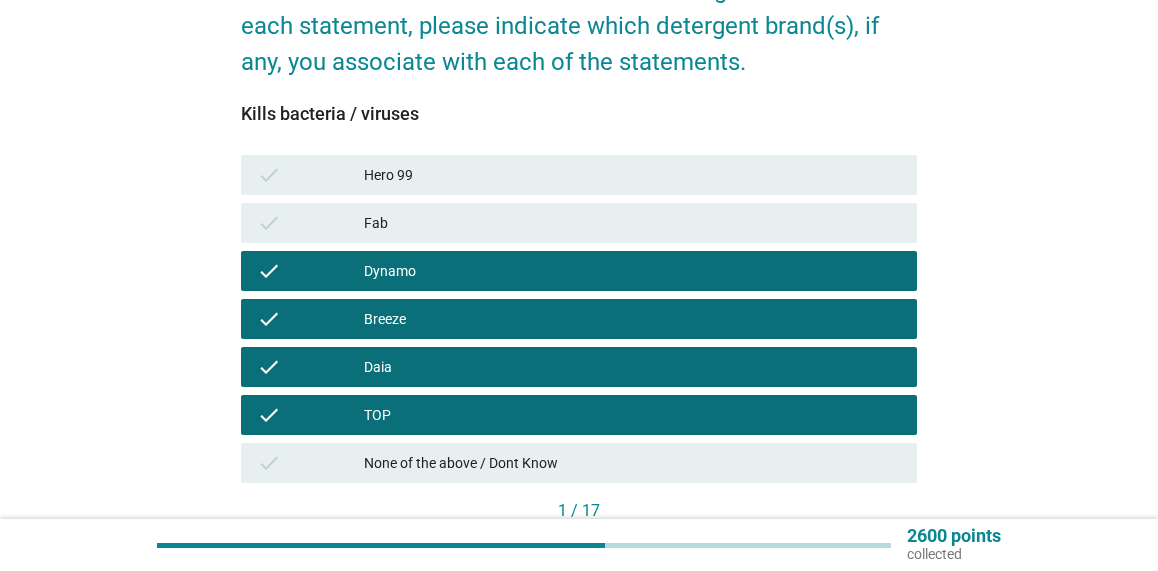 scroll, scrollTop: 340, scrollLeft: 0, axis: vertical 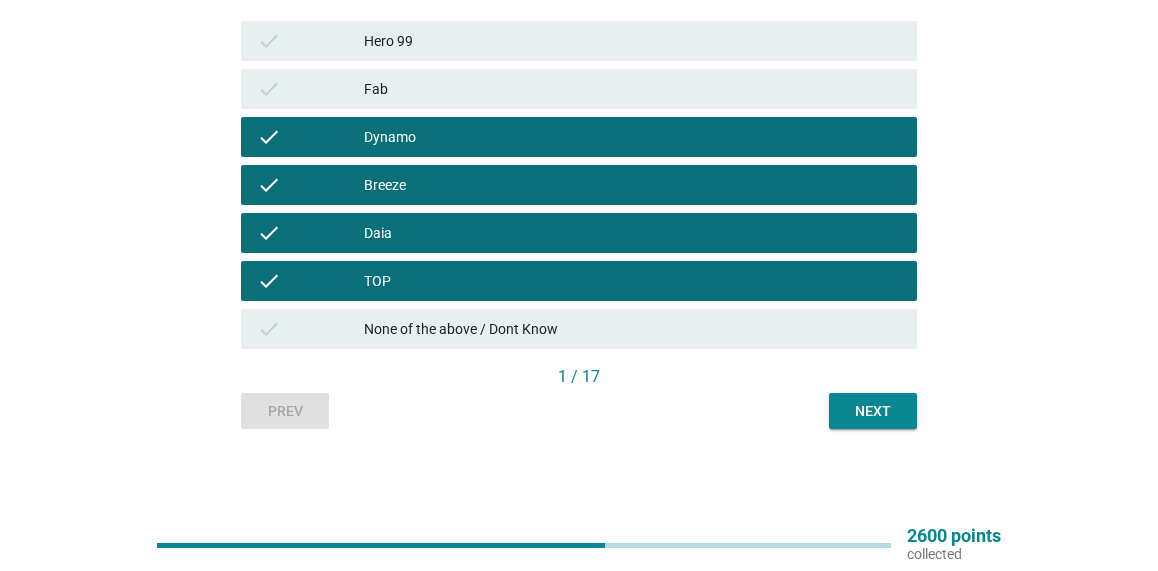 click on "1 / 17" at bounding box center (579, 377) 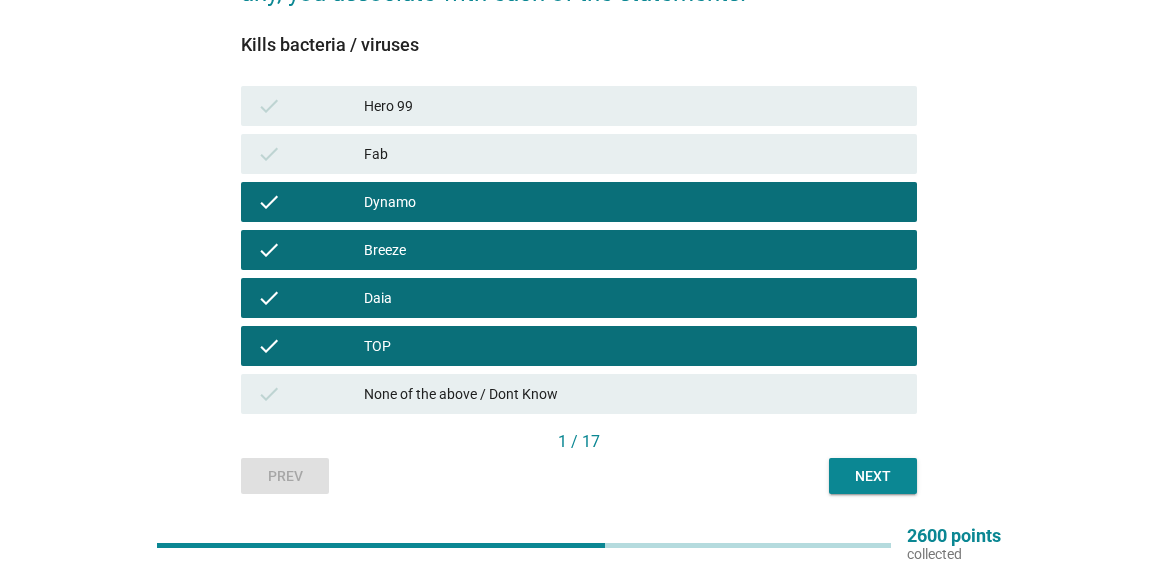 scroll, scrollTop: 240, scrollLeft: 0, axis: vertical 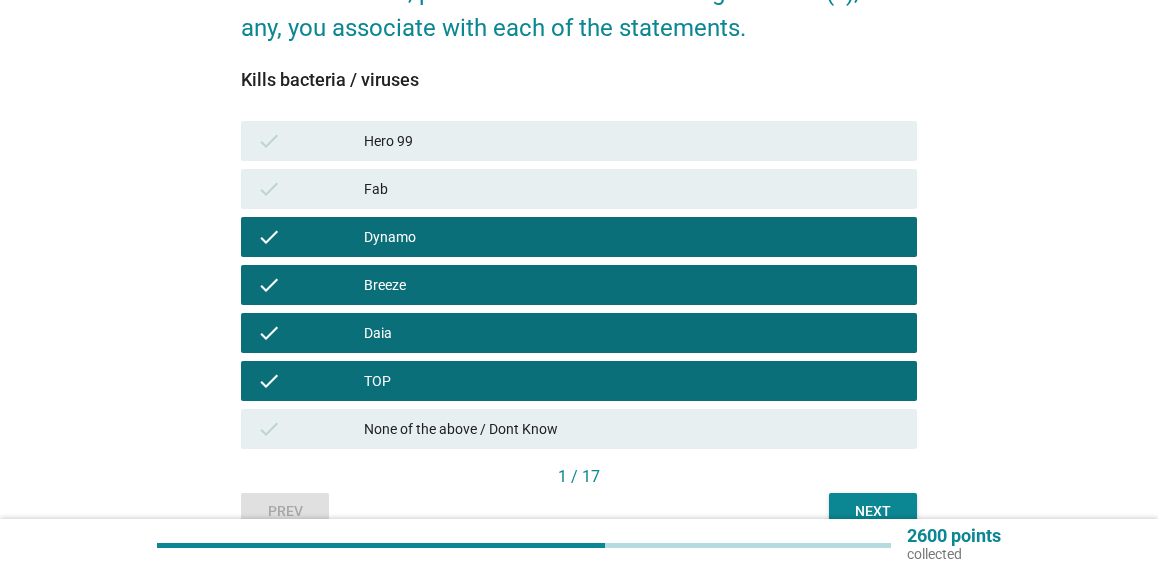 click on "Next" at bounding box center (873, 511) 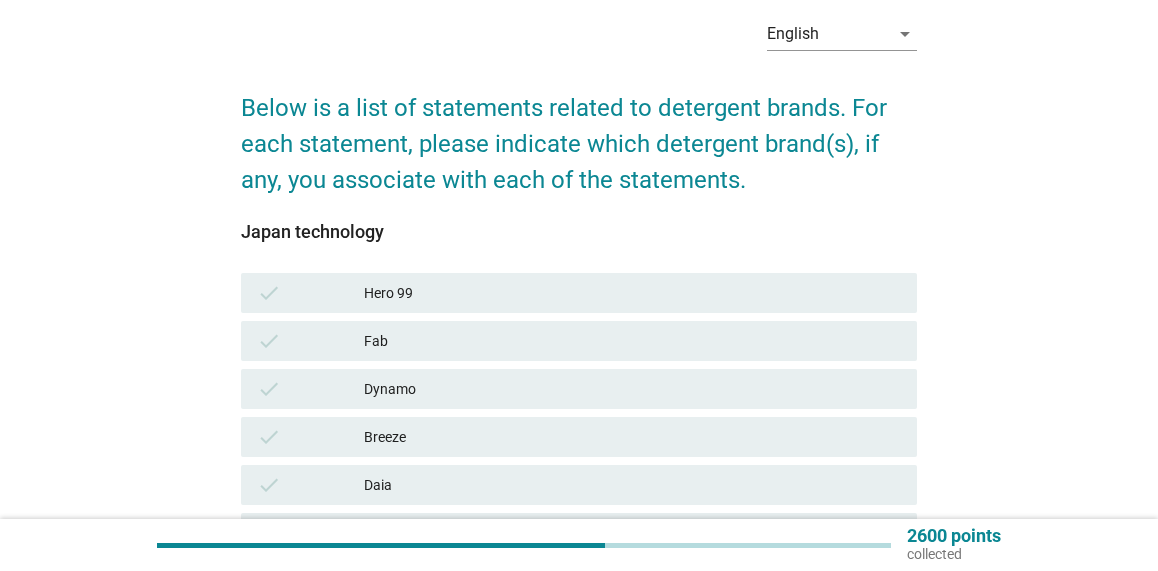 scroll, scrollTop: 200, scrollLeft: 0, axis: vertical 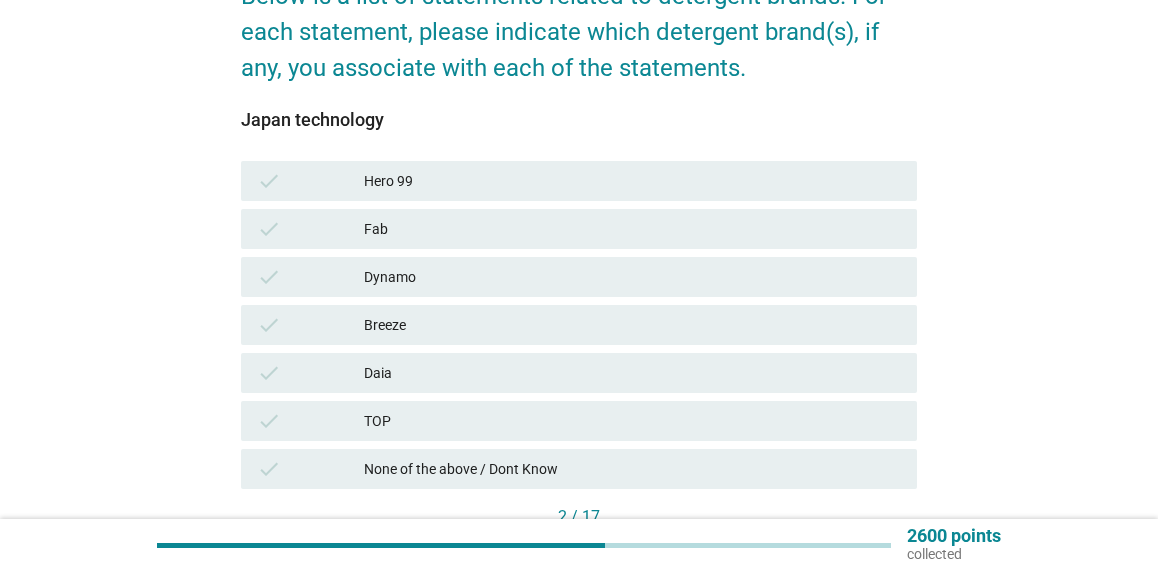 click on "check   Daia" at bounding box center [579, 373] 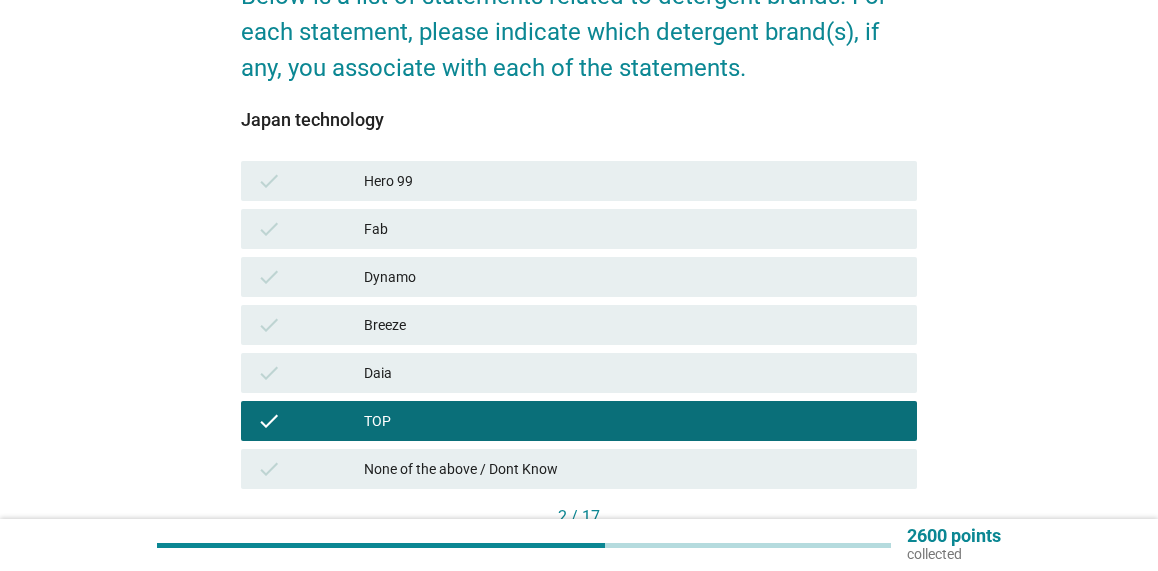 click on "check   Daia" at bounding box center [579, 373] 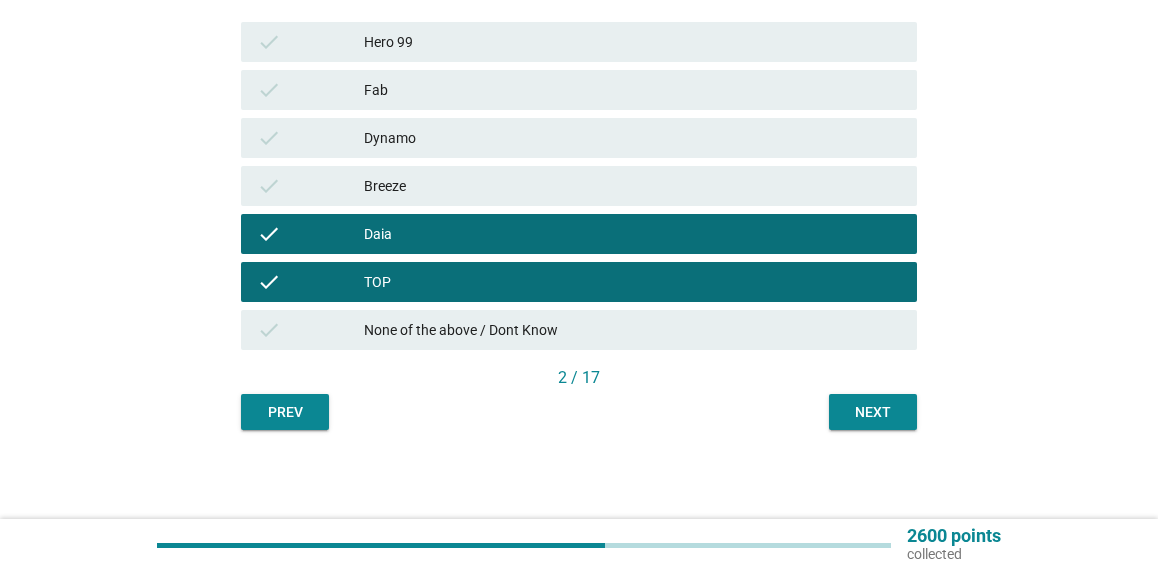scroll, scrollTop: 340, scrollLeft: 0, axis: vertical 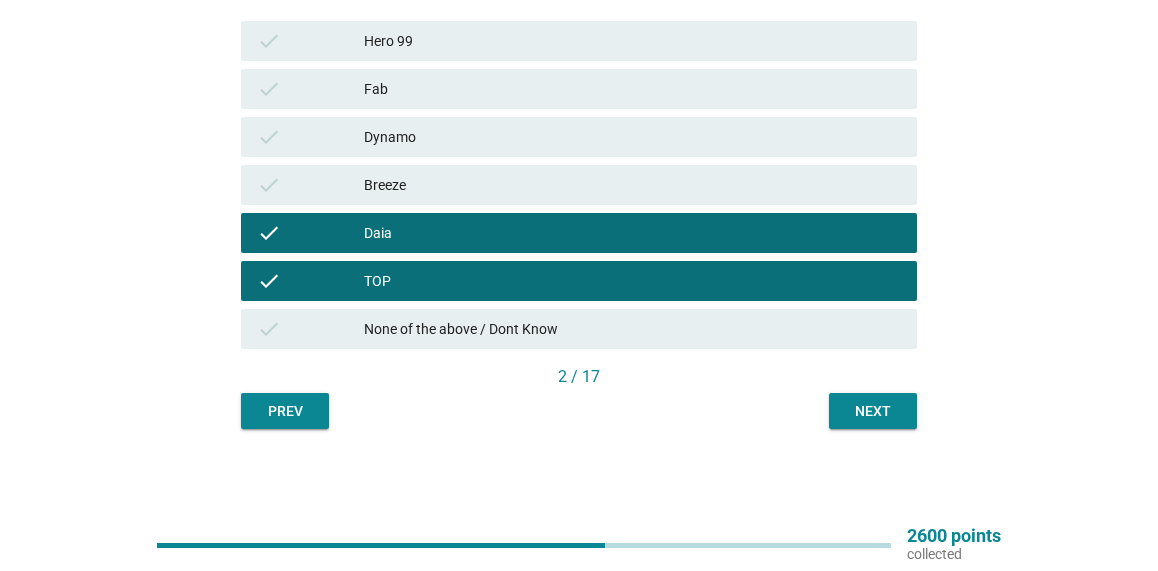 click on "Next" at bounding box center [873, 411] 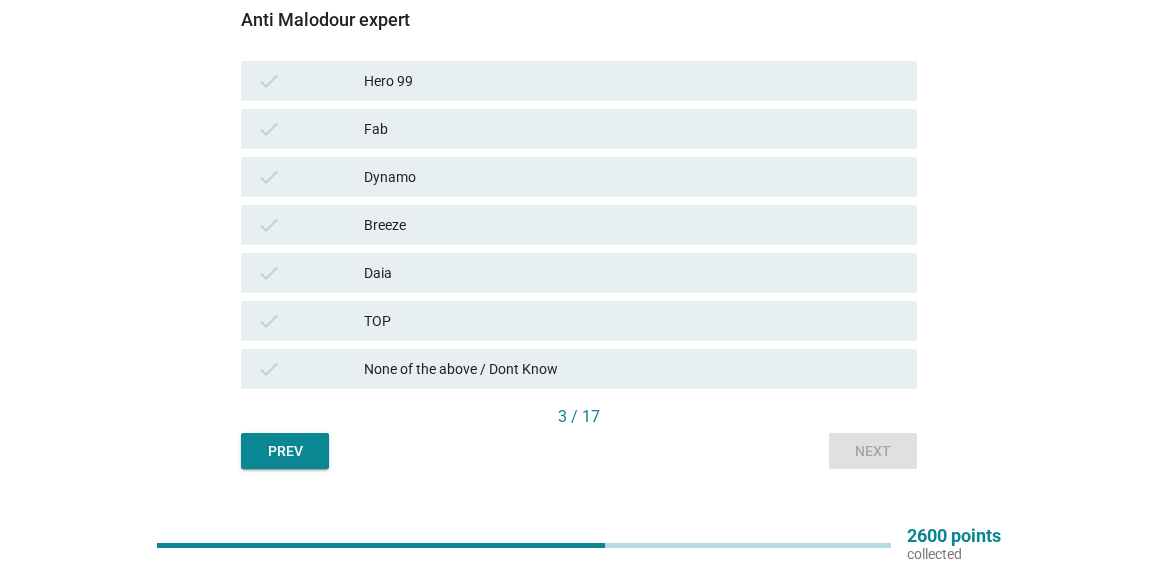 scroll, scrollTop: 200, scrollLeft: 0, axis: vertical 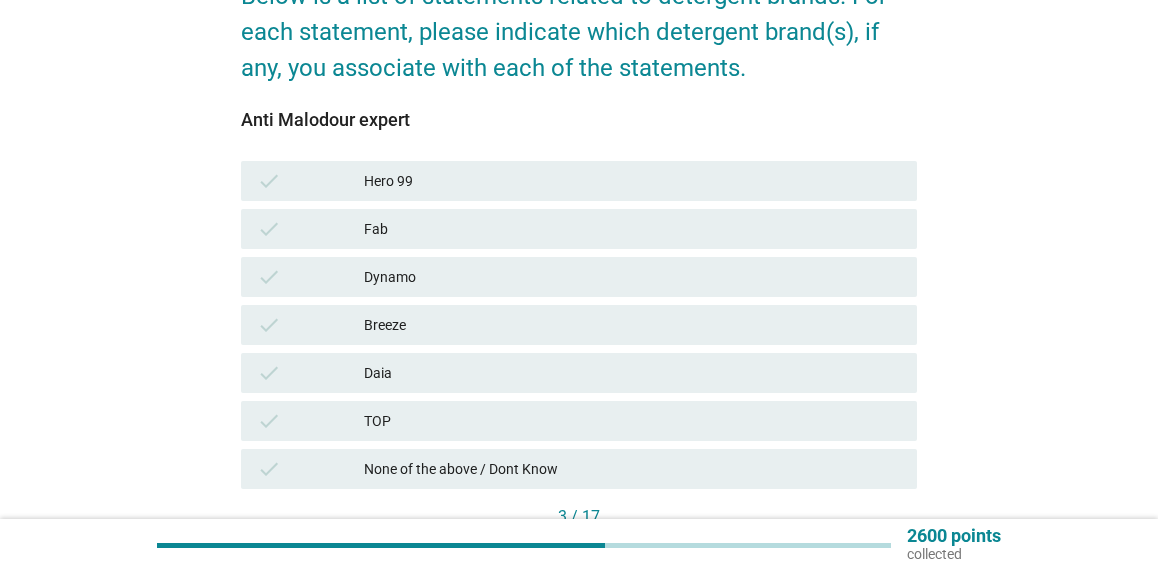 click on "Dynamo" at bounding box center [632, 277] 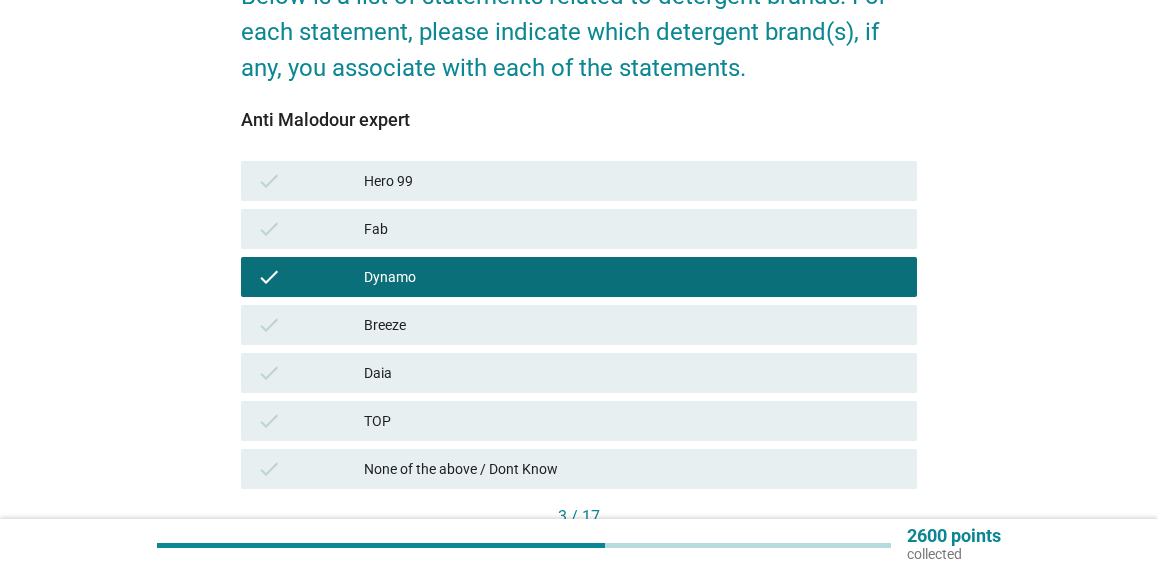 click on "Breeze" at bounding box center (632, 325) 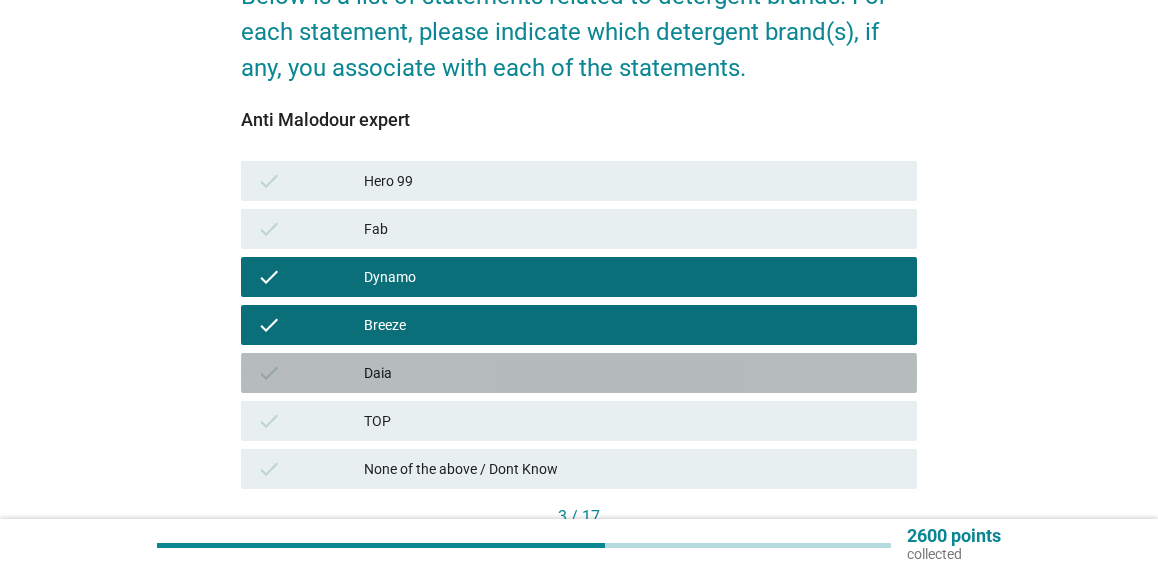 click on "Daia" at bounding box center (632, 373) 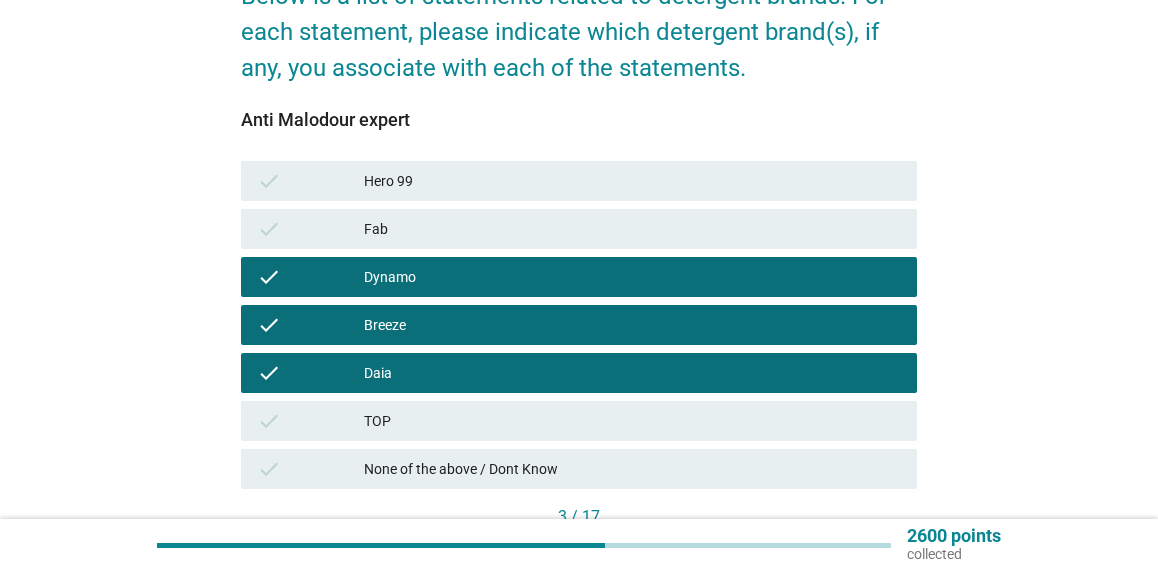 click on "TOP" at bounding box center [632, 421] 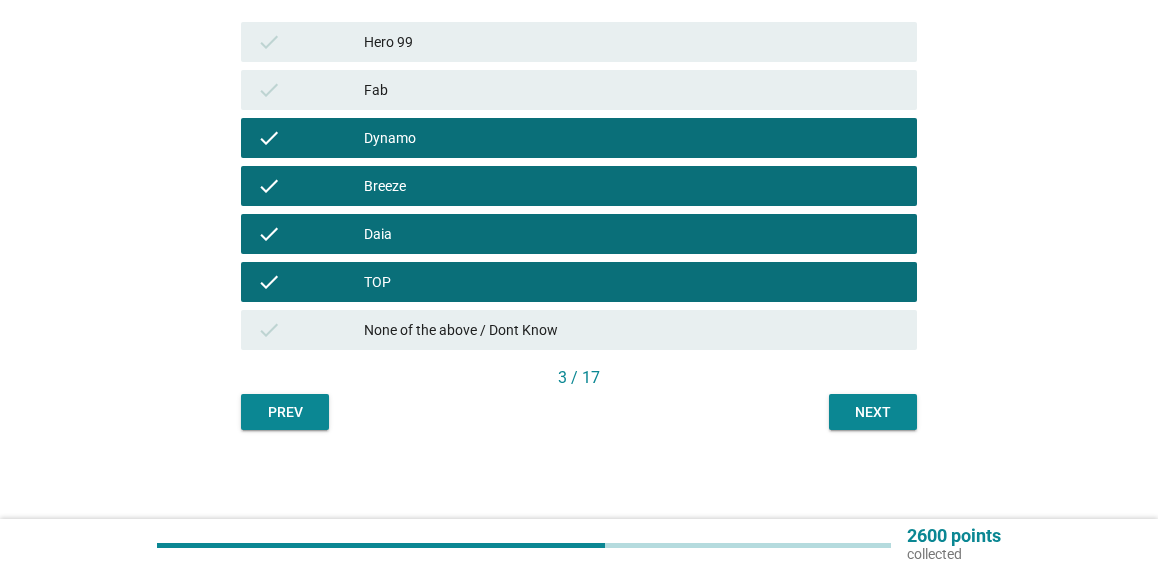 scroll, scrollTop: 340, scrollLeft: 0, axis: vertical 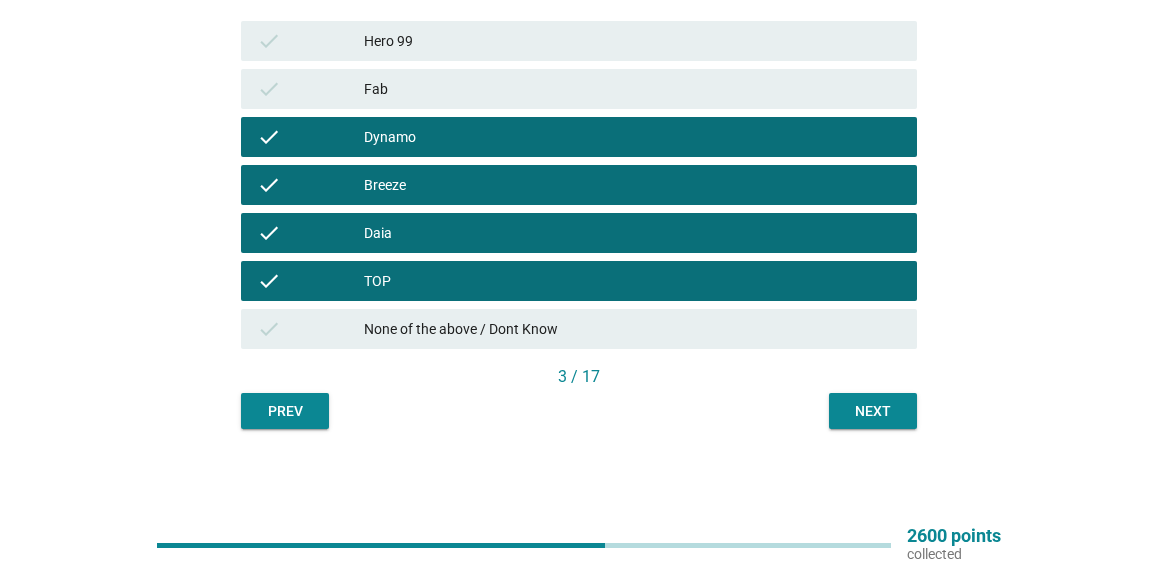 click on "Next" at bounding box center [873, 411] 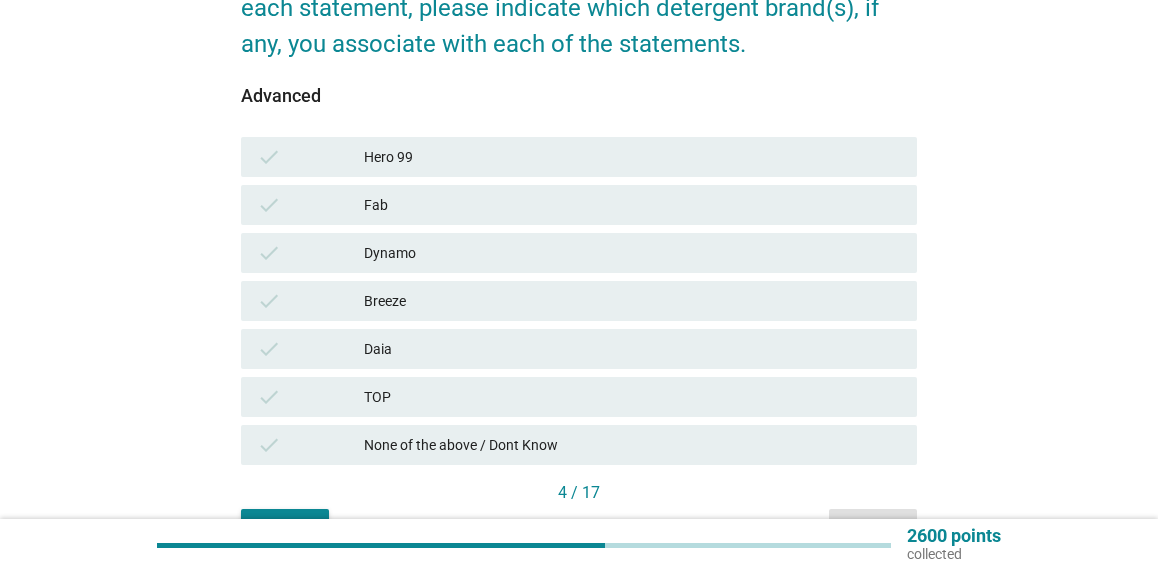 scroll, scrollTop: 240, scrollLeft: 0, axis: vertical 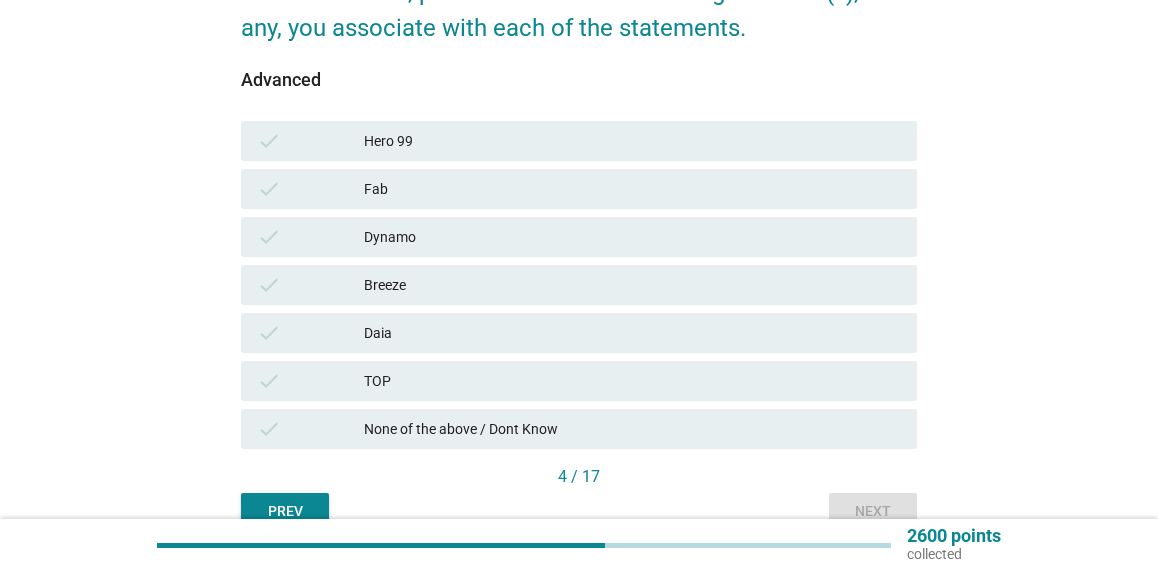 click on "check   TOP" at bounding box center [579, 381] 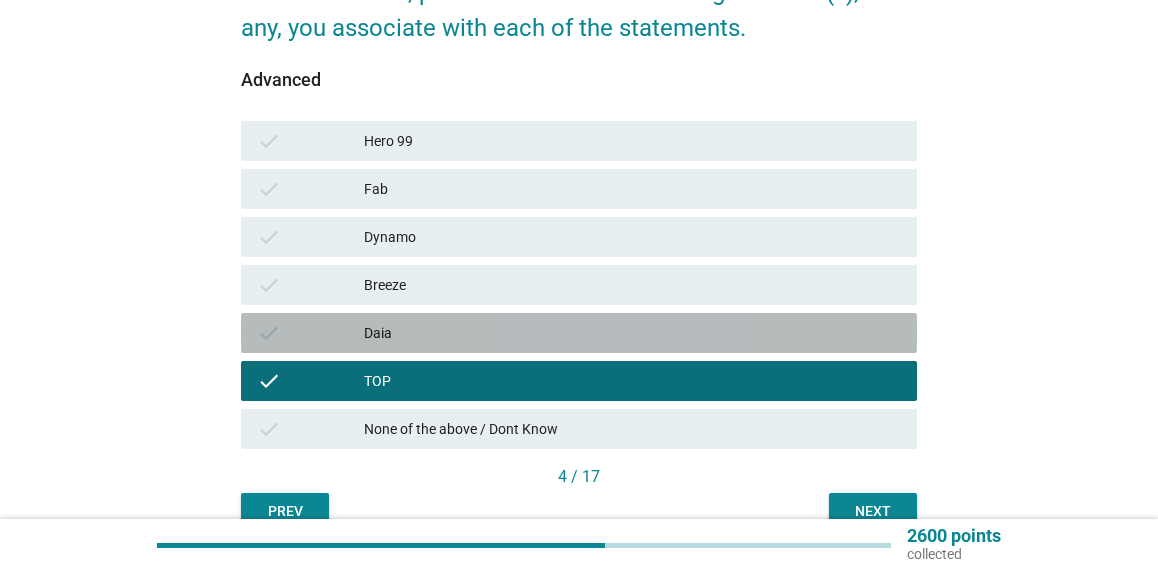 click on "Daia" at bounding box center [632, 333] 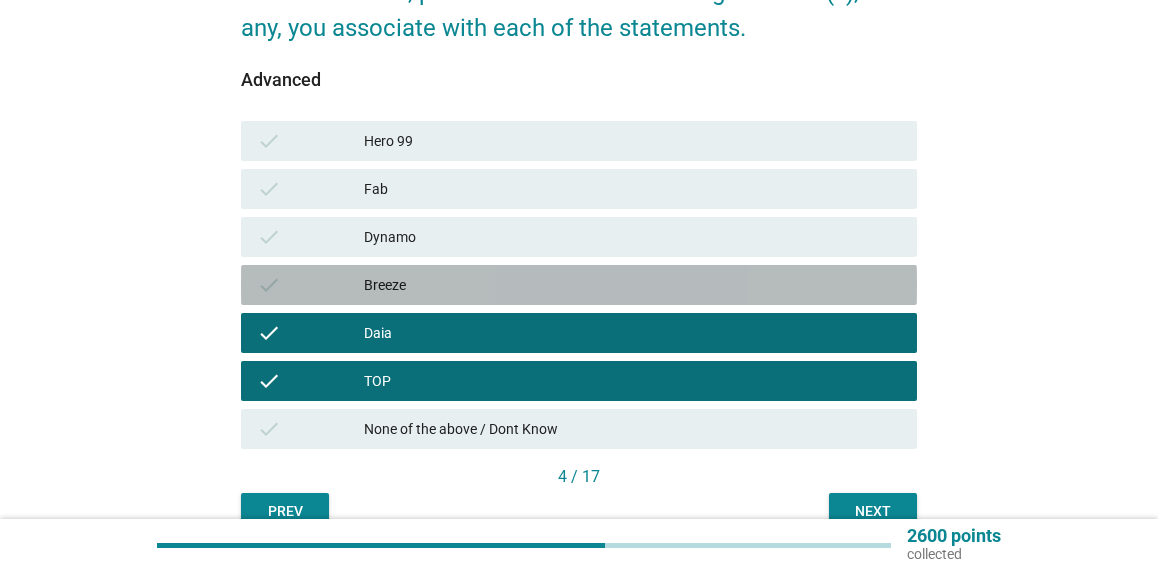 click on "Breeze" at bounding box center [632, 285] 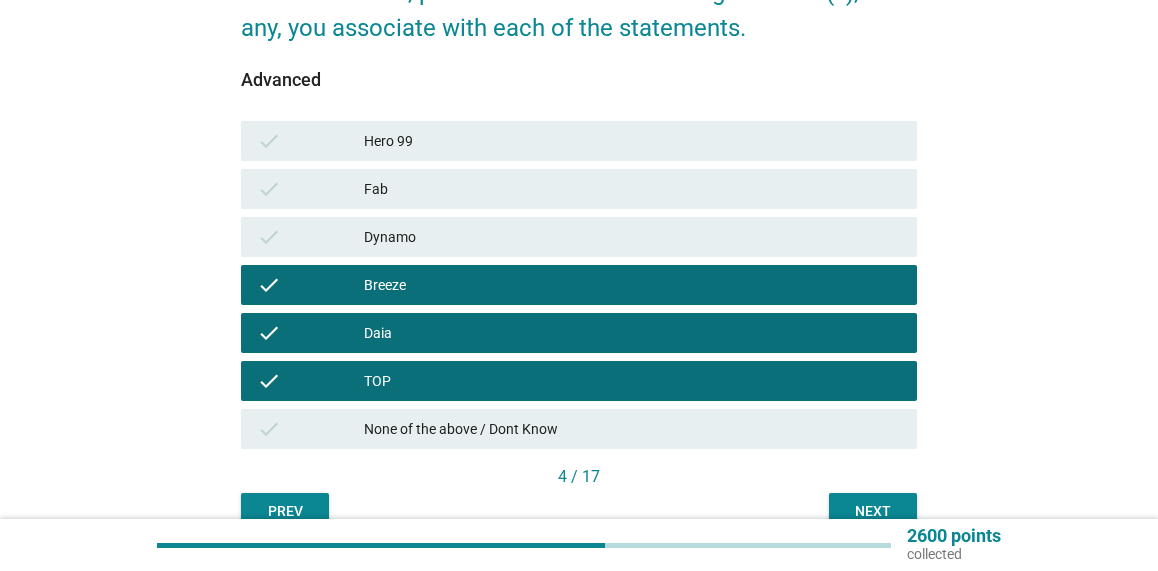 click on "Dynamo" at bounding box center [632, 237] 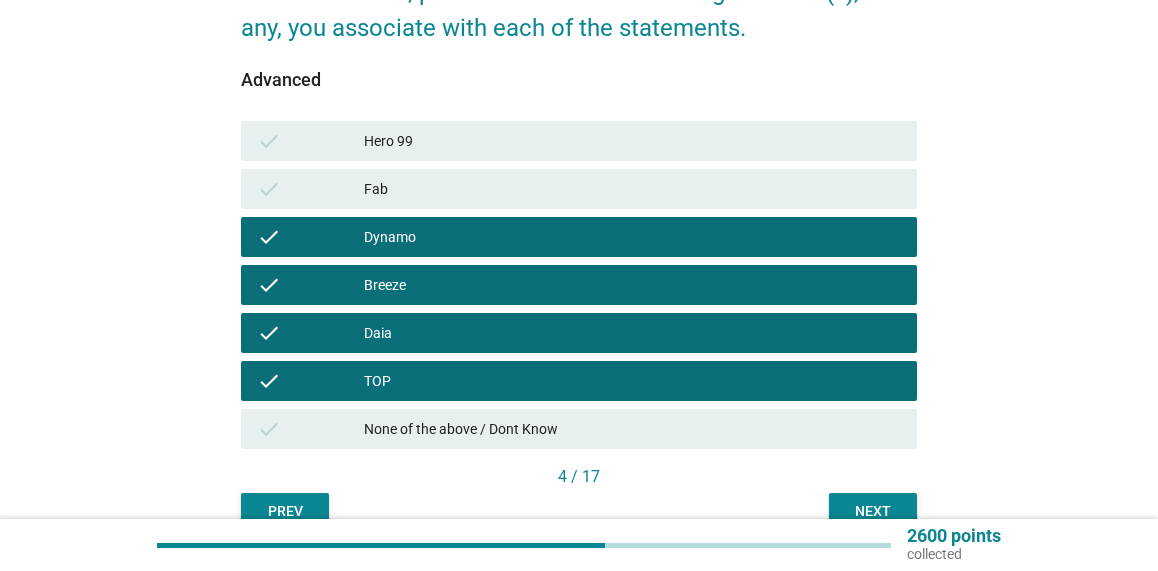 click on "Next" at bounding box center (873, 511) 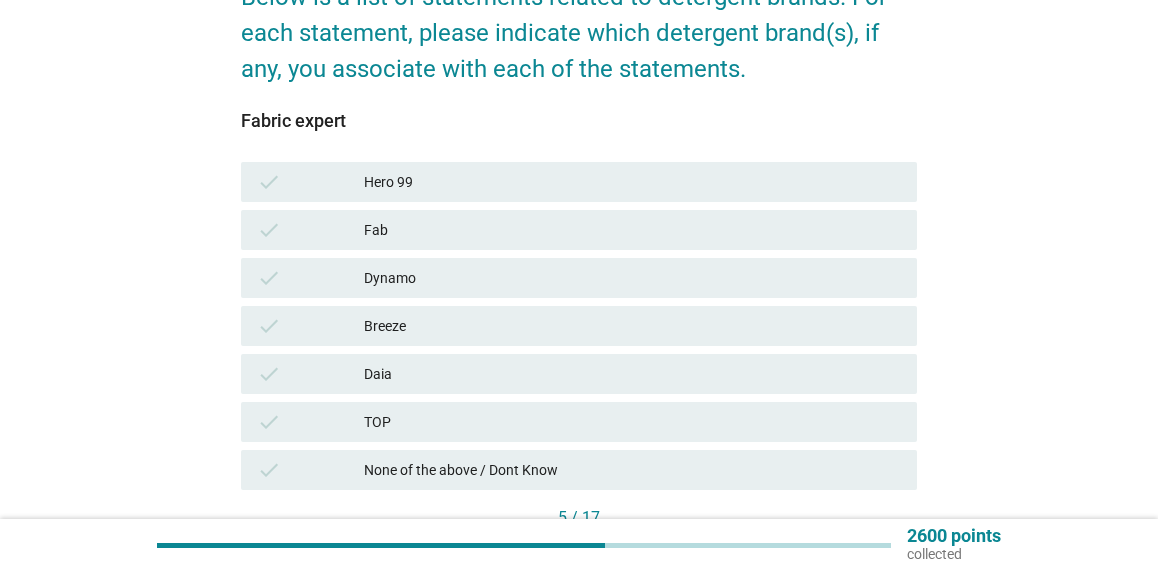 scroll, scrollTop: 200, scrollLeft: 0, axis: vertical 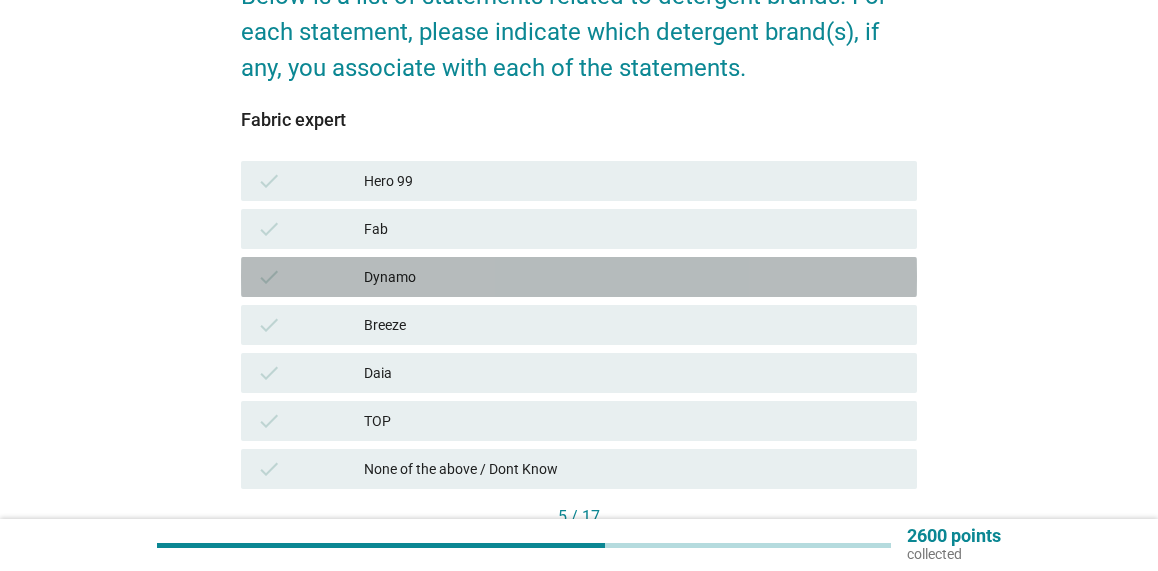 click on "check   Dynamo" at bounding box center [579, 277] 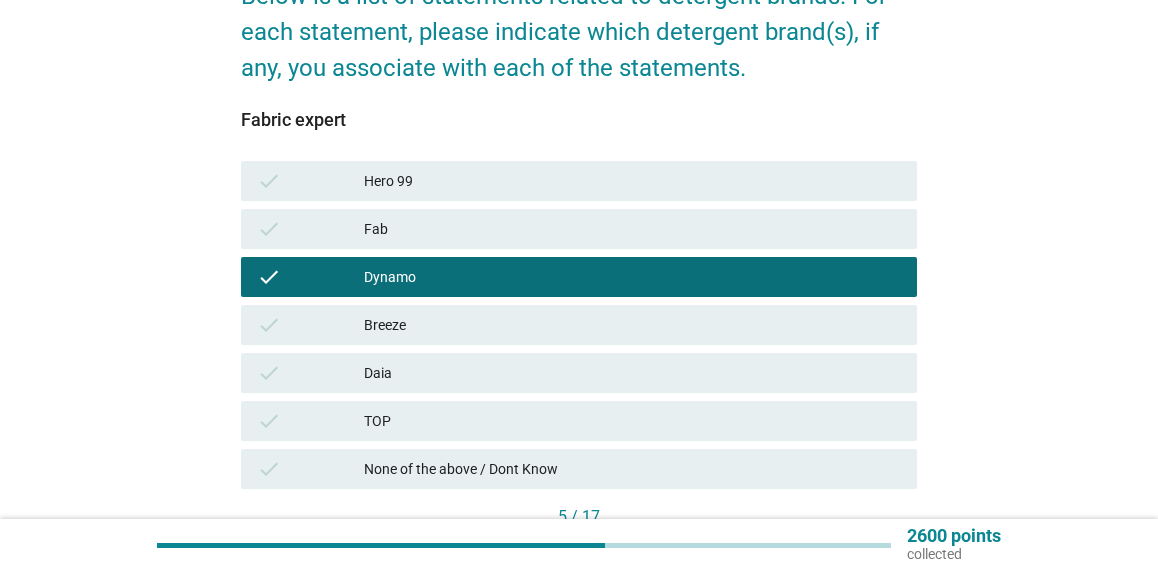 click on "check   Breeze" at bounding box center (579, 325) 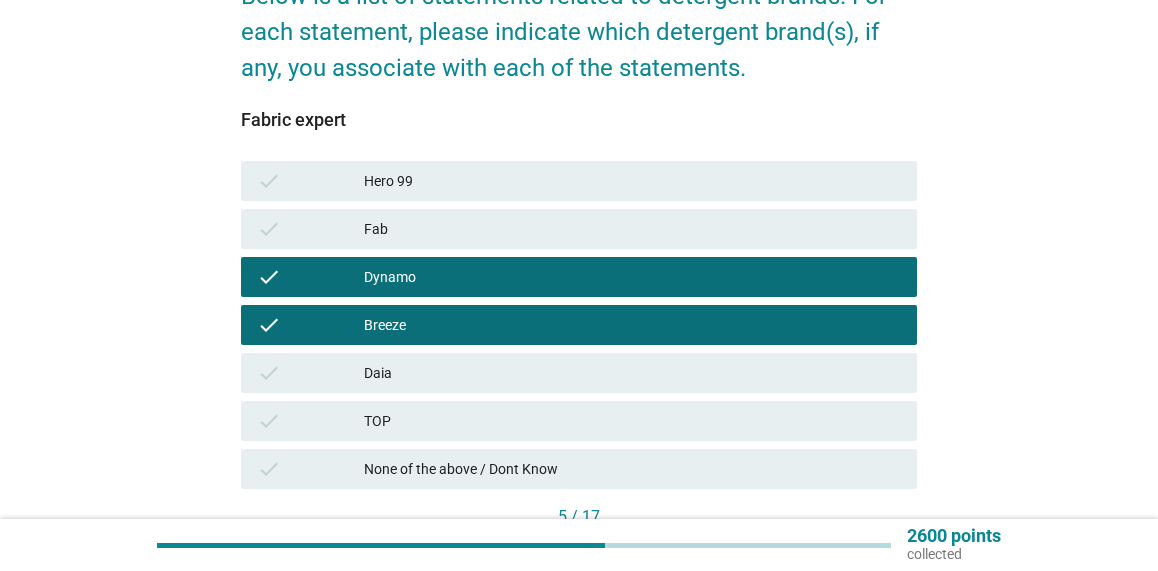 click on "check   Breeze" at bounding box center [579, 325] 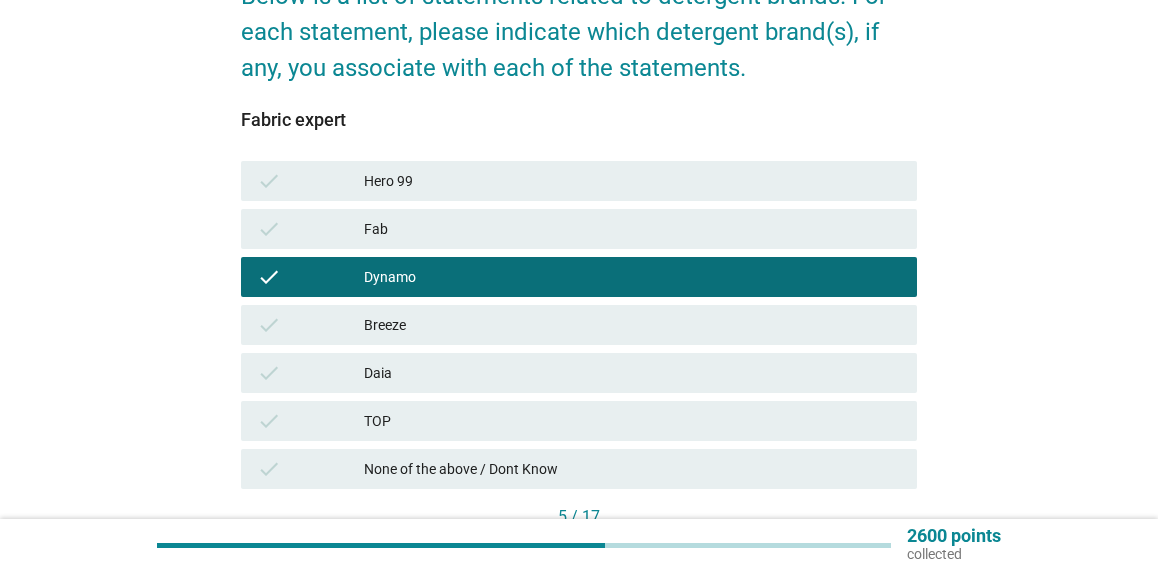 click on "check   Daia" at bounding box center (579, 373) 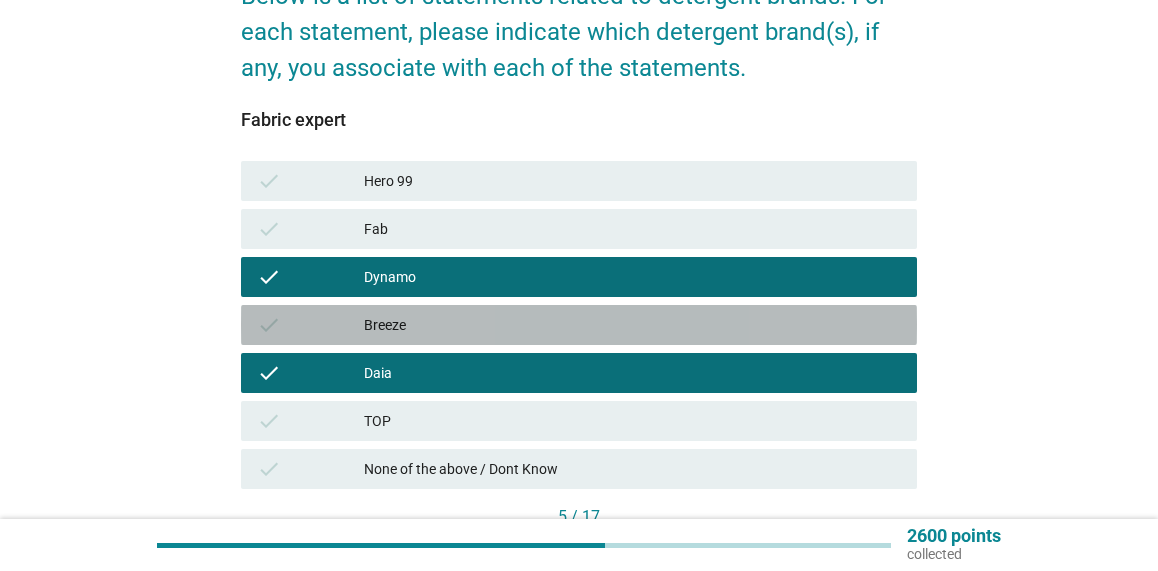 click on "Breeze" at bounding box center (632, 325) 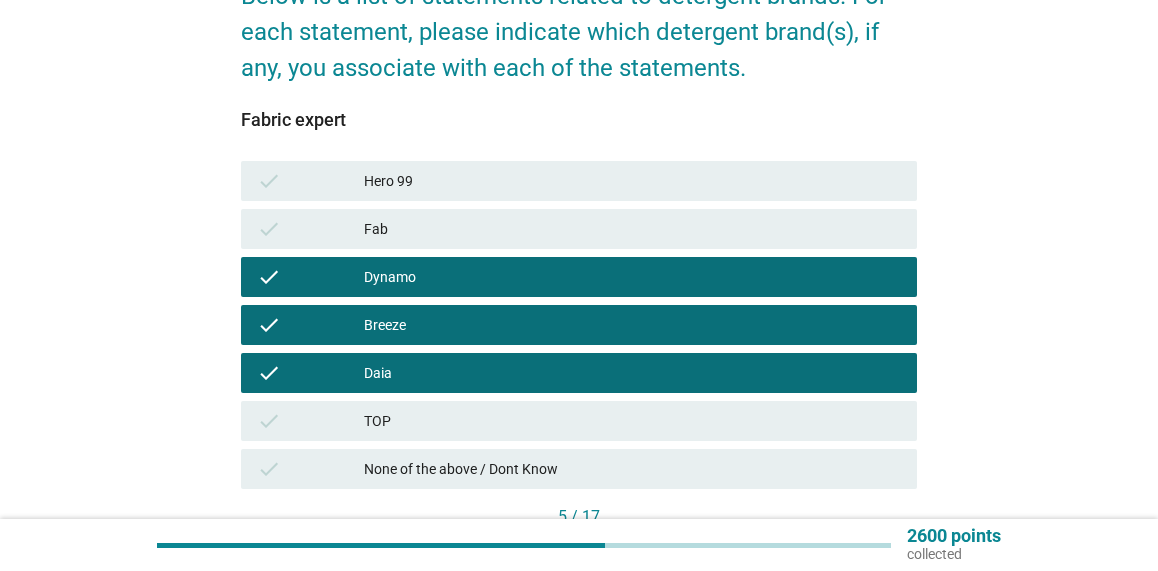 click on "TOP" at bounding box center (632, 421) 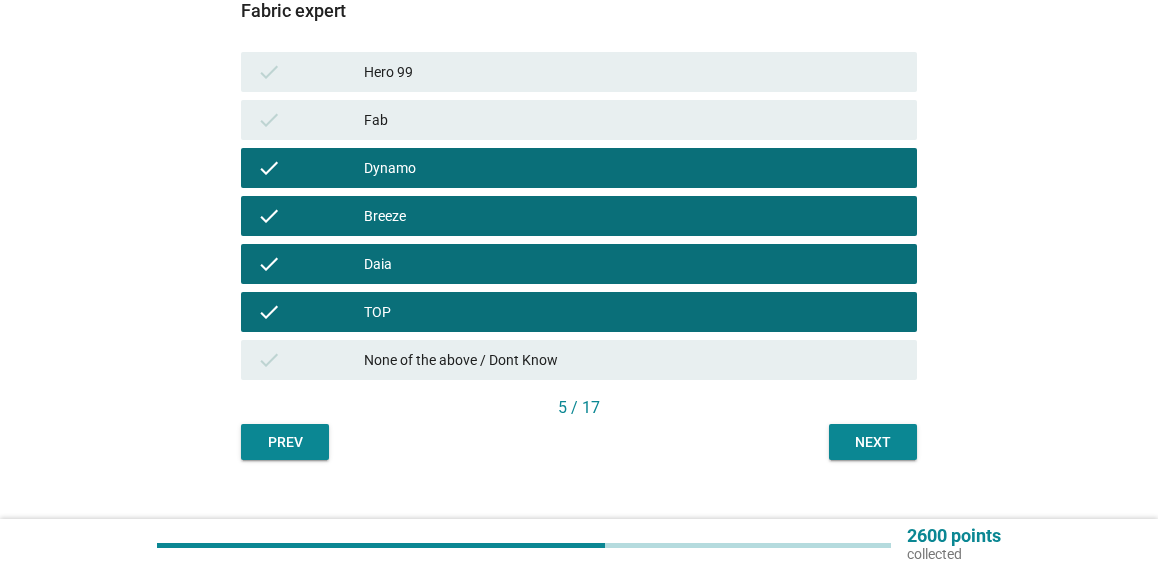 scroll, scrollTop: 340, scrollLeft: 0, axis: vertical 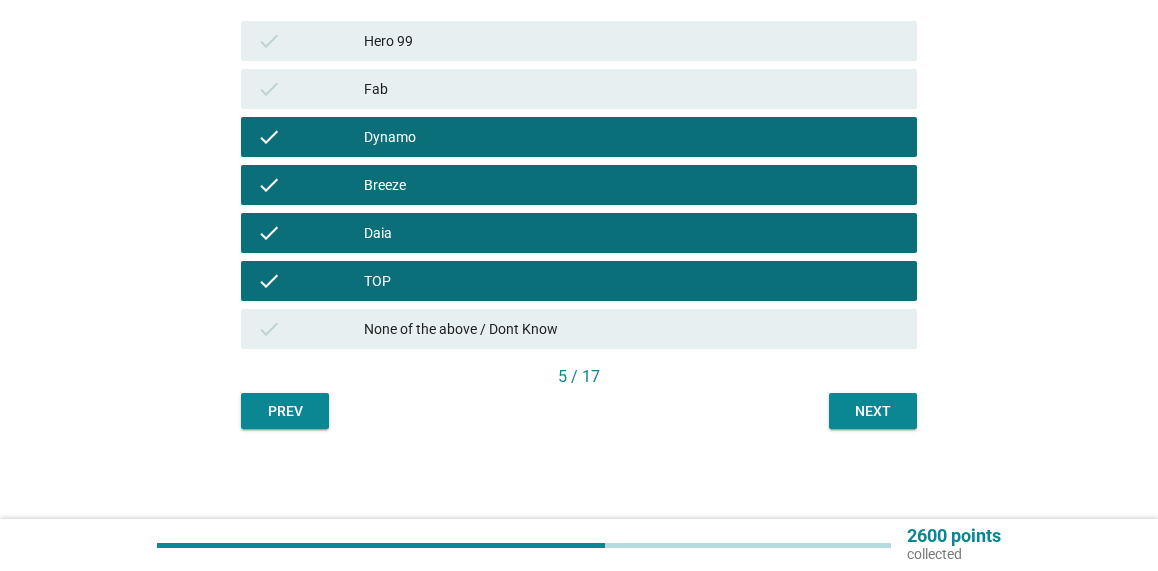 click on "English arrow_drop_down   Below is a list of statements related to detergent brands. For each statement, please indicate which detergent brand(s), if any, you associate with each of the statements.
Fabric expert
check   Hero 99 check   Fab check   Dynamo check   Breeze check   Daia check   TOP check   None of the above / Dont Know
5 / 17
Prev   Next" at bounding box center [579, 89] 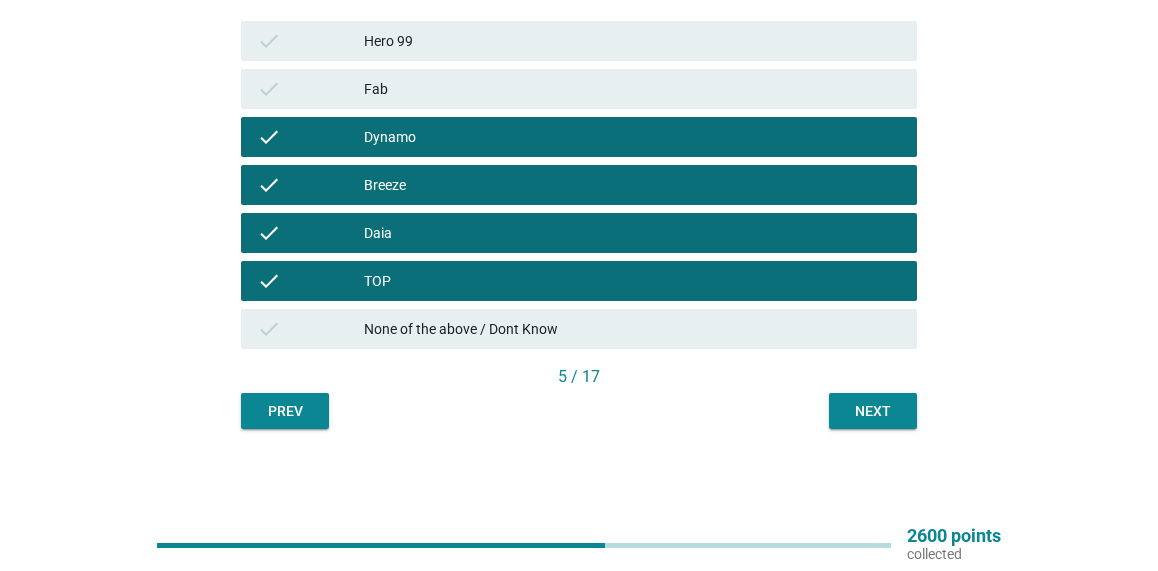 click on "Next" at bounding box center [873, 411] 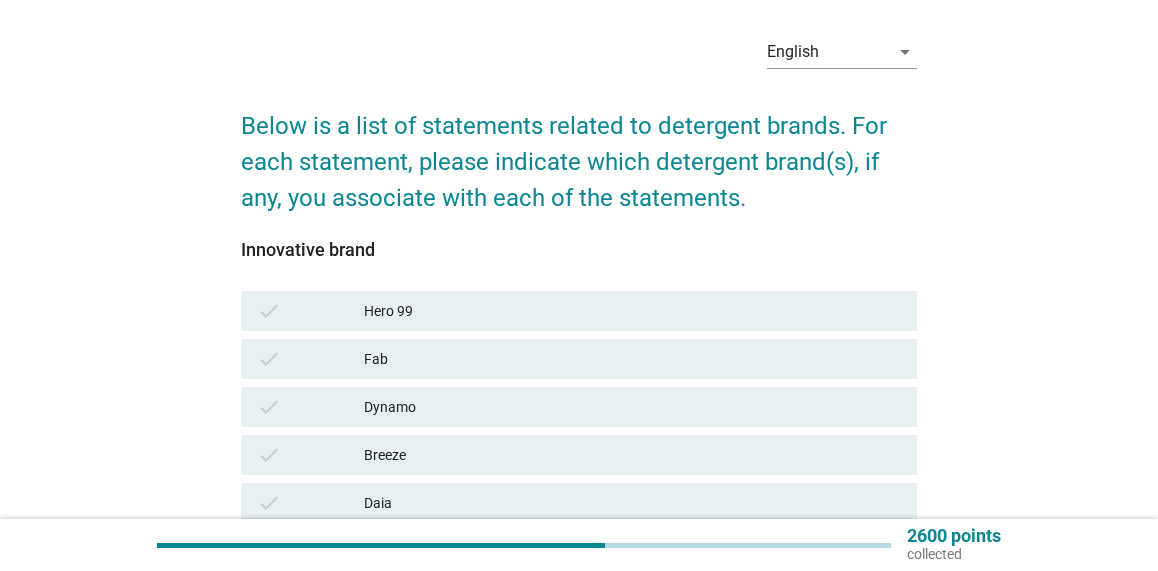 scroll, scrollTop: 100, scrollLeft: 0, axis: vertical 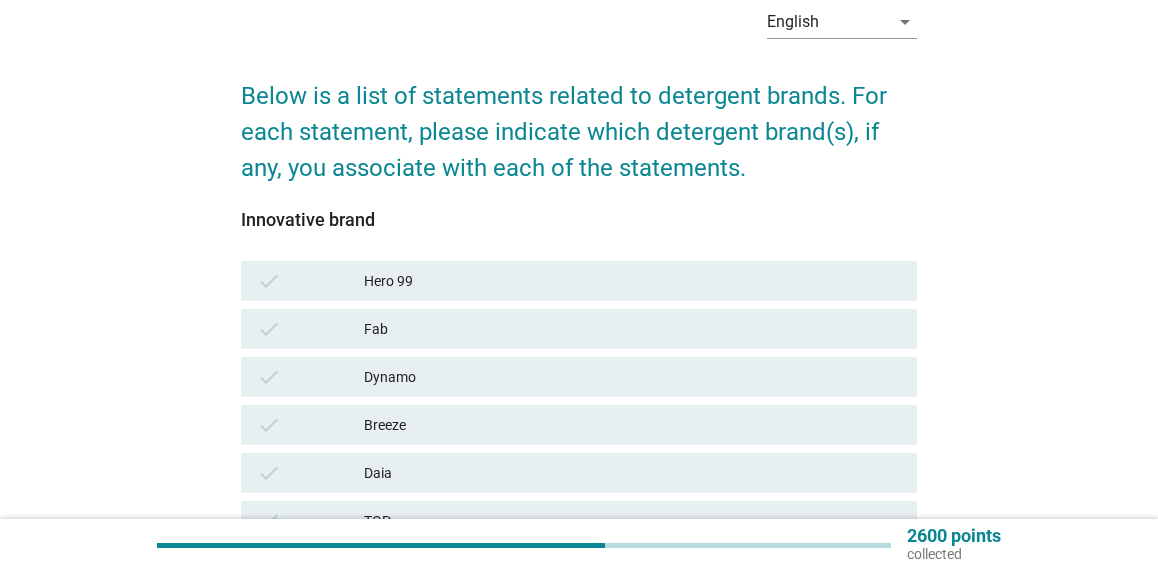 click on "check   Dynamo" at bounding box center (579, 377) 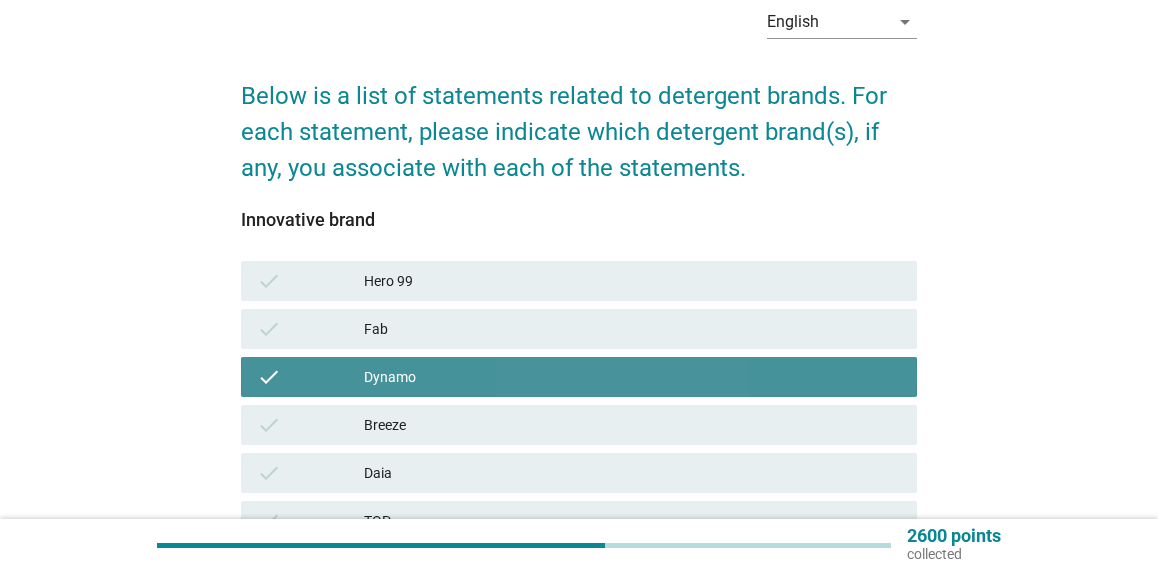 click on "check   Breeze" at bounding box center [579, 425] 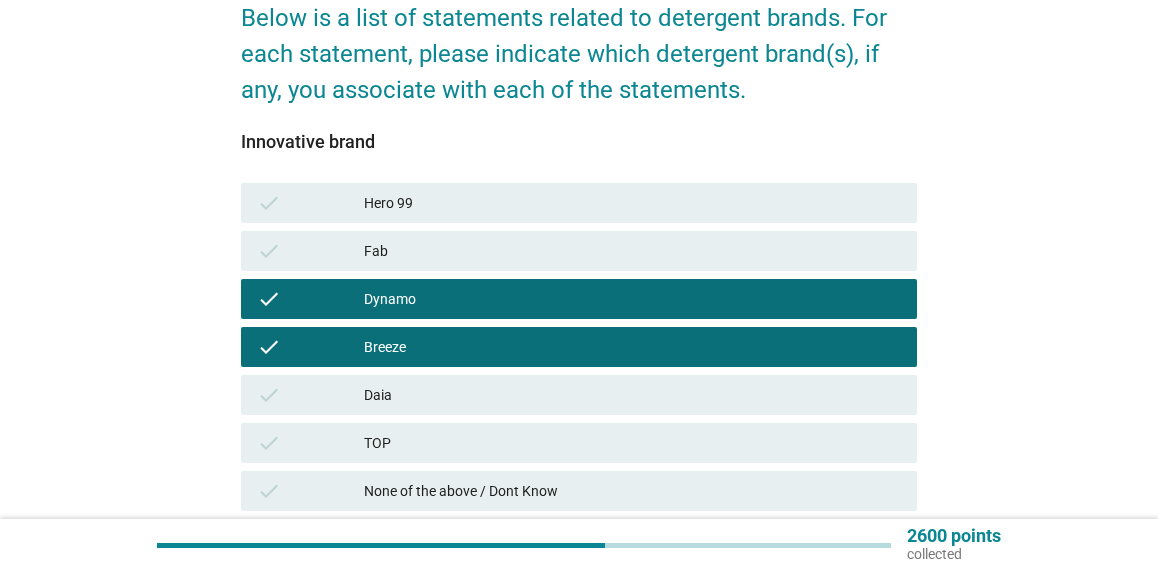 scroll, scrollTop: 300, scrollLeft: 0, axis: vertical 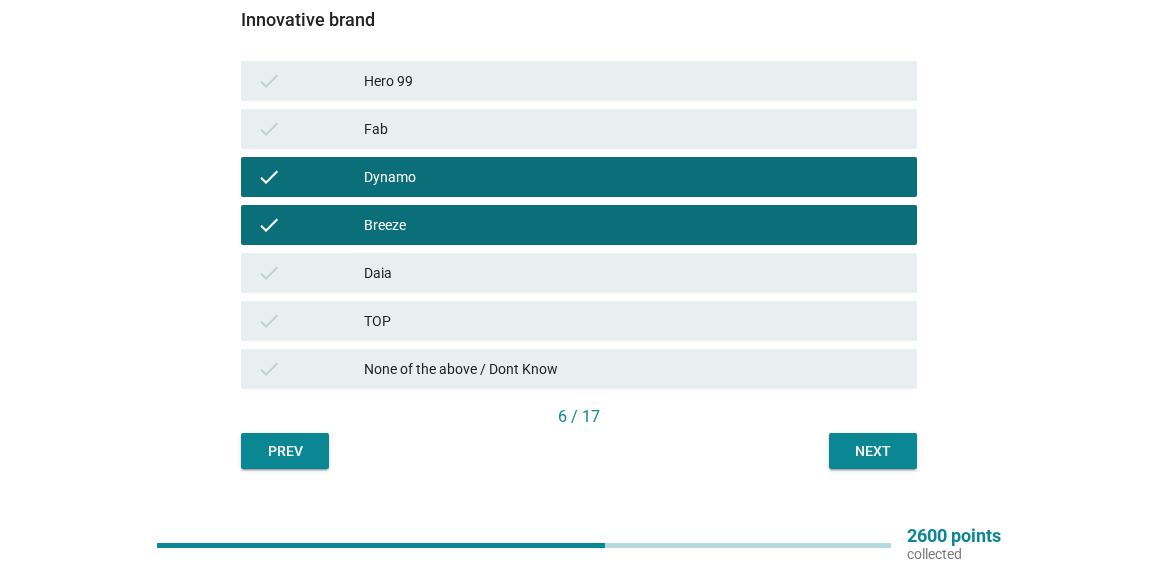 click on "check   Daia" at bounding box center [579, 273] 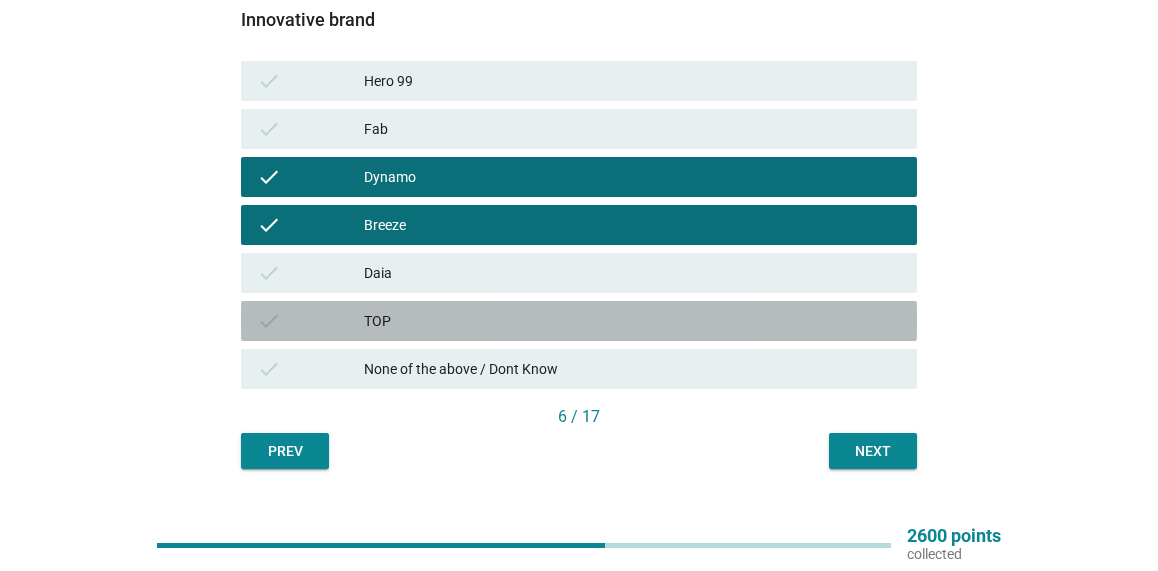 click on "TOP" at bounding box center [632, 321] 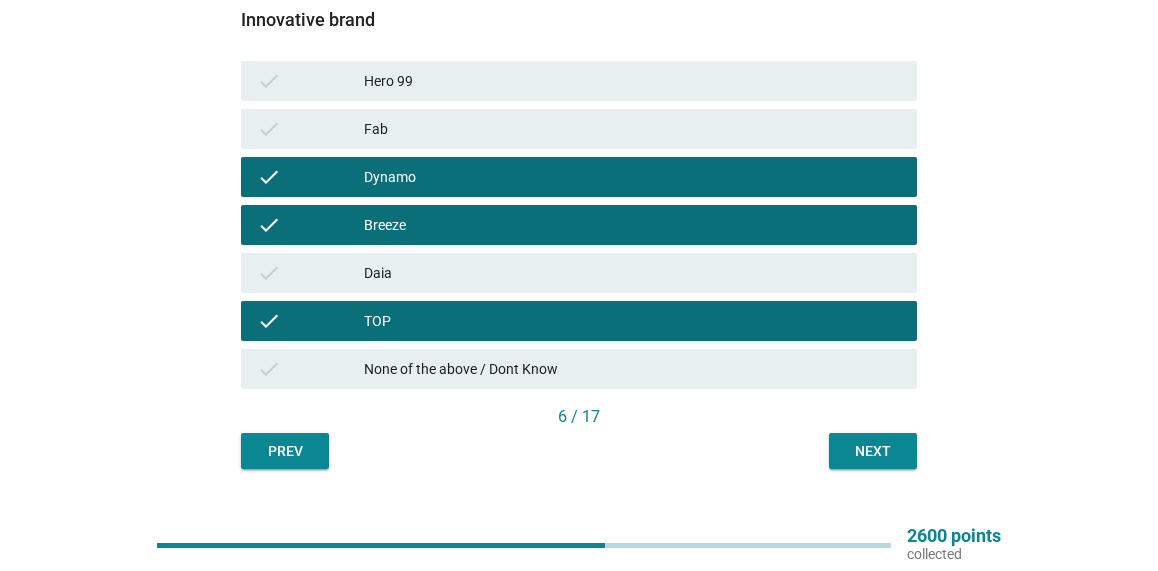 click on "Daia" at bounding box center (632, 273) 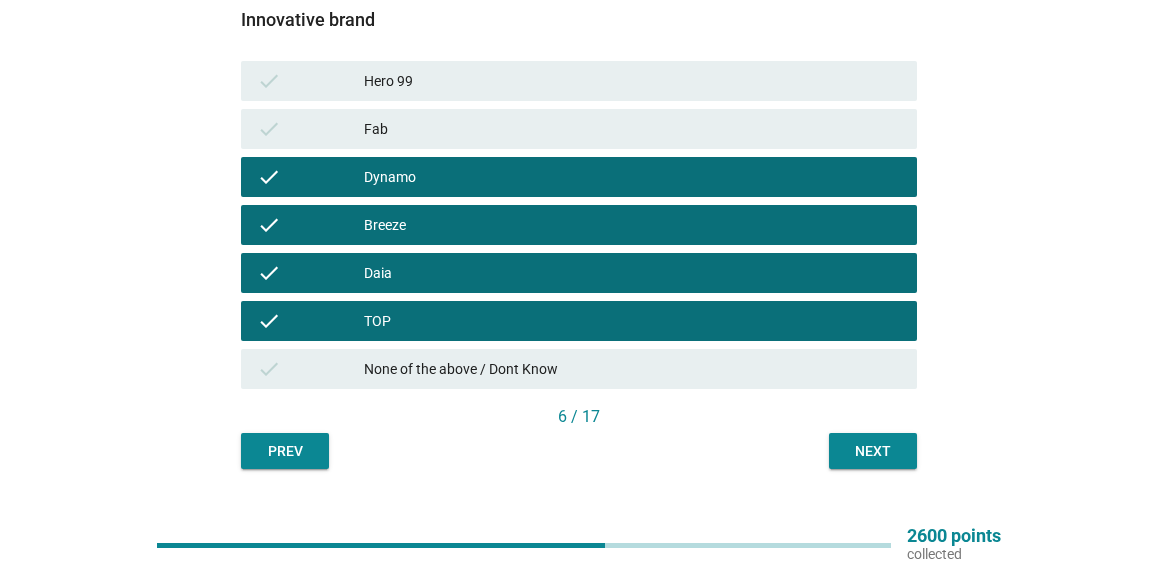 click on "Next" at bounding box center [873, 451] 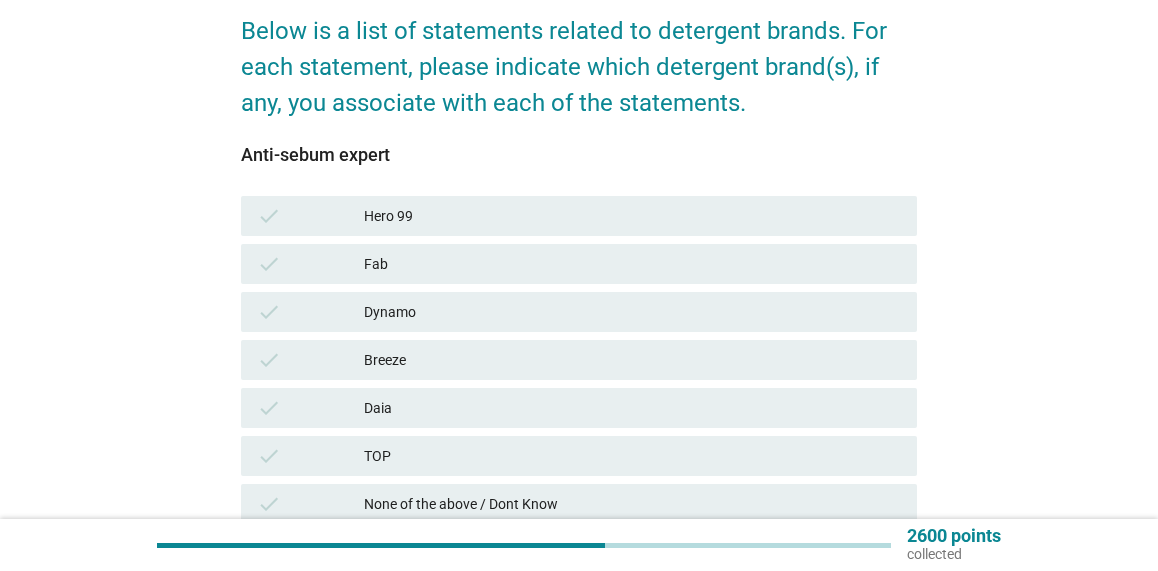 scroll, scrollTop: 200, scrollLeft: 0, axis: vertical 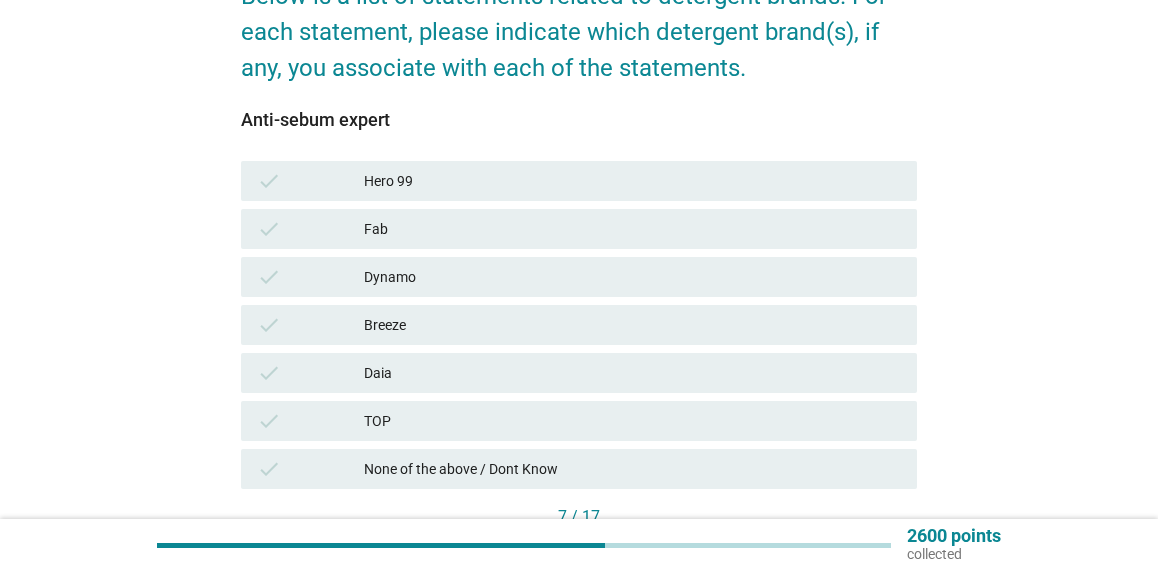 click on "TOP" at bounding box center [632, 421] 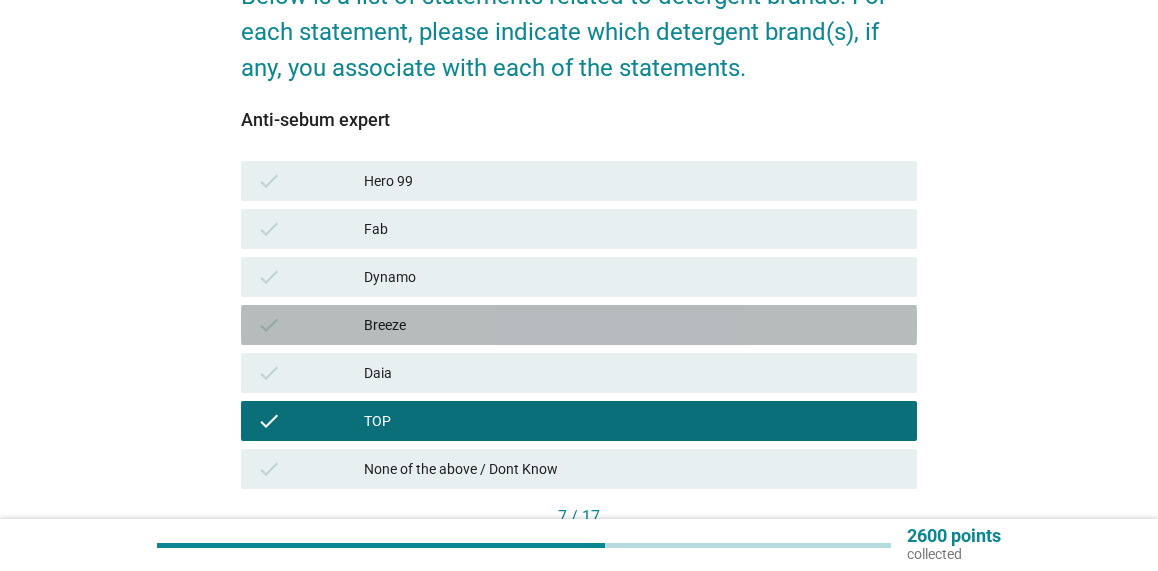 click on "check   Breeze" at bounding box center [579, 325] 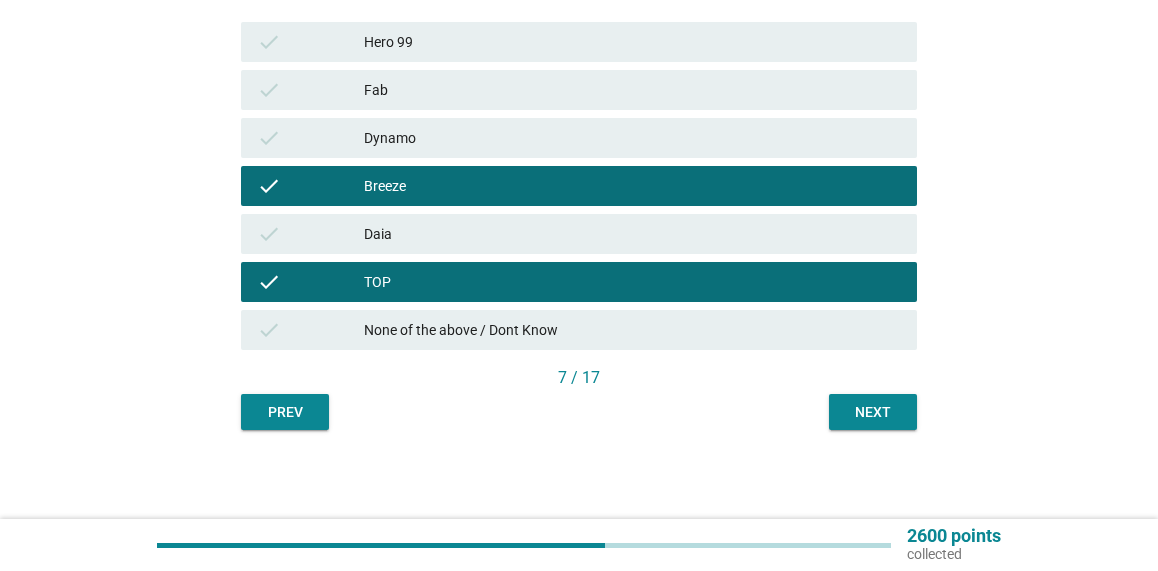 scroll, scrollTop: 340, scrollLeft: 0, axis: vertical 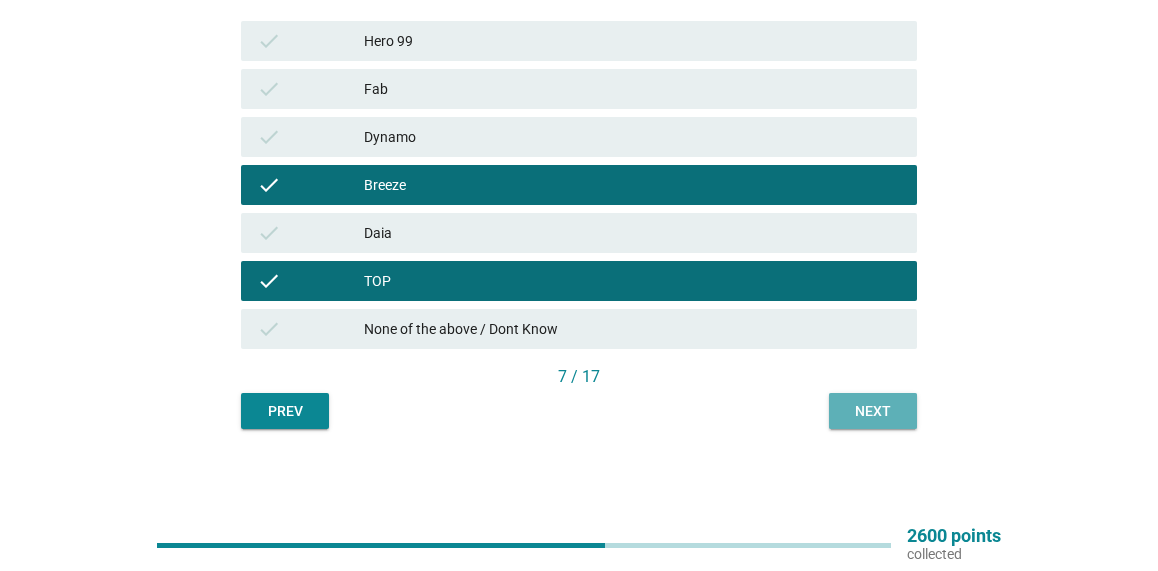 click on "Next" at bounding box center (873, 411) 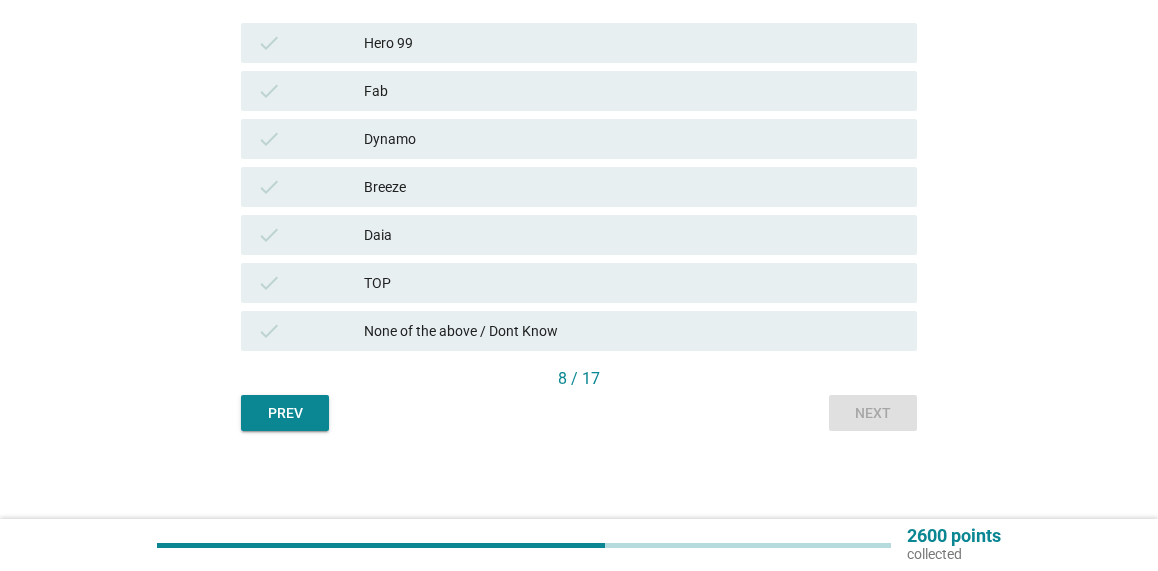 scroll, scrollTop: 340, scrollLeft: 0, axis: vertical 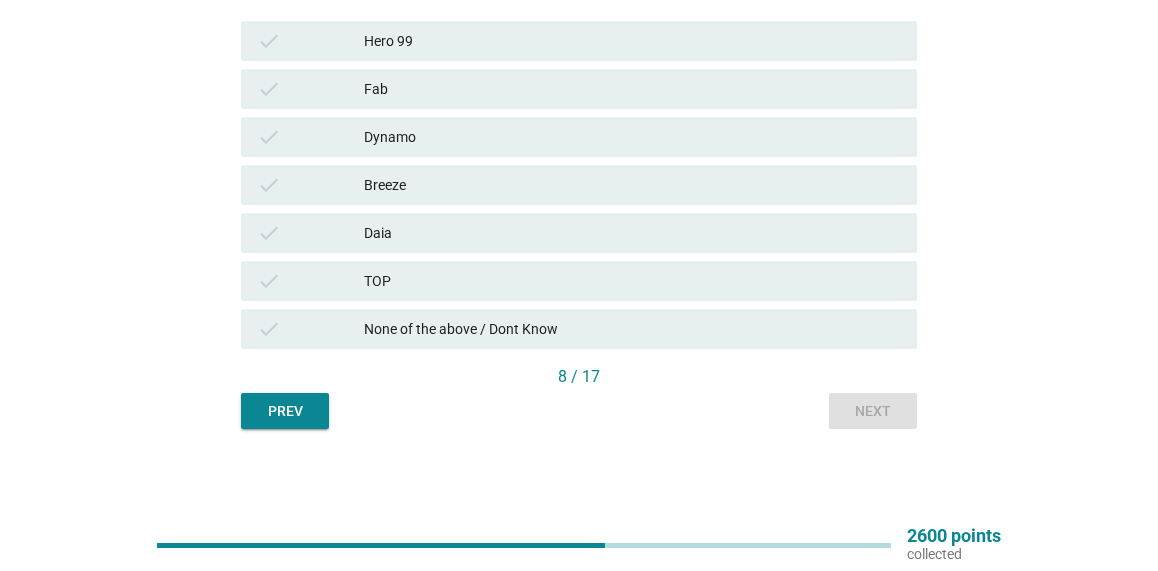 click on "check   TOP" at bounding box center (579, 281) 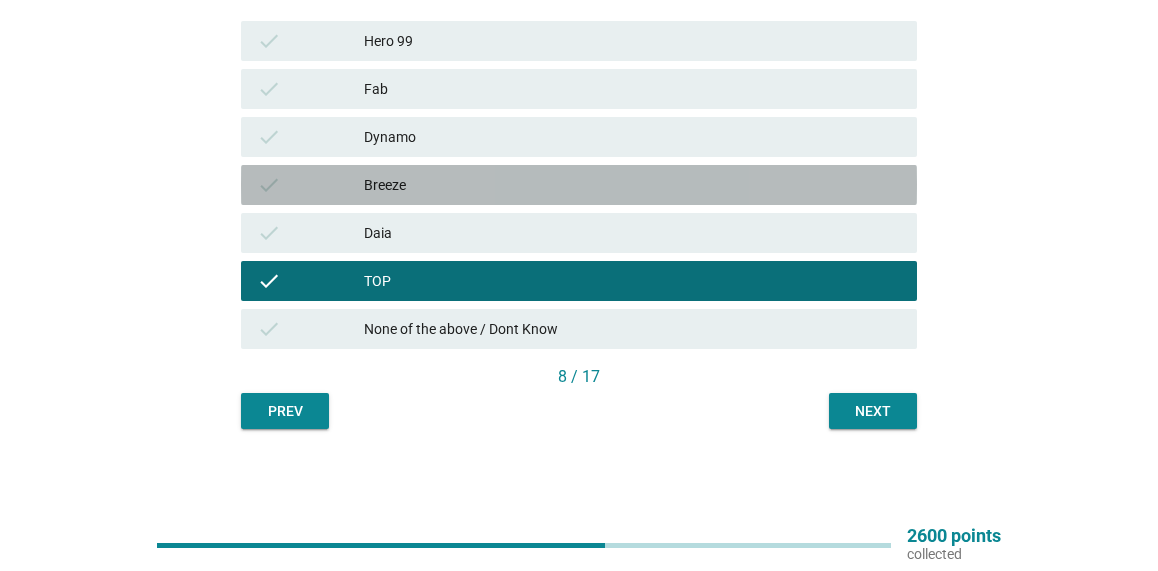 click on "Breeze" at bounding box center (632, 185) 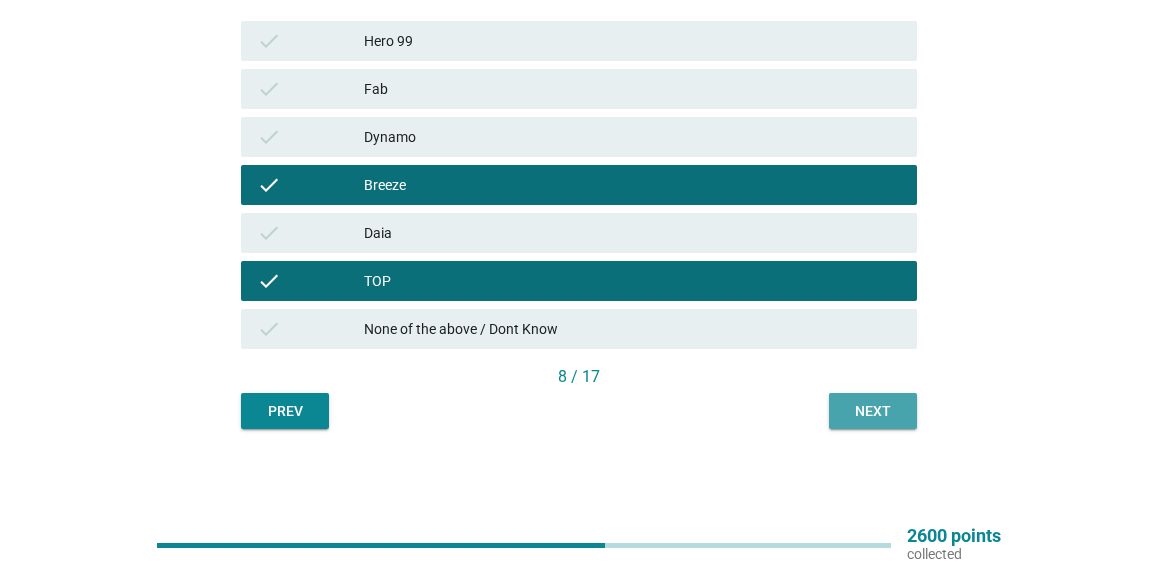 click on "Next" at bounding box center [873, 411] 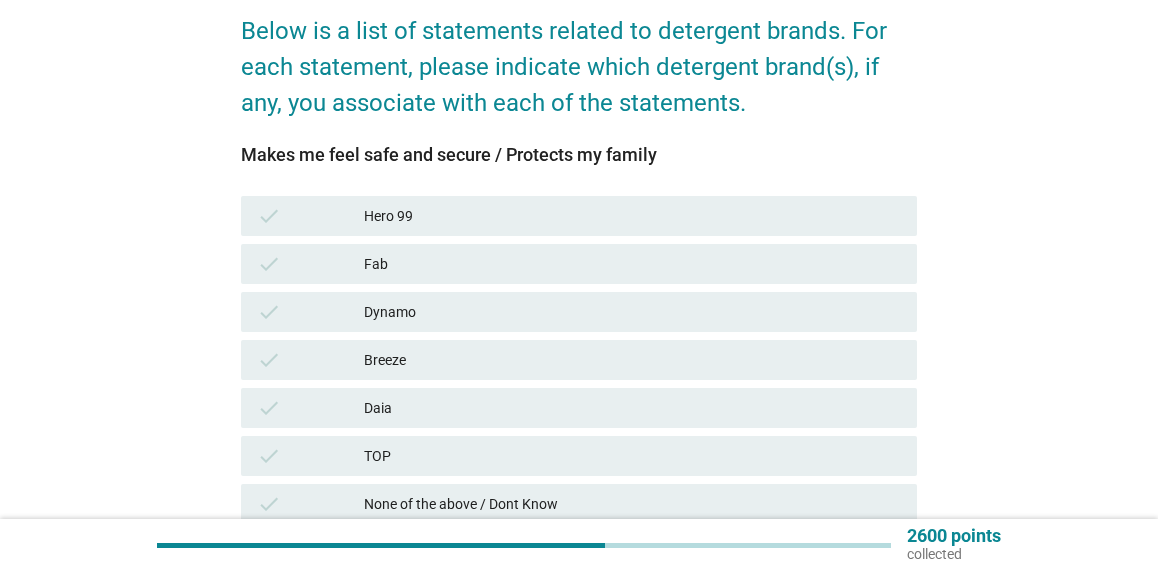 scroll, scrollTop: 200, scrollLeft: 0, axis: vertical 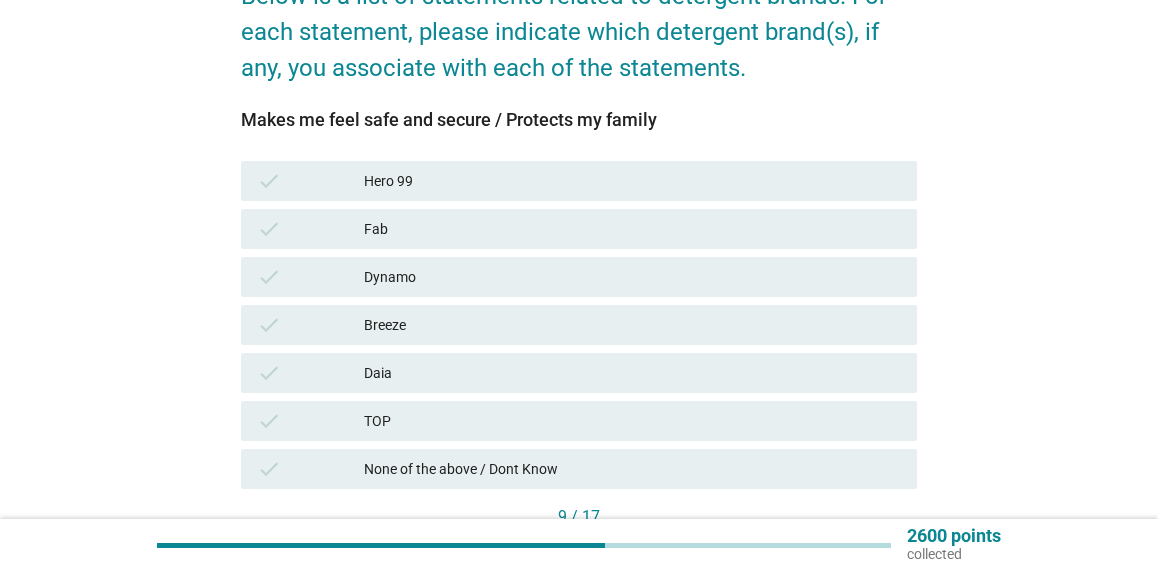 click on "TOP" at bounding box center (632, 421) 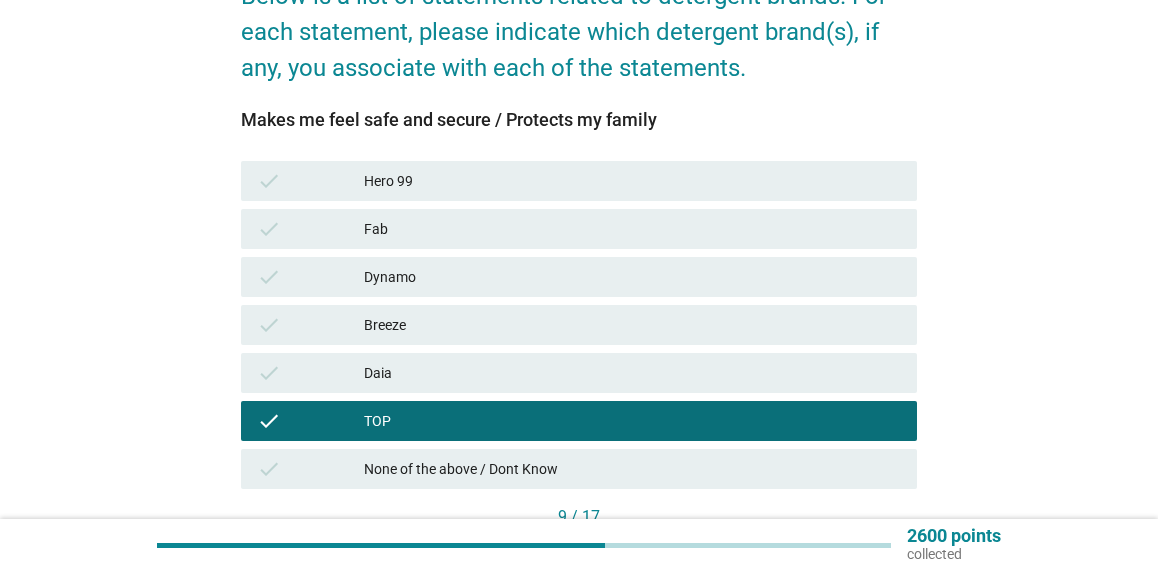 click on "check   Breeze" at bounding box center [579, 325] 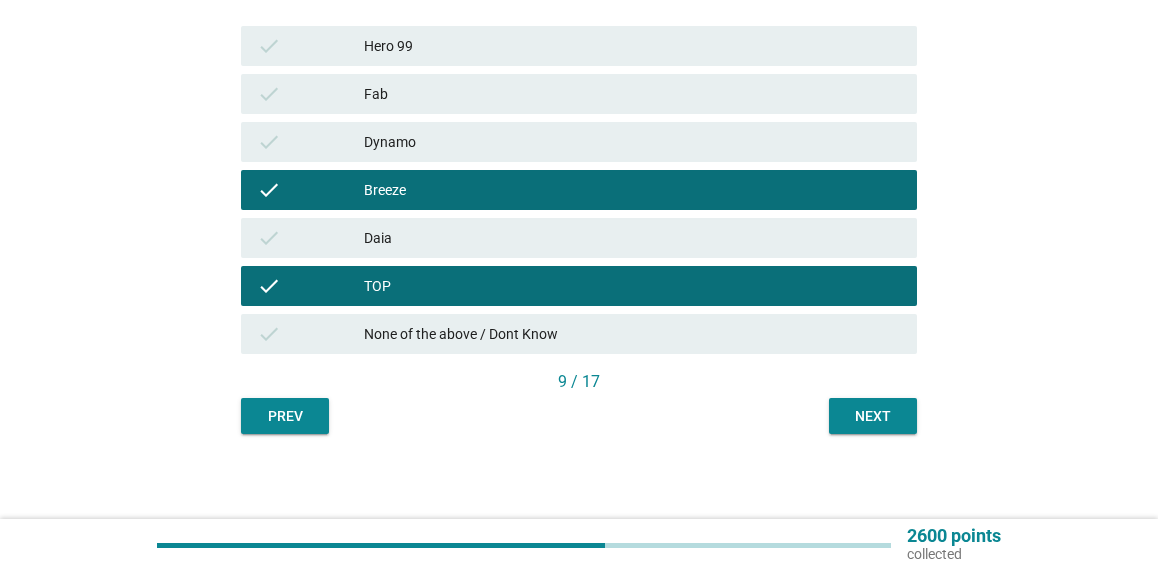 scroll, scrollTop: 340, scrollLeft: 0, axis: vertical 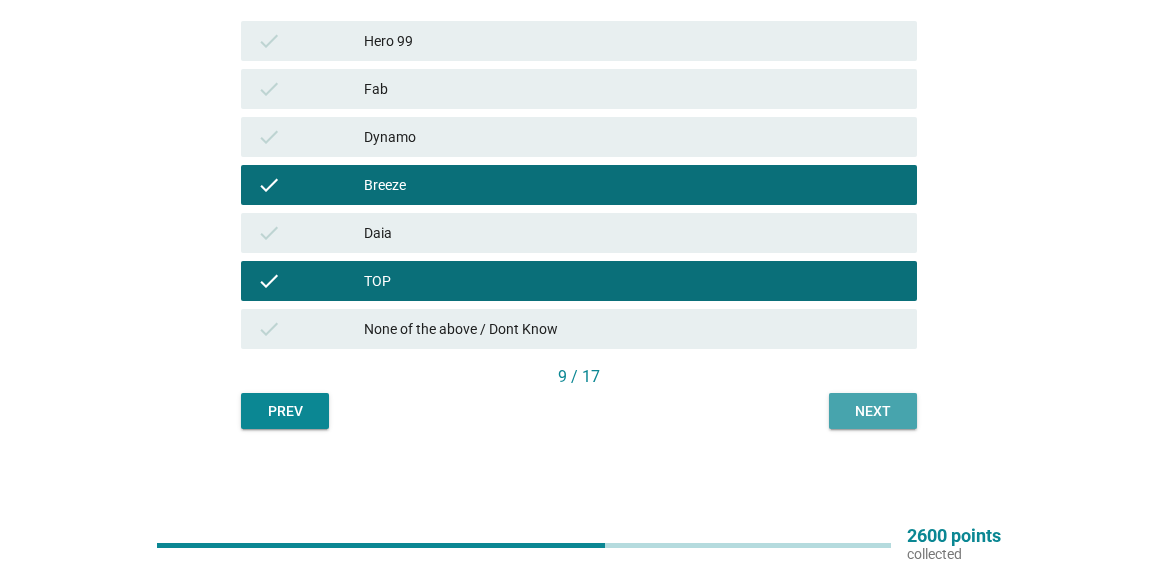 click on "Next" at bounding box center (873, 411) 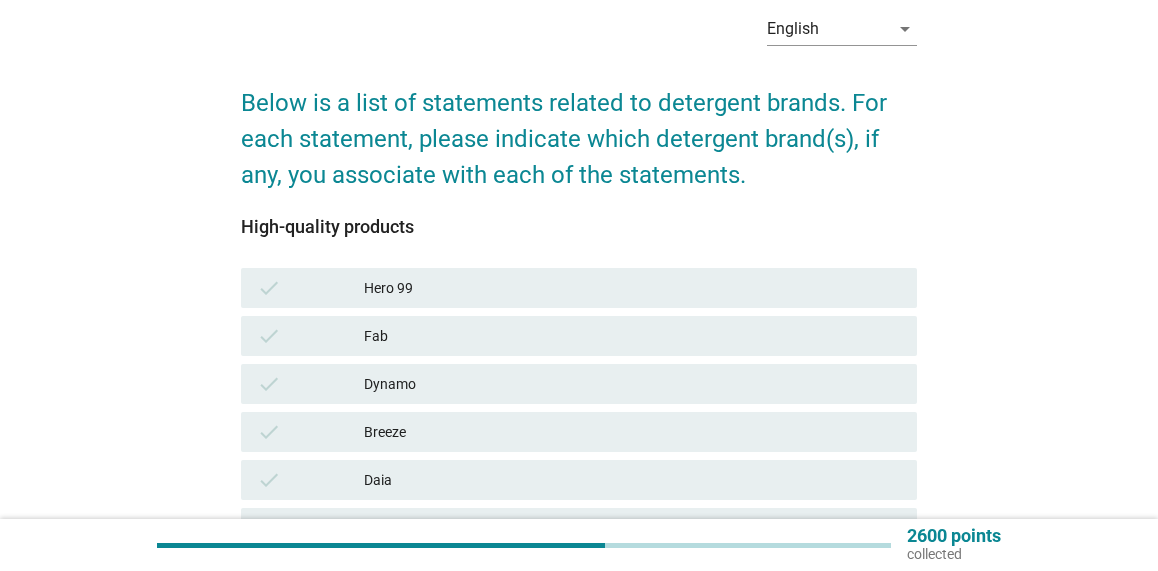 scroll, scrollTop: 300, scrollLeft: 0, axis: vertical 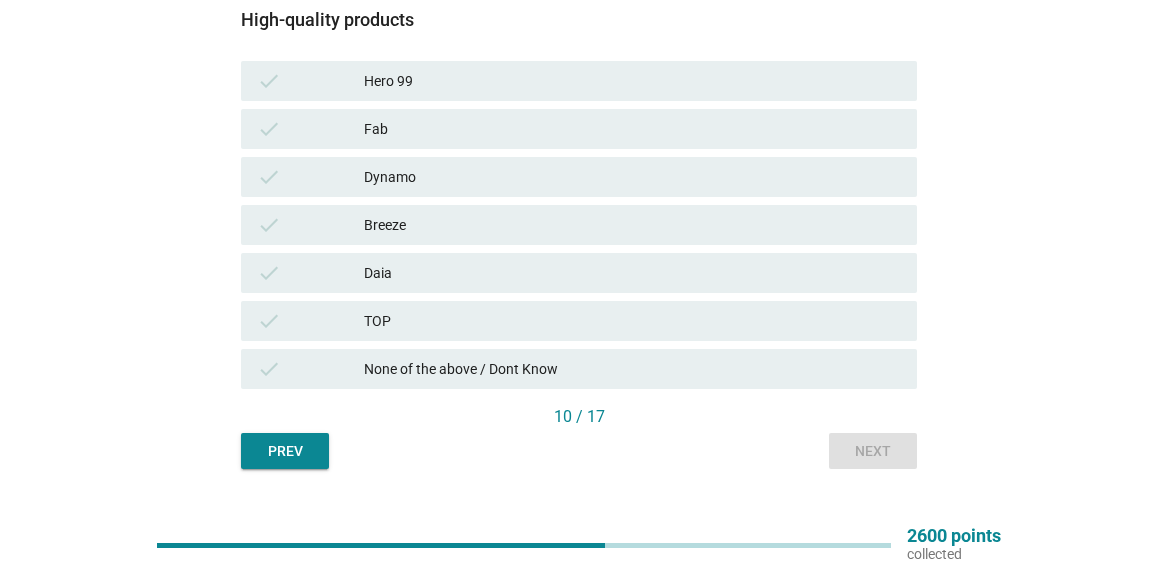 click on "TOP" at bounding box center (632, 321) 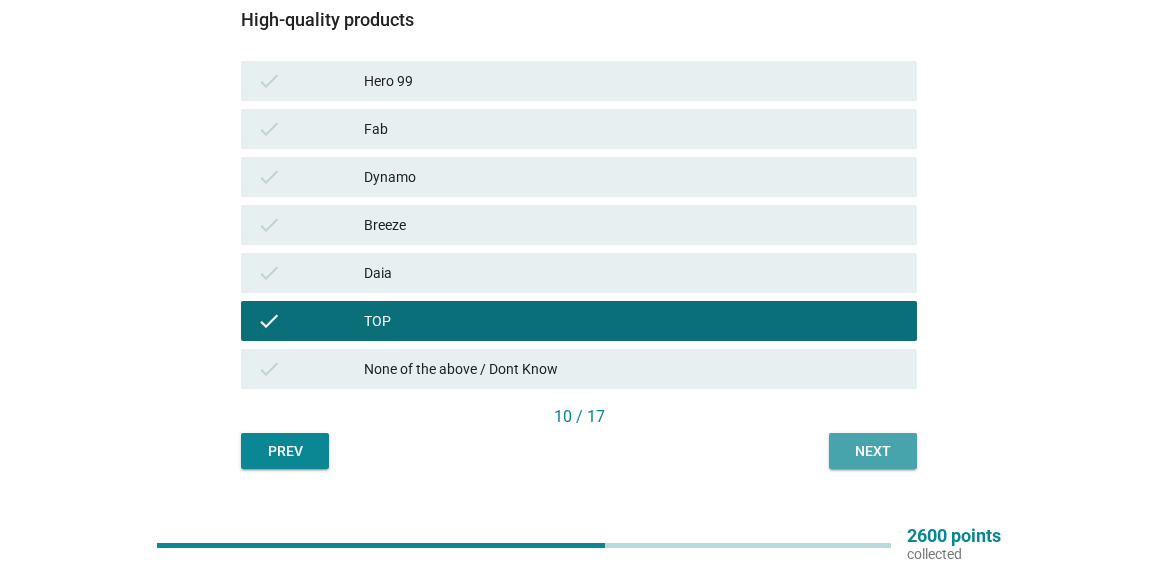 click on "Next" at bounding box center (873, 451) 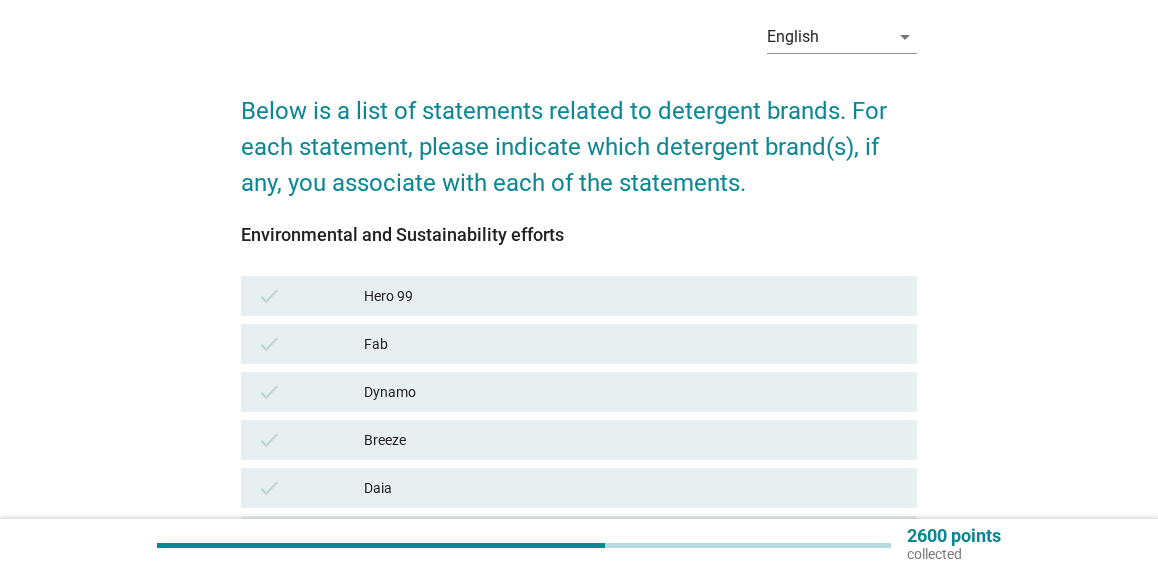 scroll, scrollTop: 200, scrollLeft: 0, axis: vertical 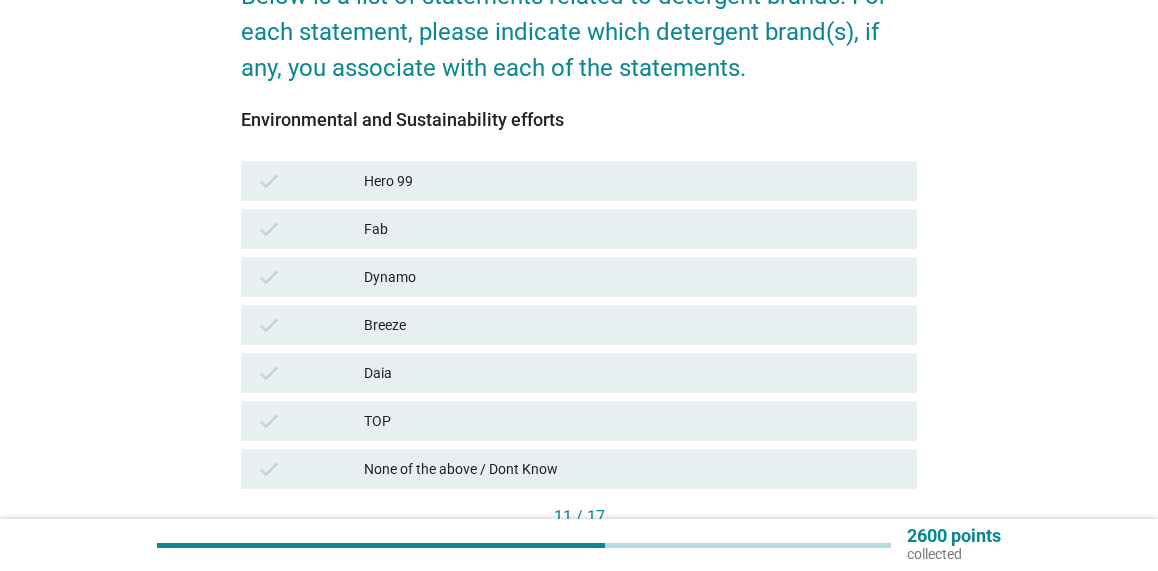 click on "check   TOP" at bounding box center (579, 421) 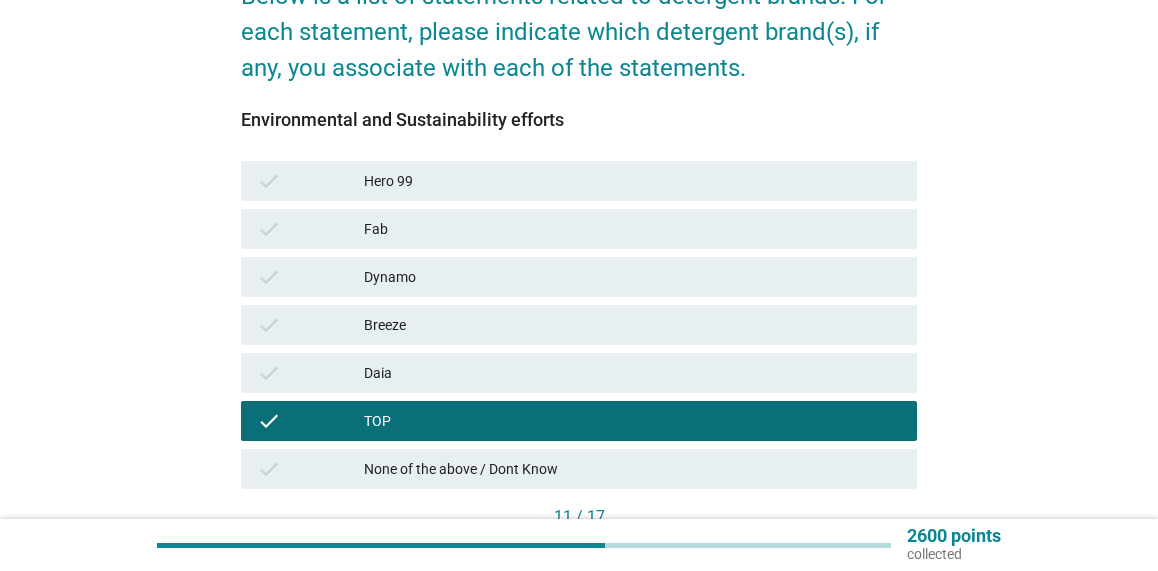 click on "check   Breeze" at bounding box center (579, 325) 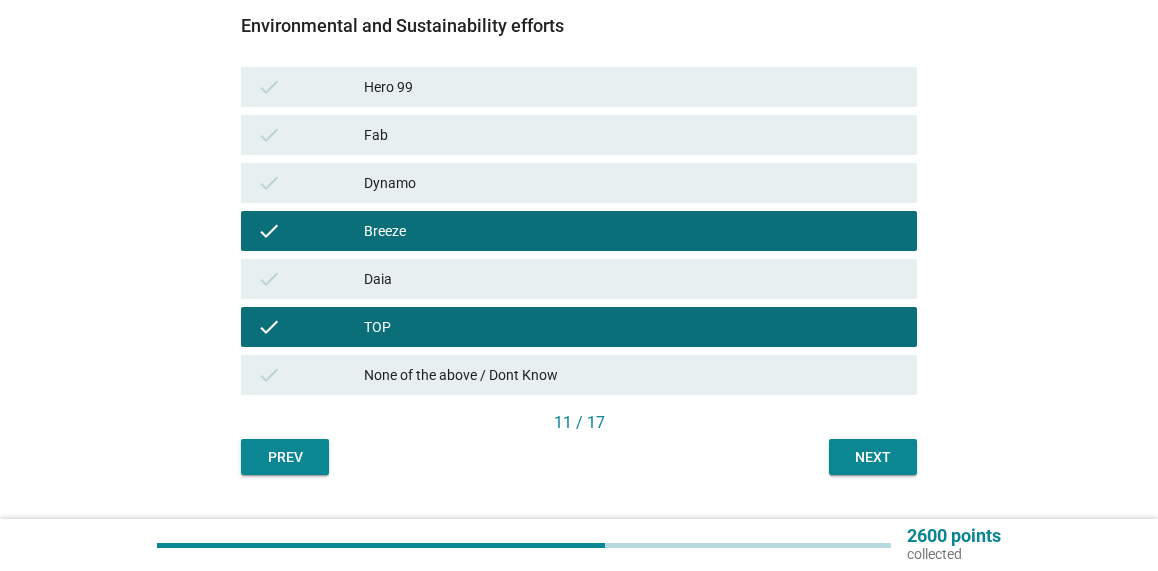 scroll, scrollTop: 340, scrollLeft: 0, axis: vertical 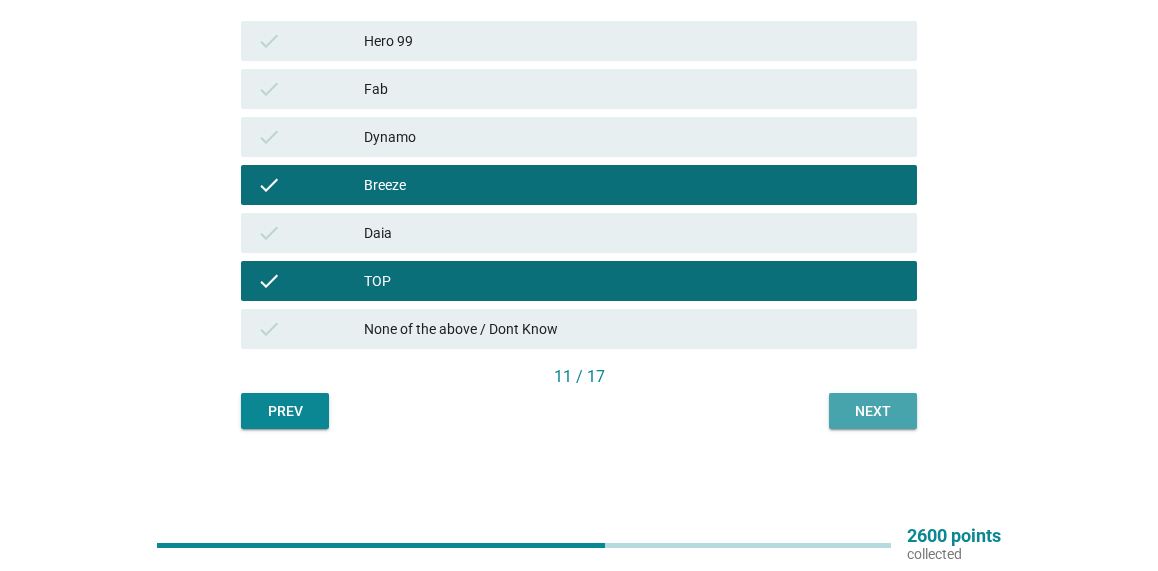 click on "Next" at bounding box center [873, 411] 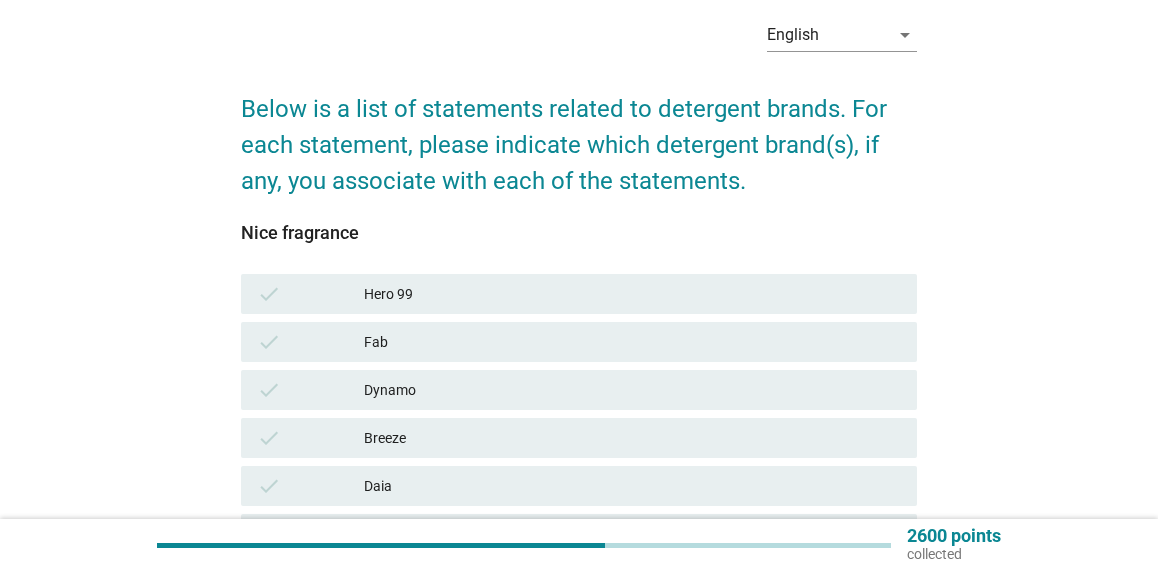 scroll, scrollTop: 200, scrollLeft: 0, axis: vertical 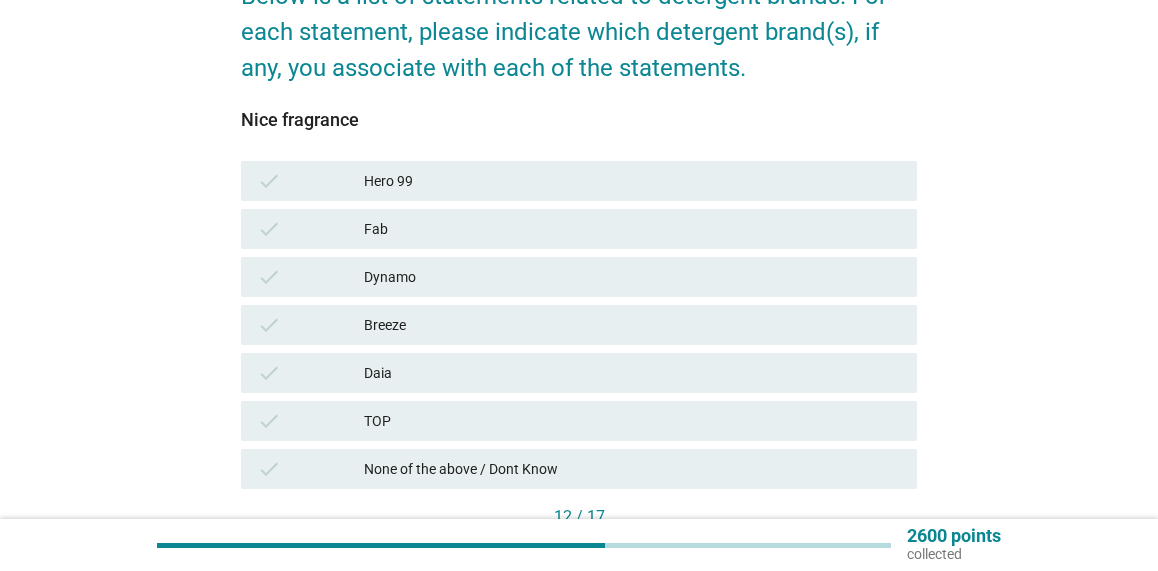 click on "check   TOP" at bounding box center (579, 421) 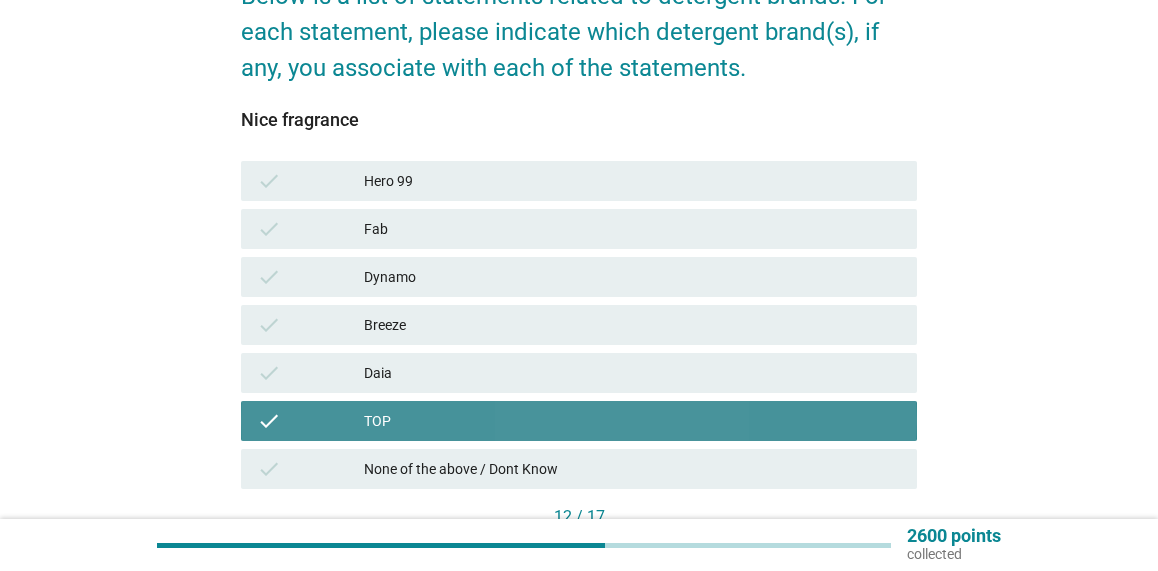 click on "Daia" at bounding box center (632, 373) 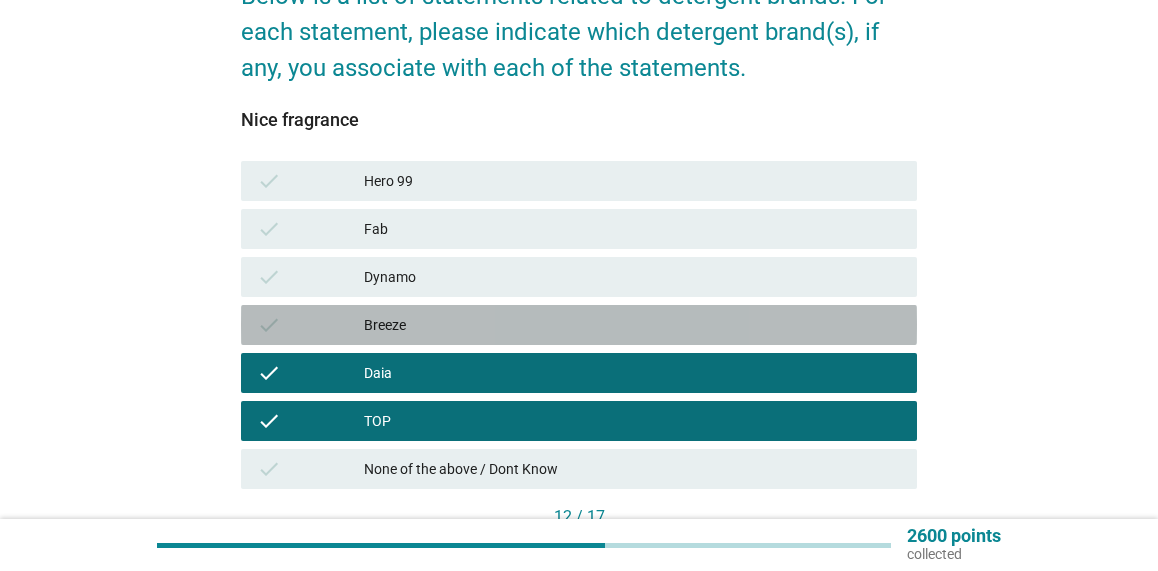click on "check   Breeze" at bounding box center [579, 325] 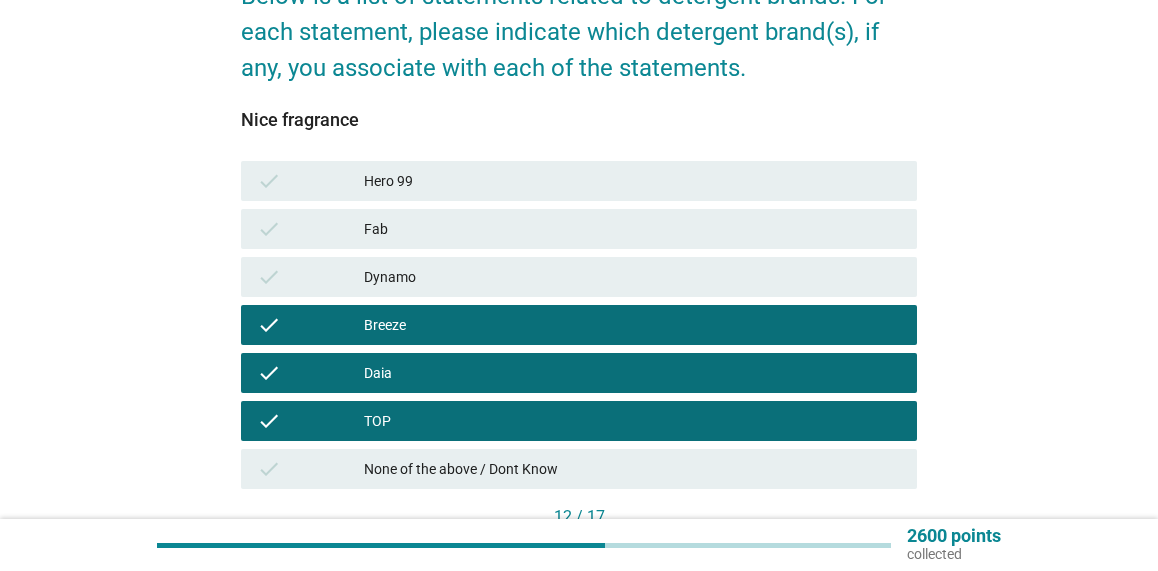 click on "Dynamo" at bounding box center (632, 277) 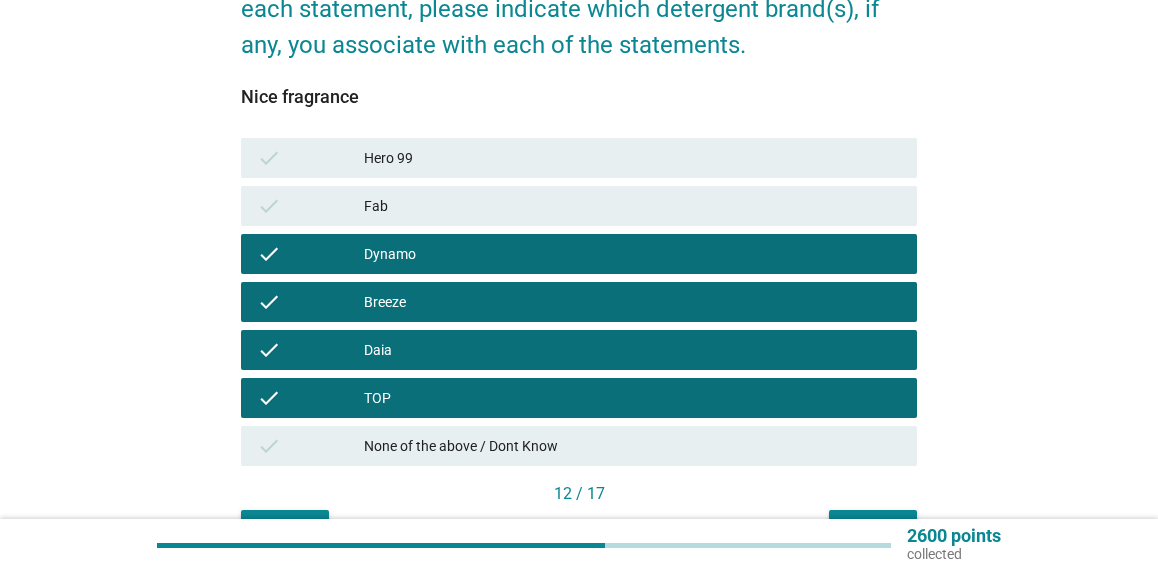scroll, scrollTop: 340, scrollLeft: 0, axis: vertical 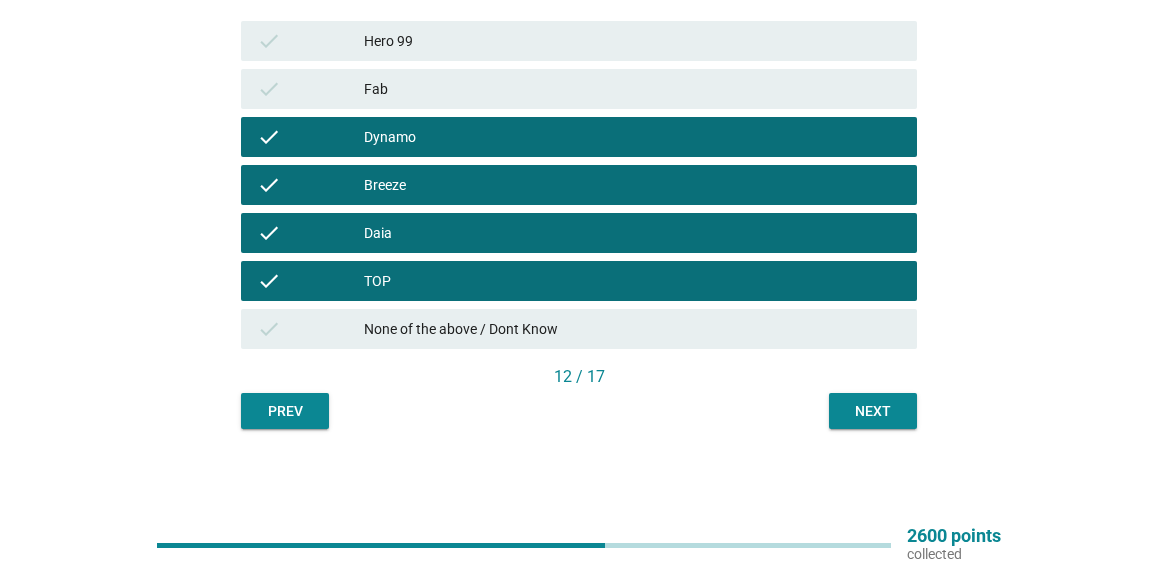 click on "Prev   Next" at bounding box center [579, 411] 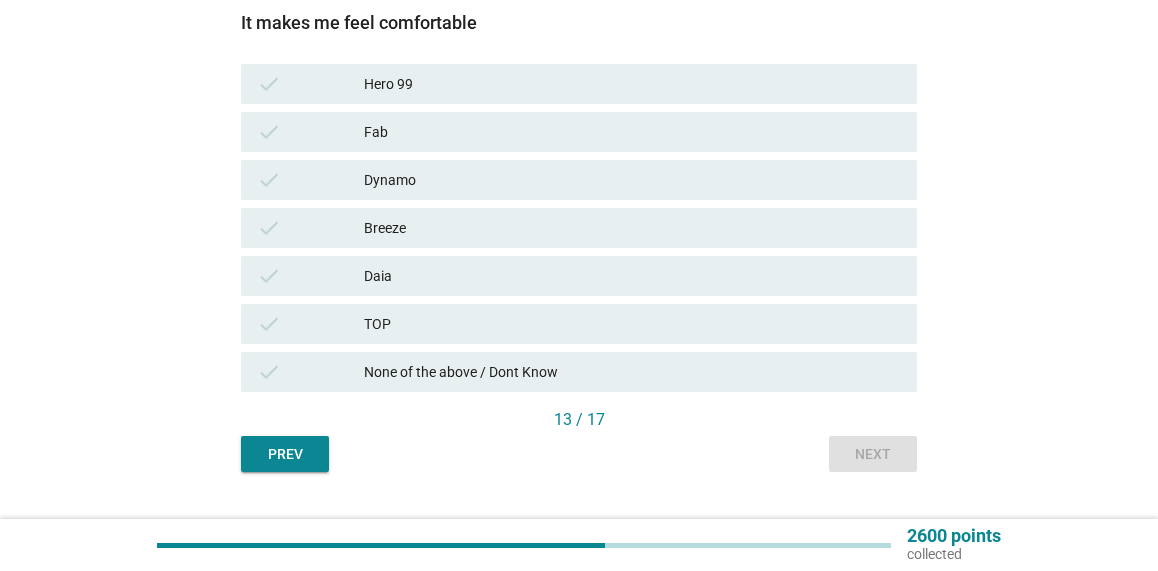 scroll, scrollTop: 300, scrollLeft: 0, axis: vertical 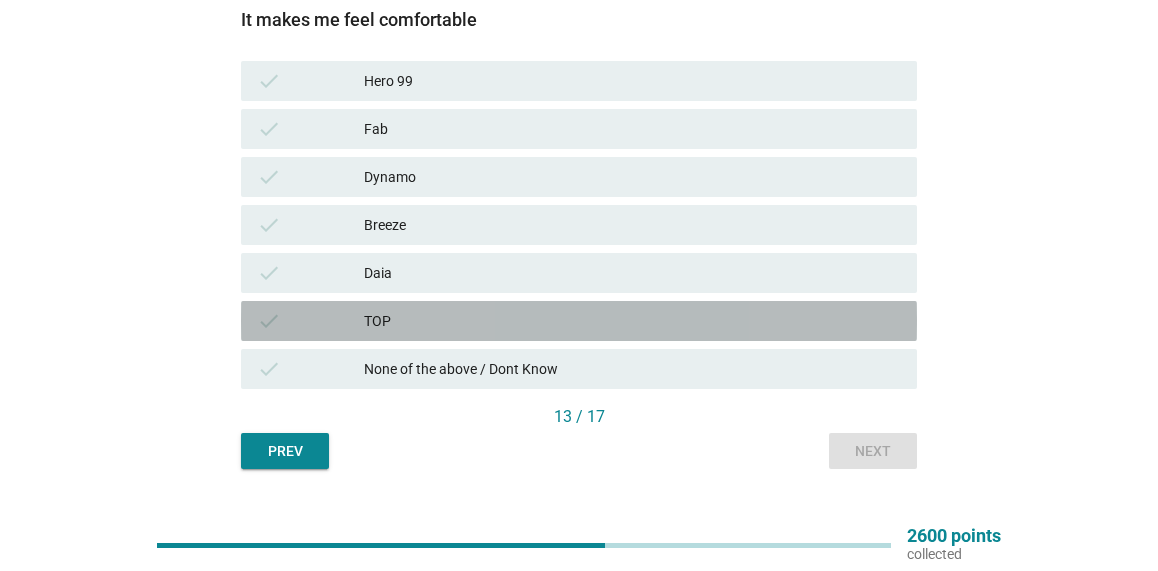 click on "TOP" at bounding box center [632, 321] 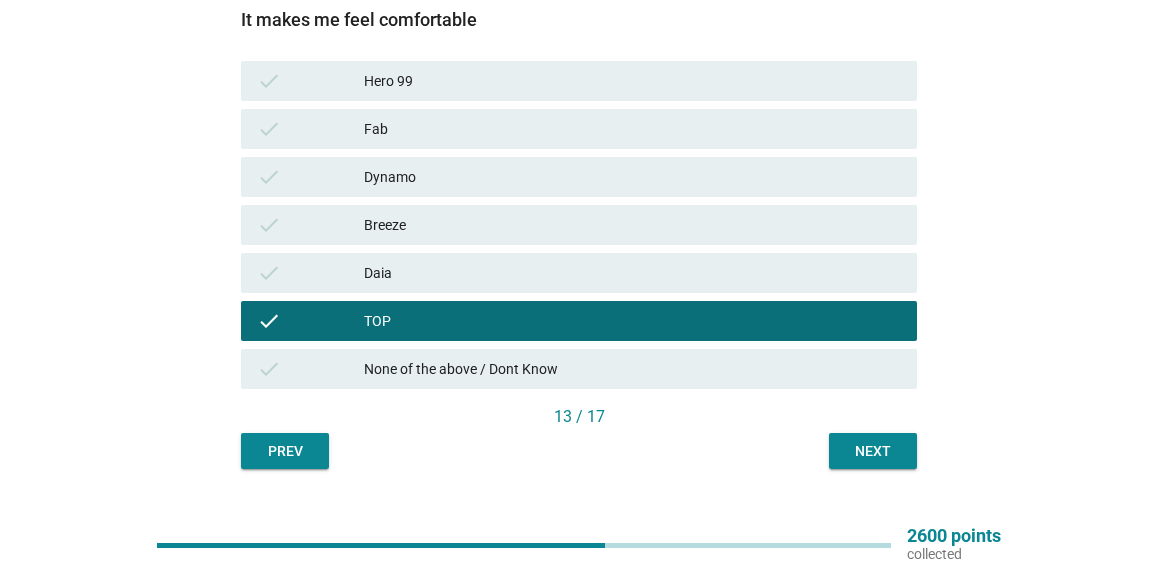 click on "13 / 17" at bounding box center [579, 417] 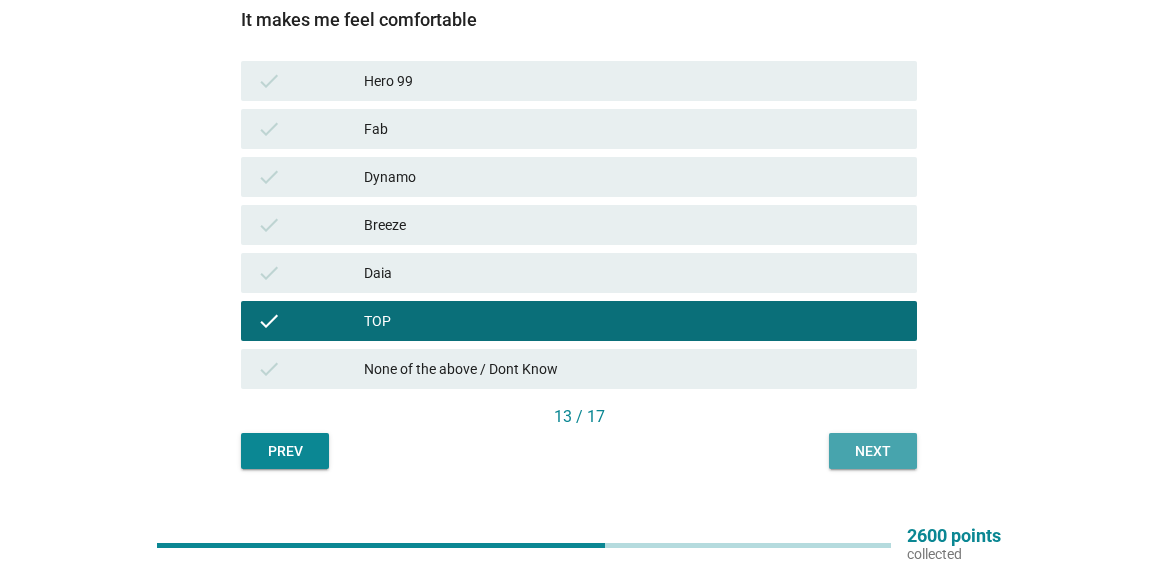 click on "Next" at bounding box center (873, 451) 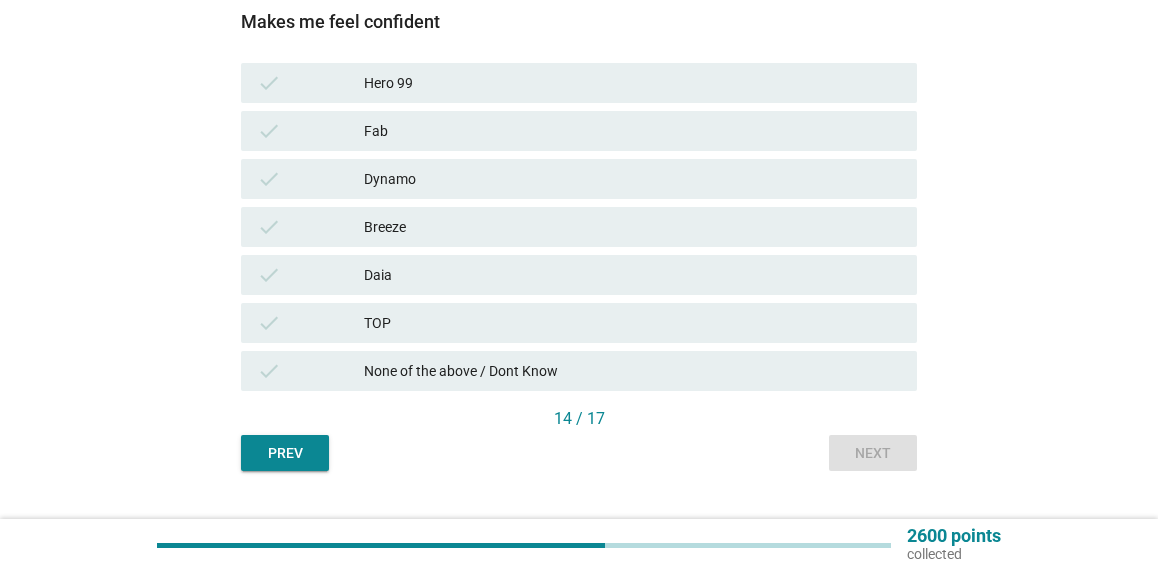 scroll, scrollTop: 300, scrollLeft: 0, axis: vertical 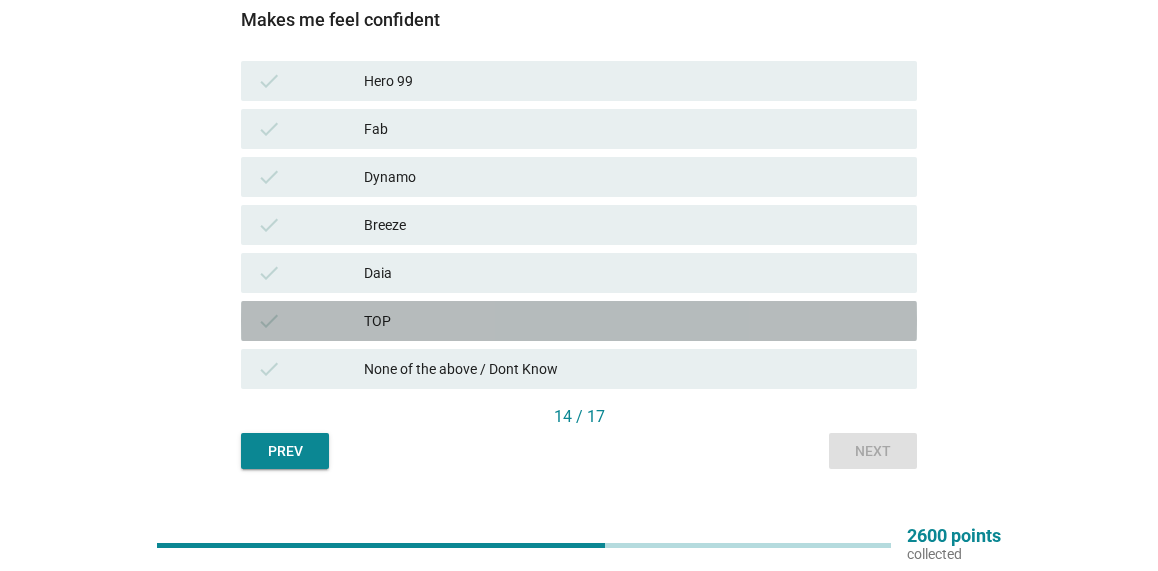 click on "TOP" at bounding box center [632, 321] 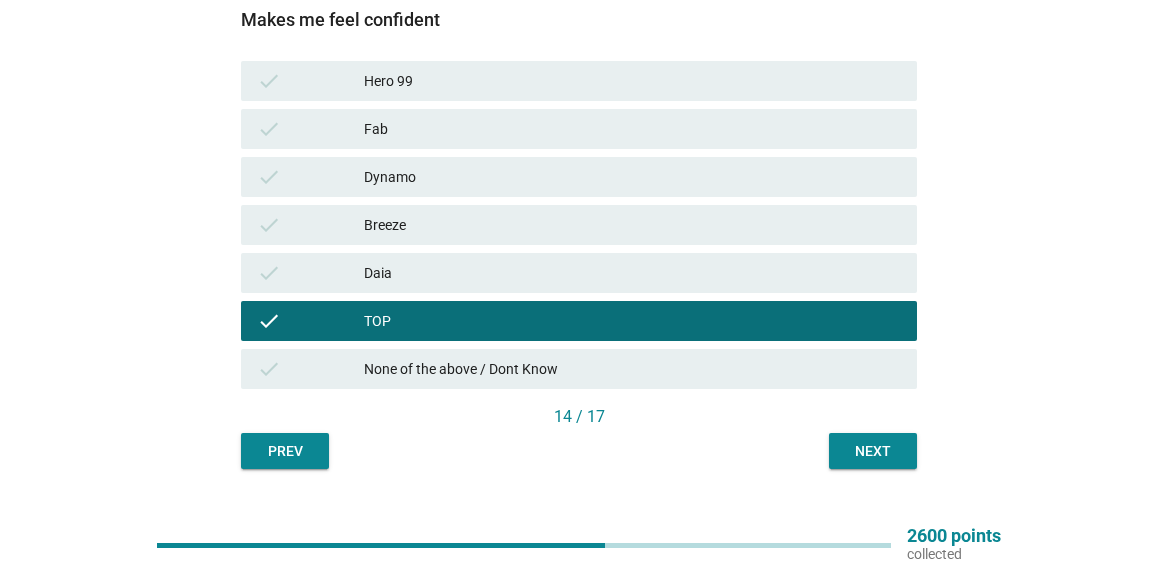 click on "Next" at bounding box center [873, 451] 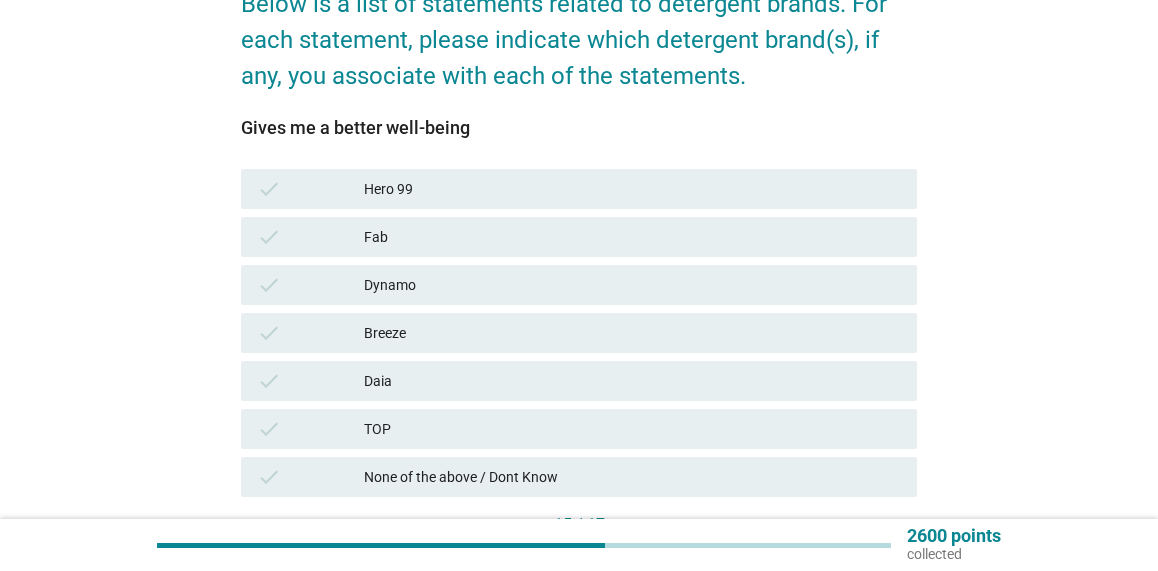 scroll, scrollTop: 200, scrollLeft: 0, axis: vertical 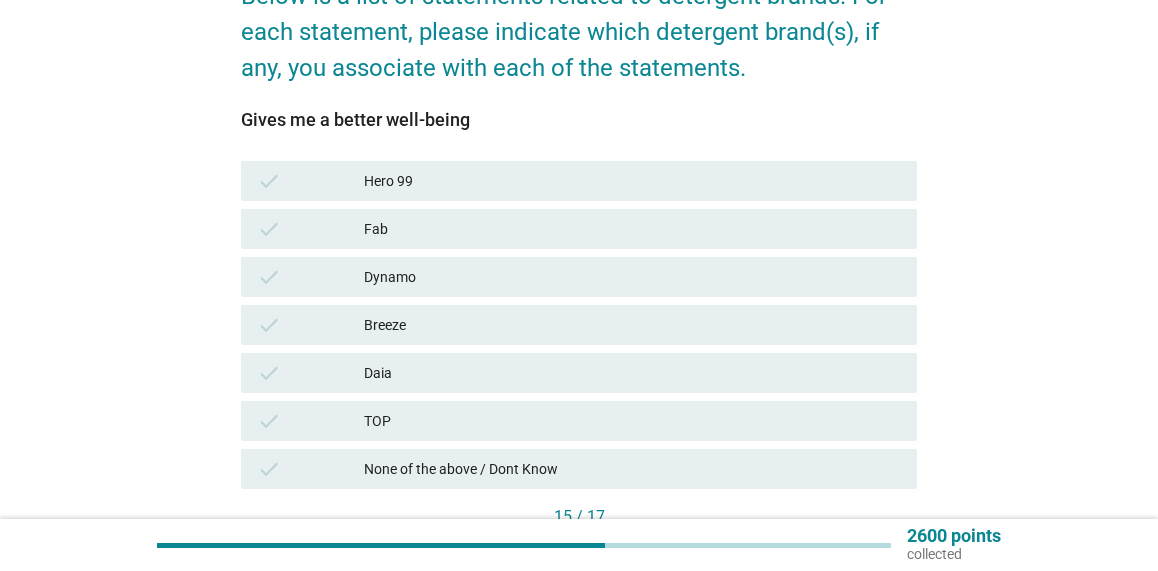 click on "check   TOP" at bounding box center (579, 421) 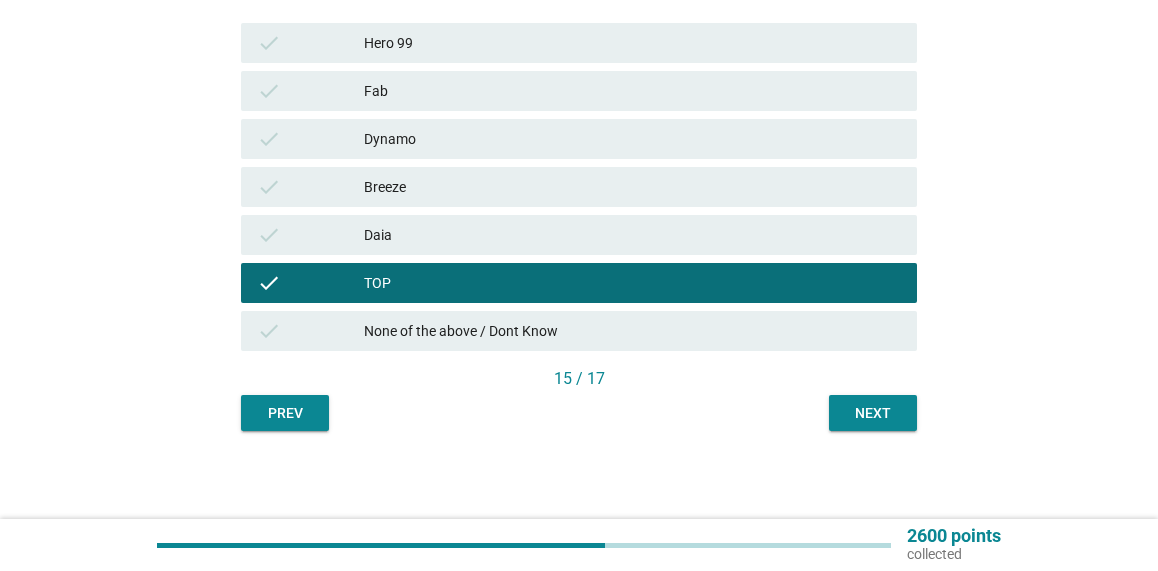 scroll, scrollTop: 340, scrollLeft: 0, axis: vertical 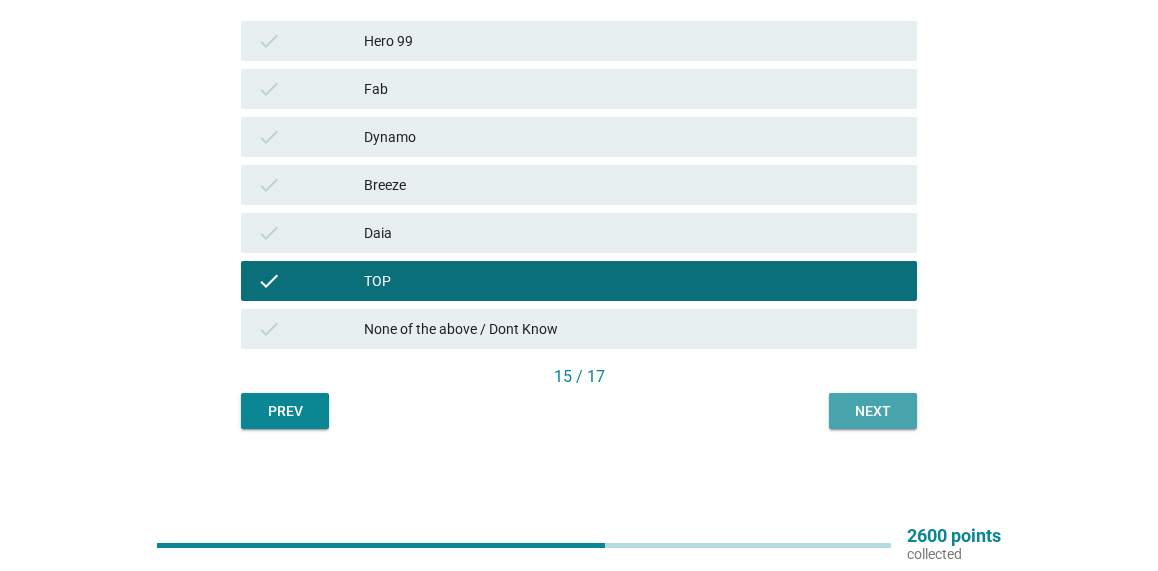 click on "Next" at bounding box center [873, 411] 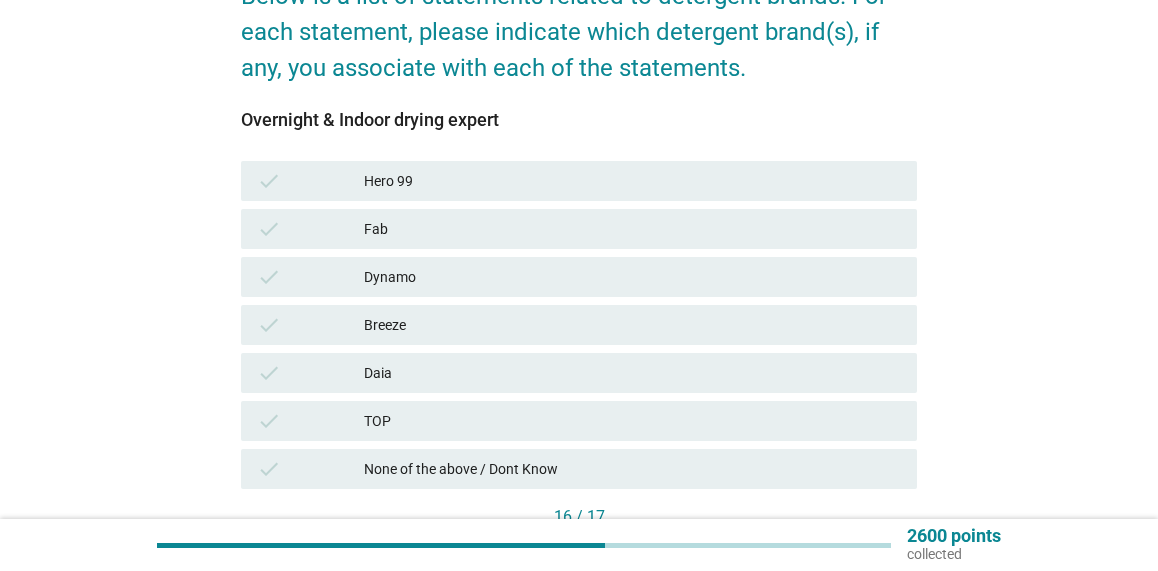 click on "Dynamo" at bounding box center (632, 277) 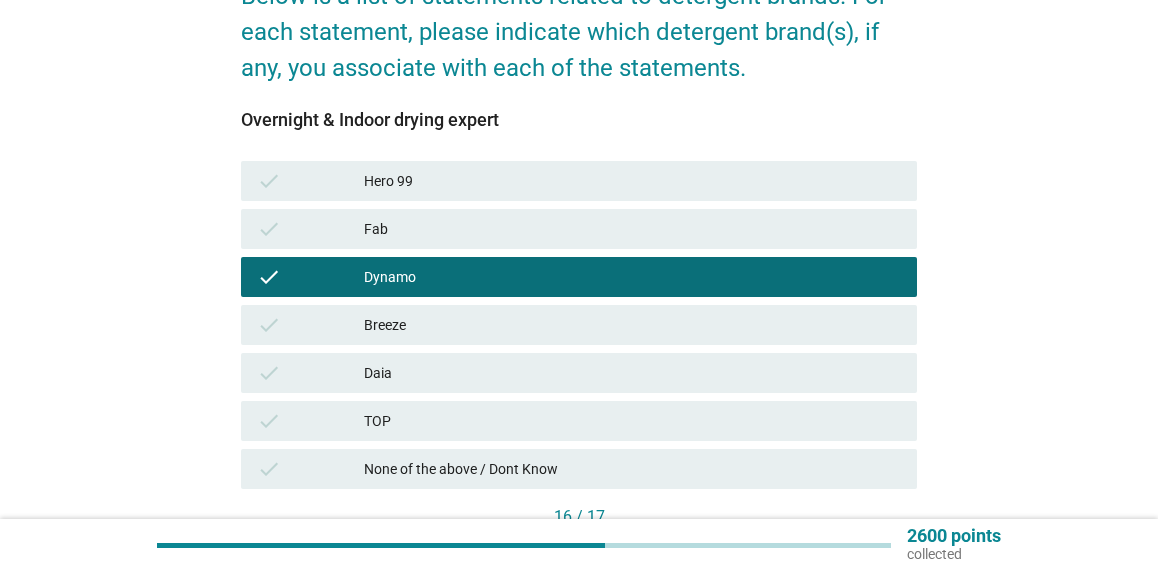 click on "Breeze" at bounding box center [632, 325] 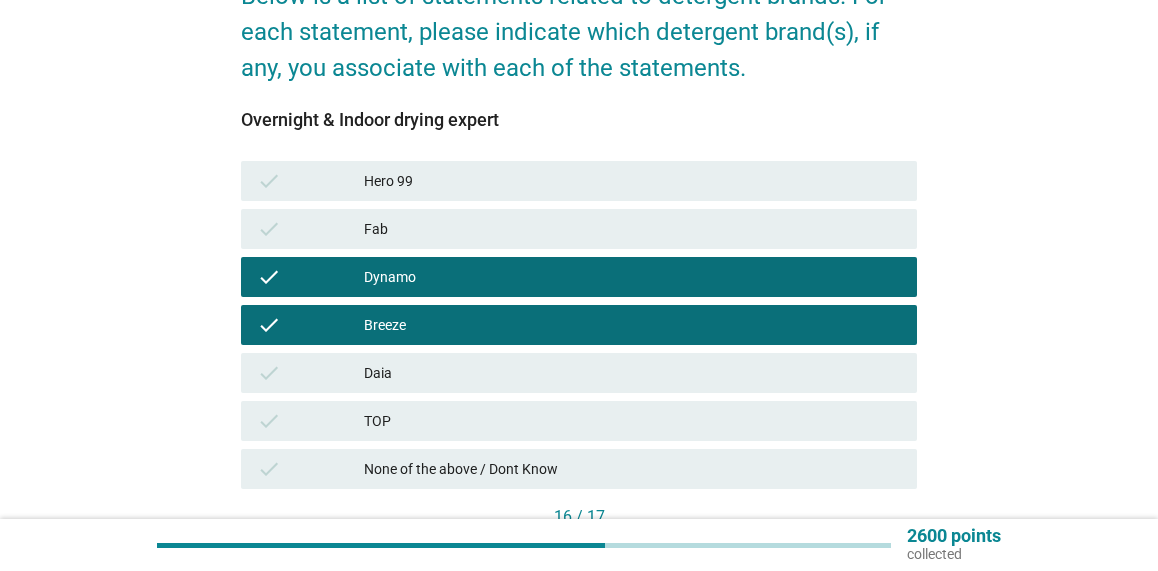 click on "Daia" at bounding box center (632, 373) 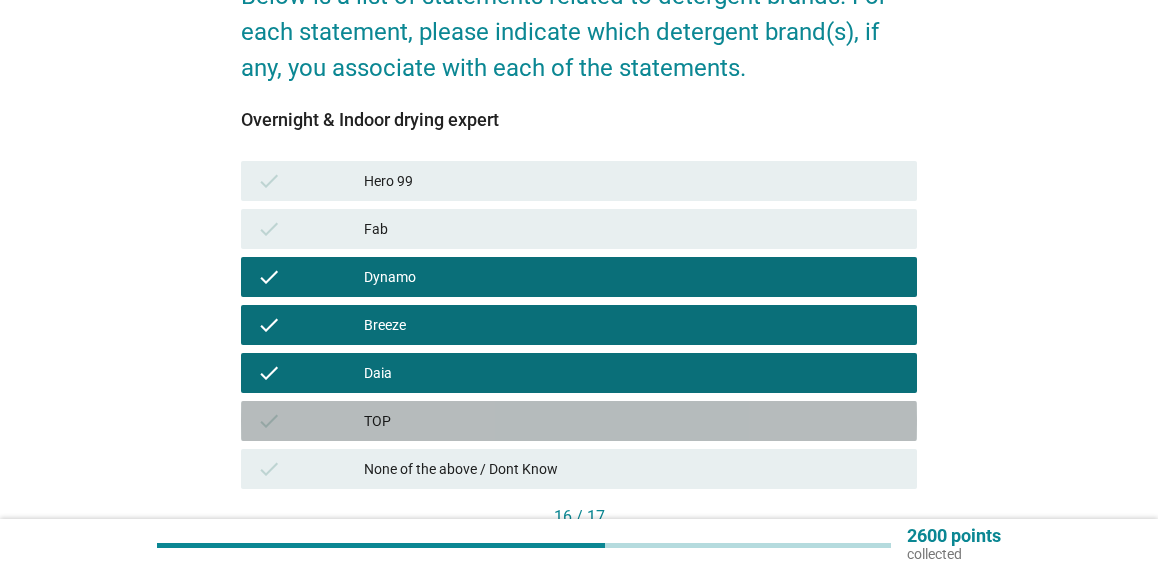 click on "TOP" at bounding box center [632, 421] 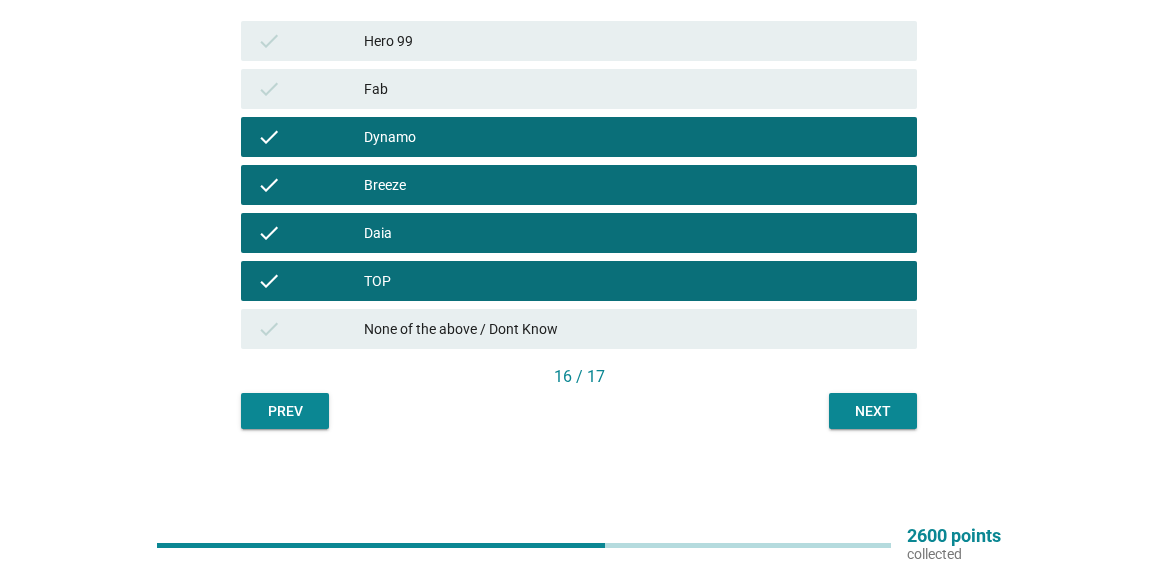 click on "Next" at bounding box center [873, 411] 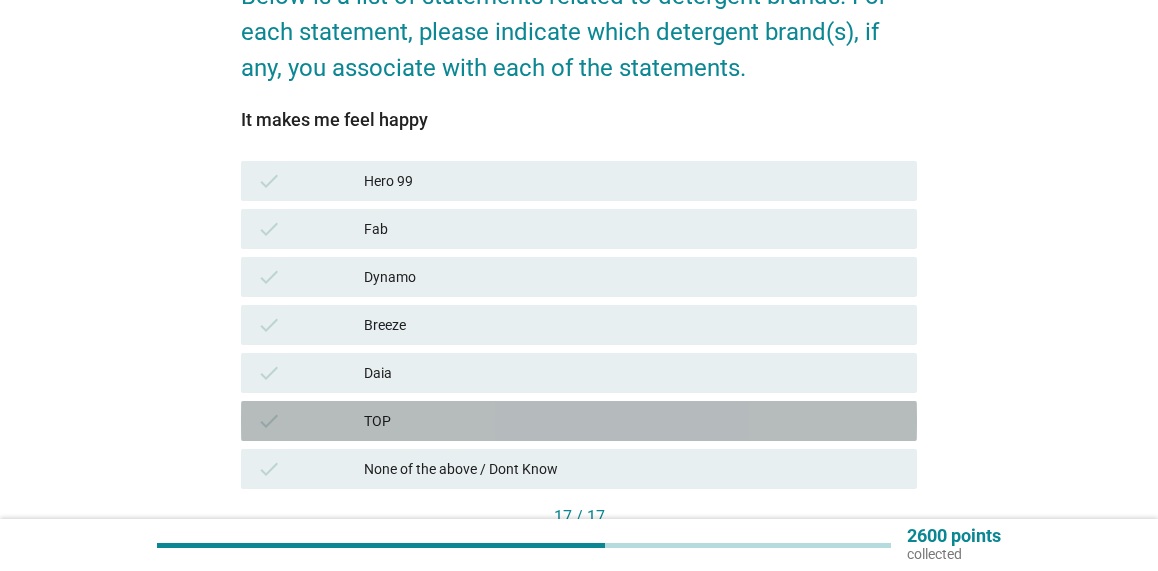 click on "check   TOP" at bounding box center [579, 421] 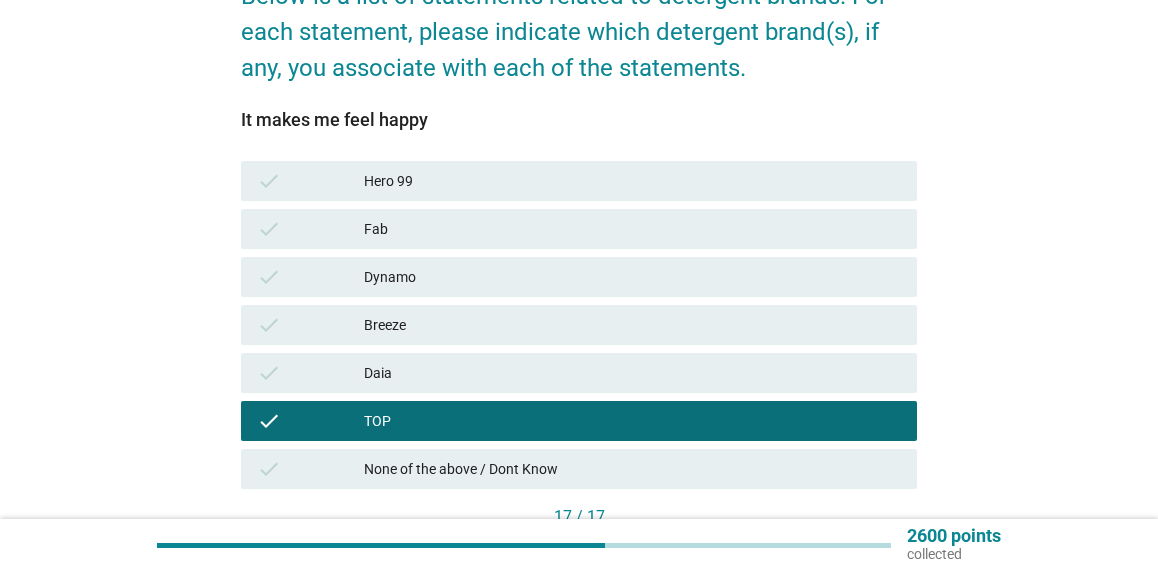 click on "Daia" at bounding box center (632, 373) 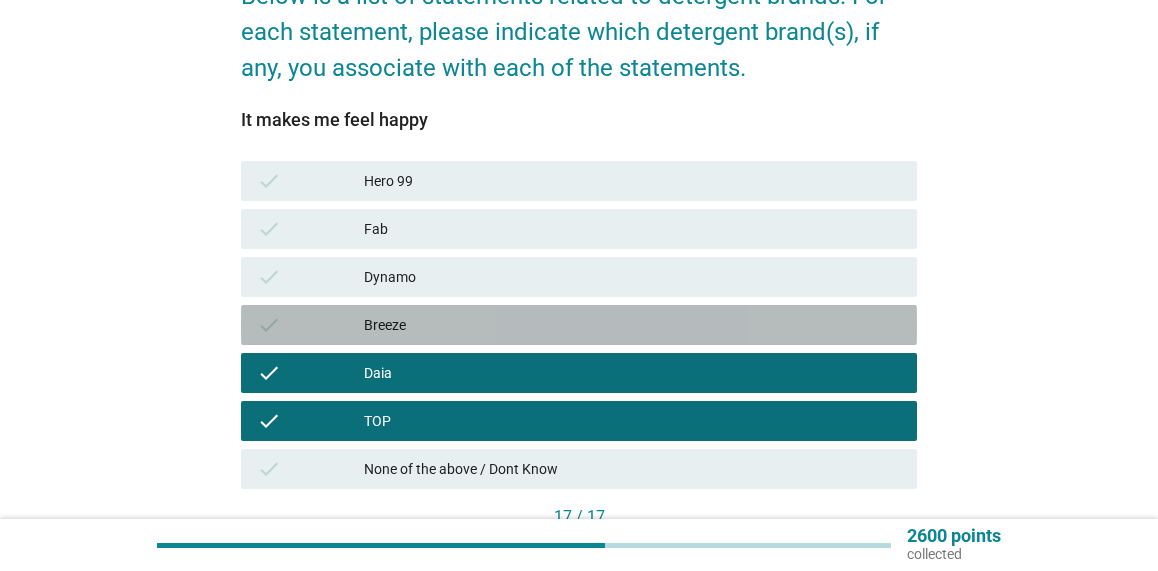 click on "Breeze" at bounding box center (632, 325) 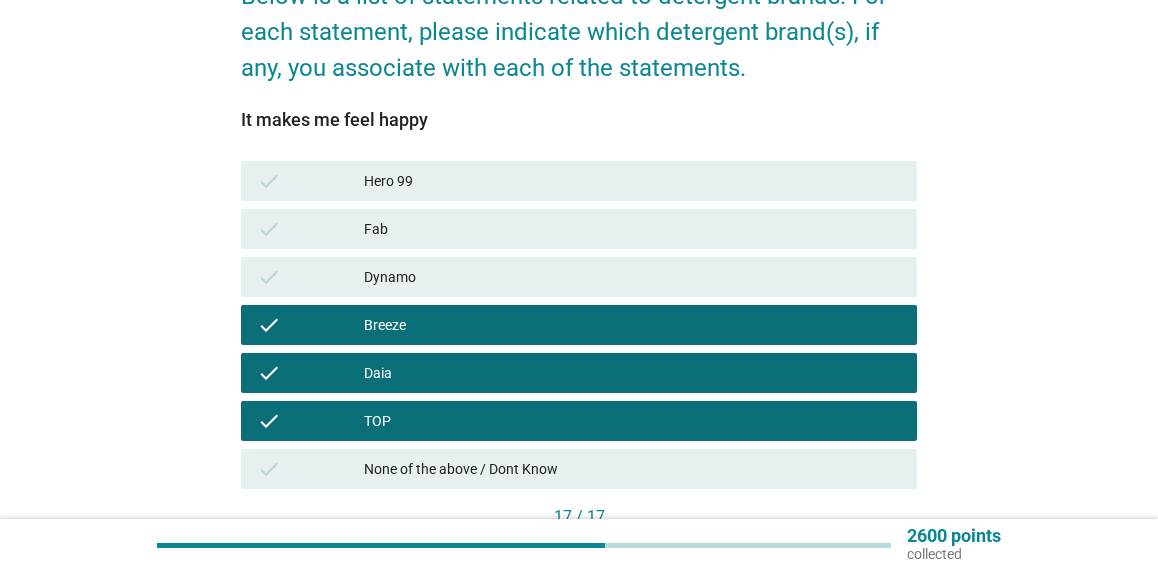click on "check   Dynamo" at bounding box center [579, 277] 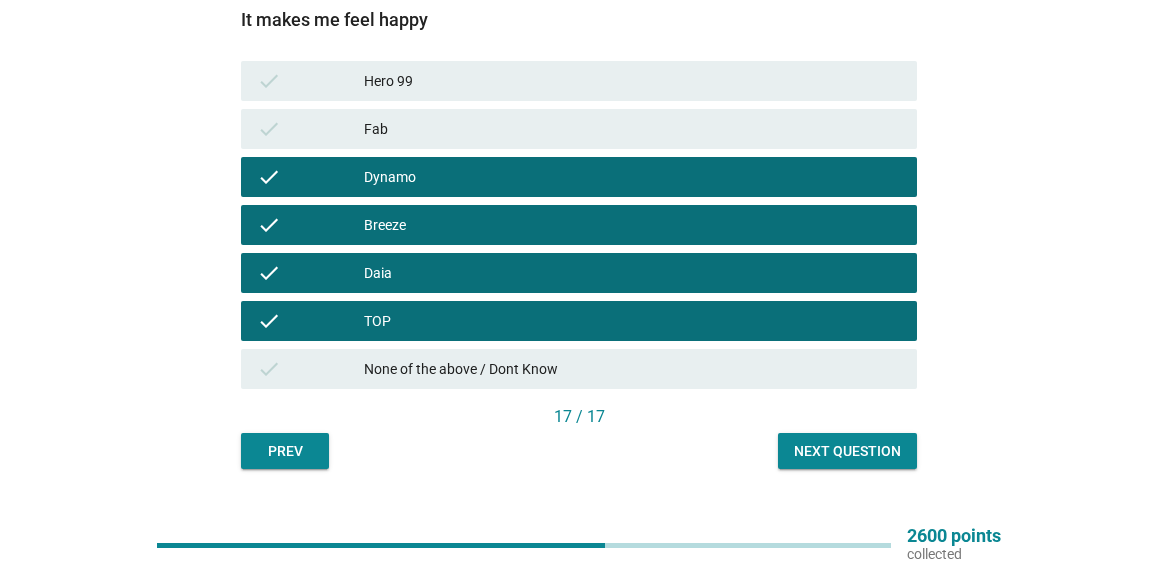 click on "Next question" at bounding box center [847, 451] 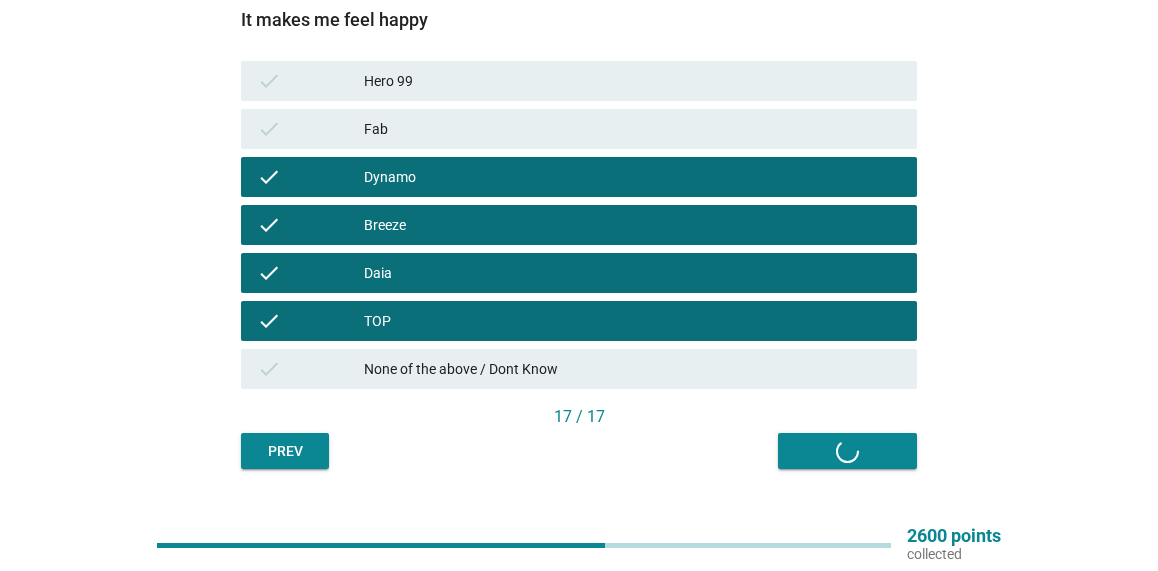 click on "Prev   Next question" at bounding box center (579, 451) 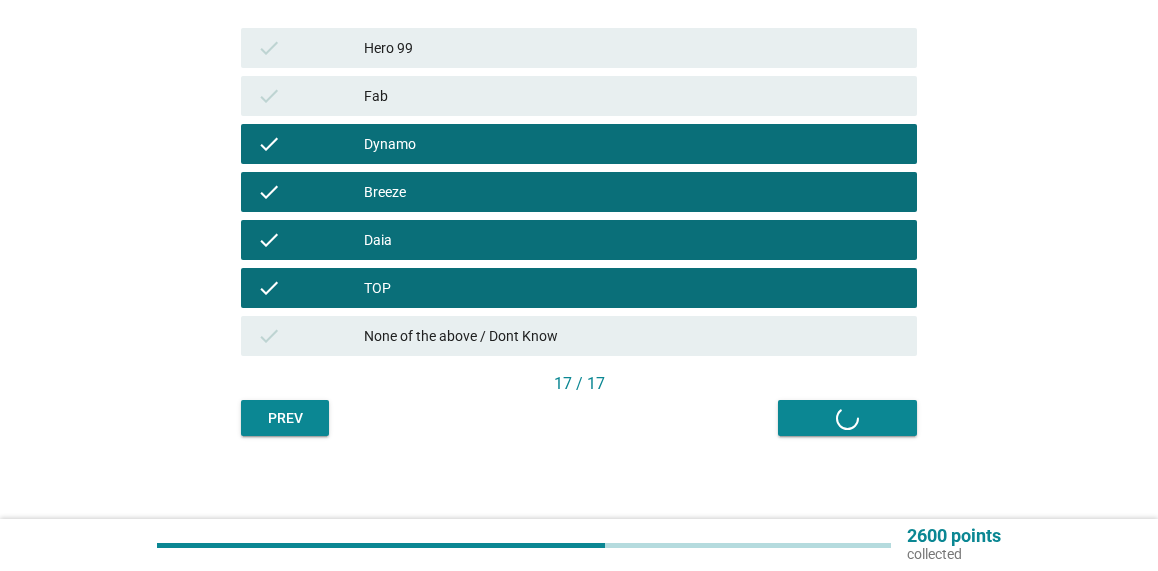 scroll, scrollTop: 340, scrollLeft: 0, axis: vertical 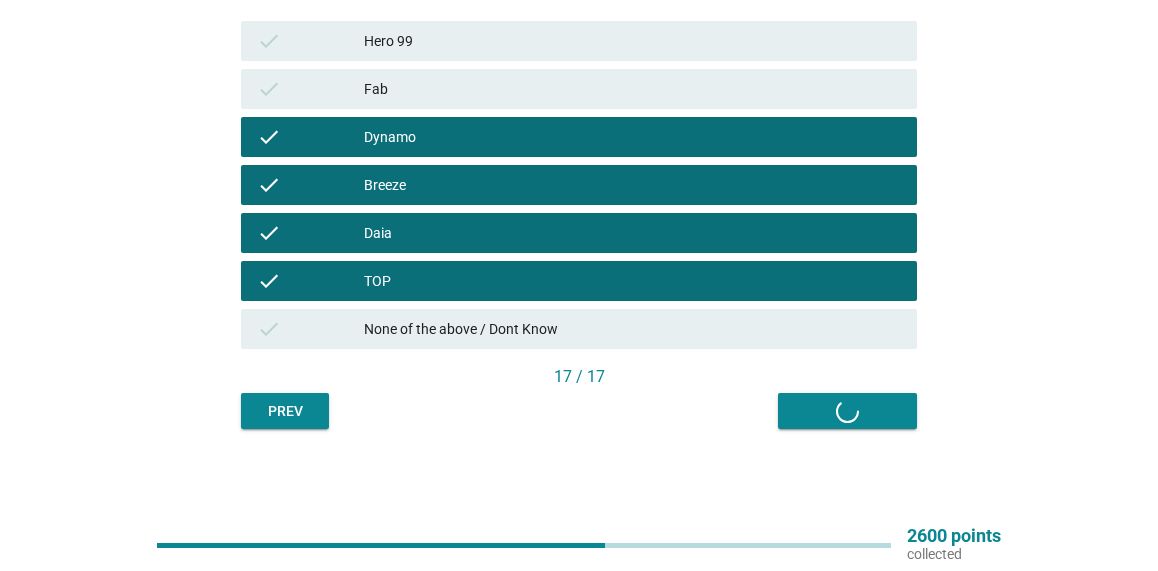 click on "Prev   Next question" at bounding box center [579, 411] 